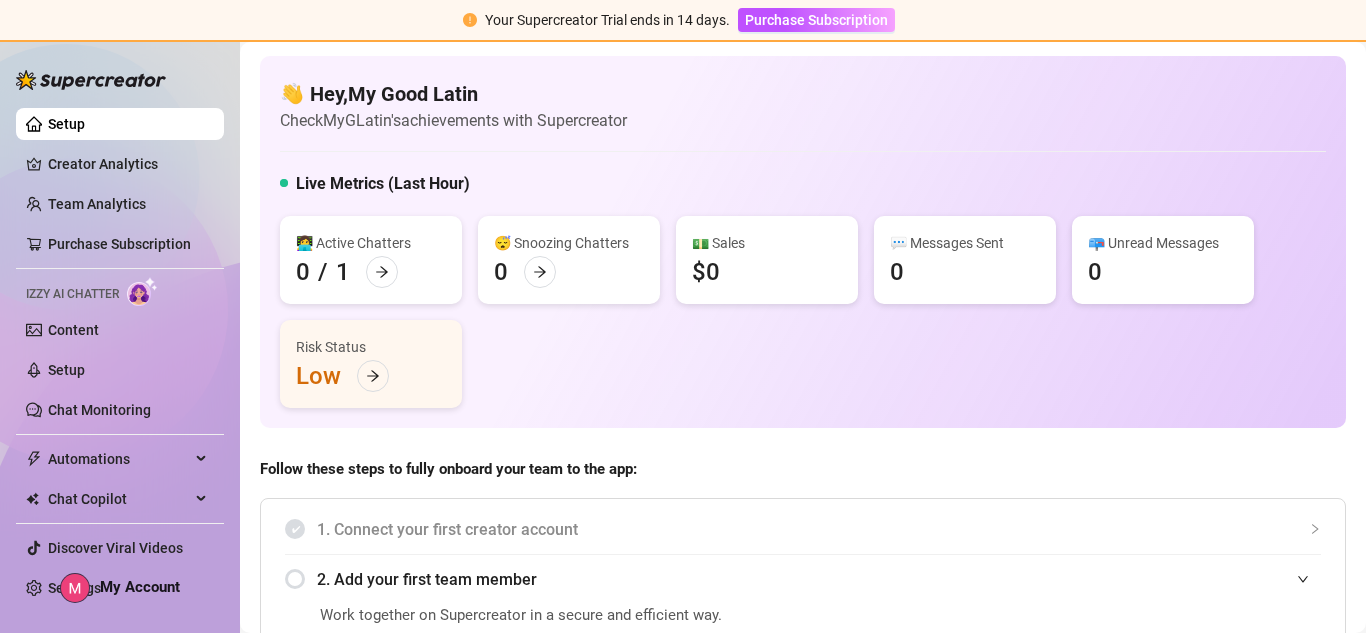 scroll, scrollTop: 0, scrollLeft: 0, axis: both 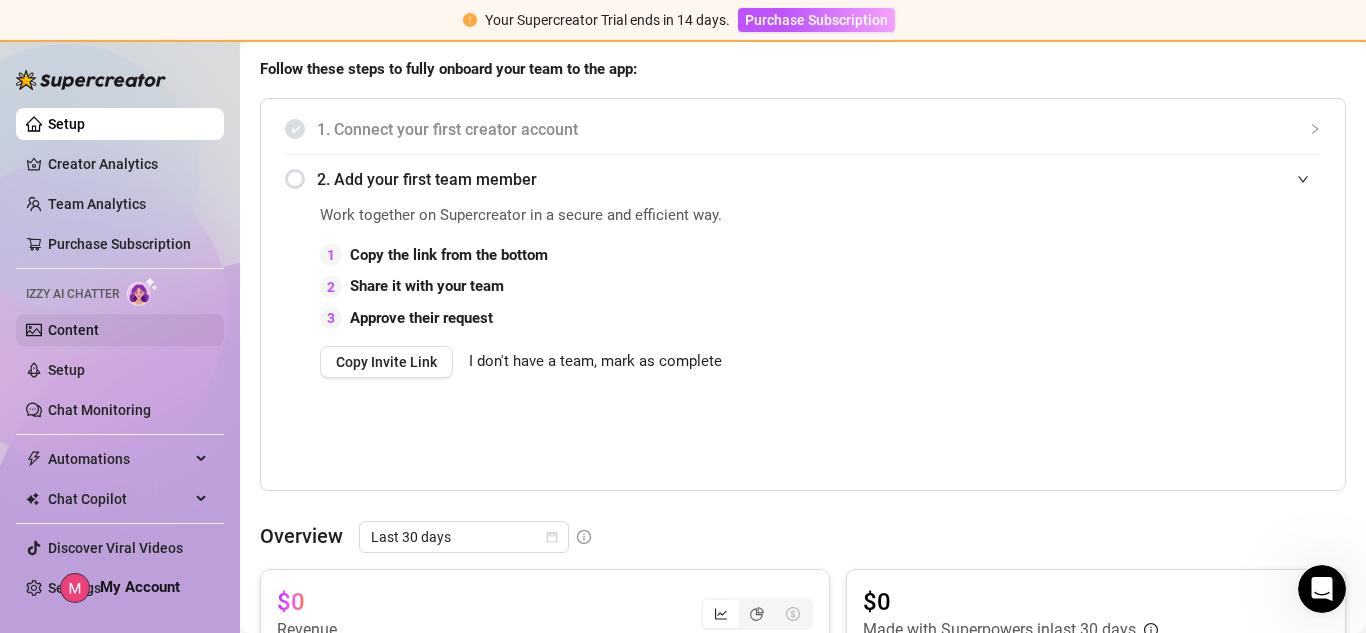 click on "Content" at bounding box center (73, 330) 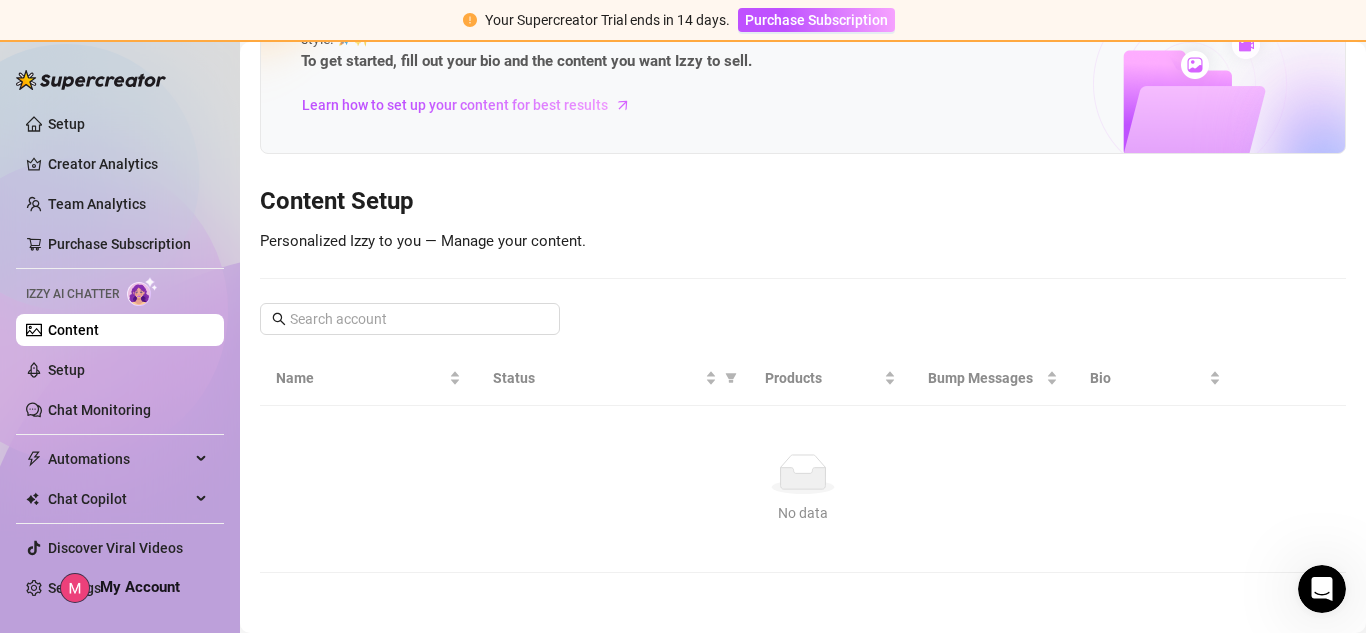 scroll, scrollTop: 7, scrollLeft: 0, axis: vertical 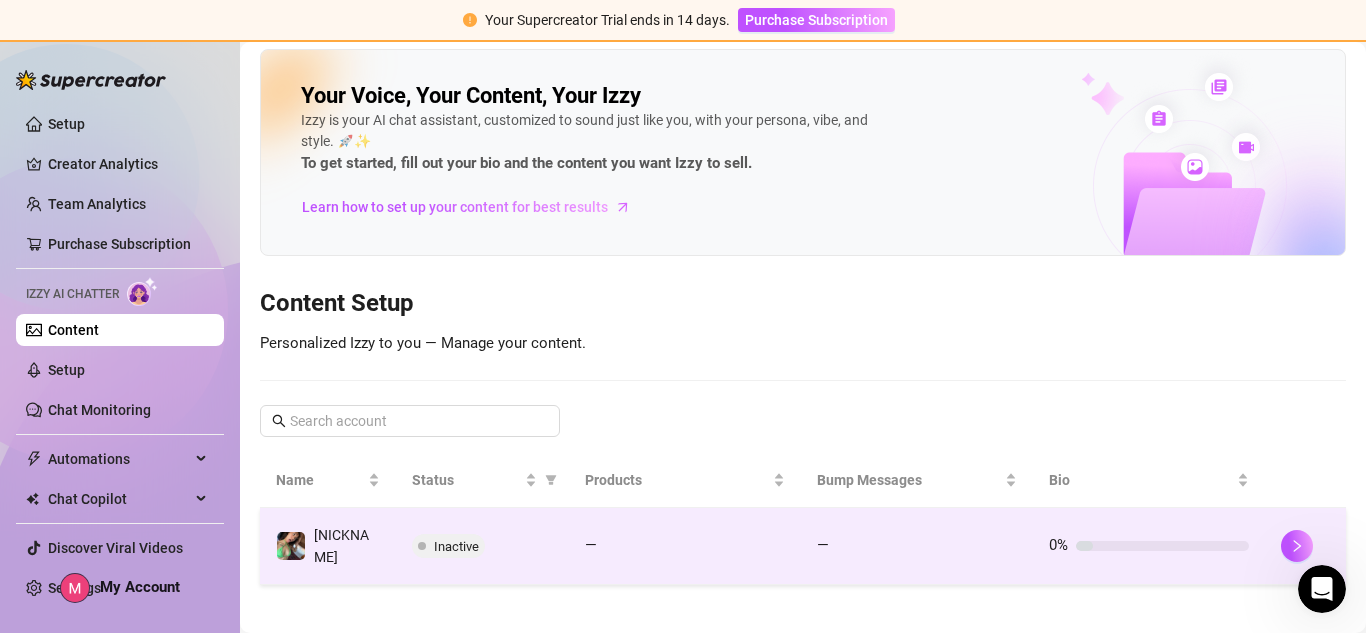 click at bounding box center (1162, 546) 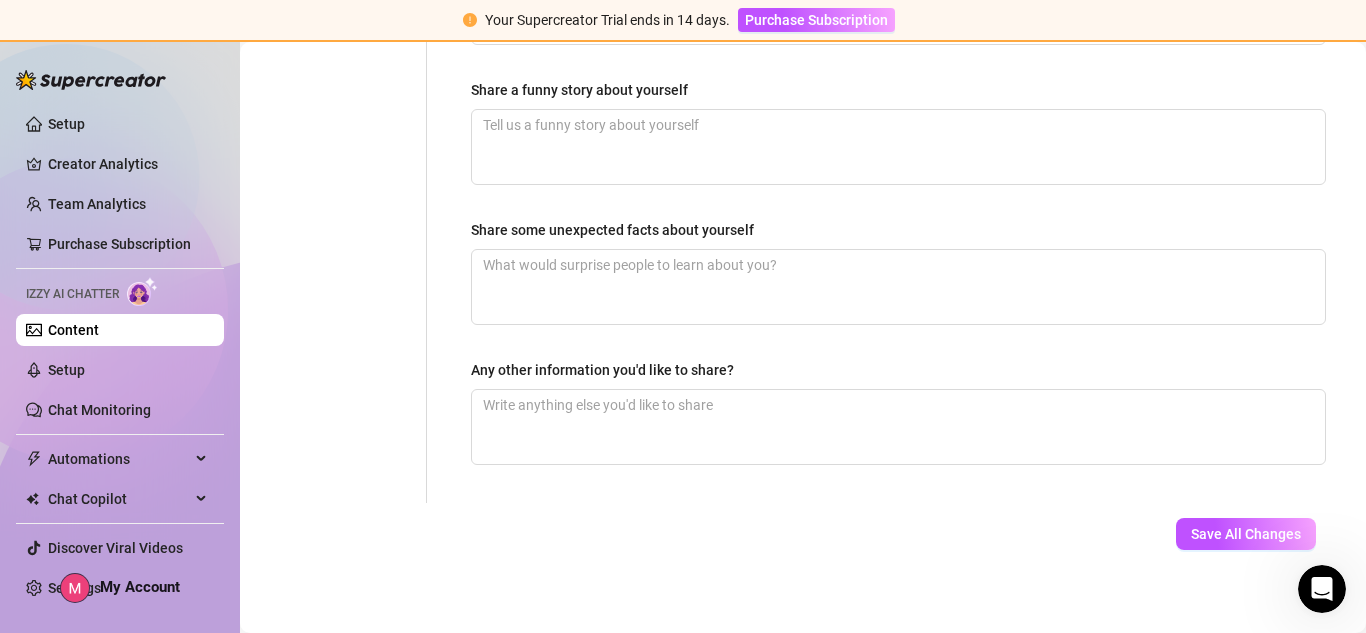 scroll, scrollTop: 1378, scrollLeft: 0, axis: vertical 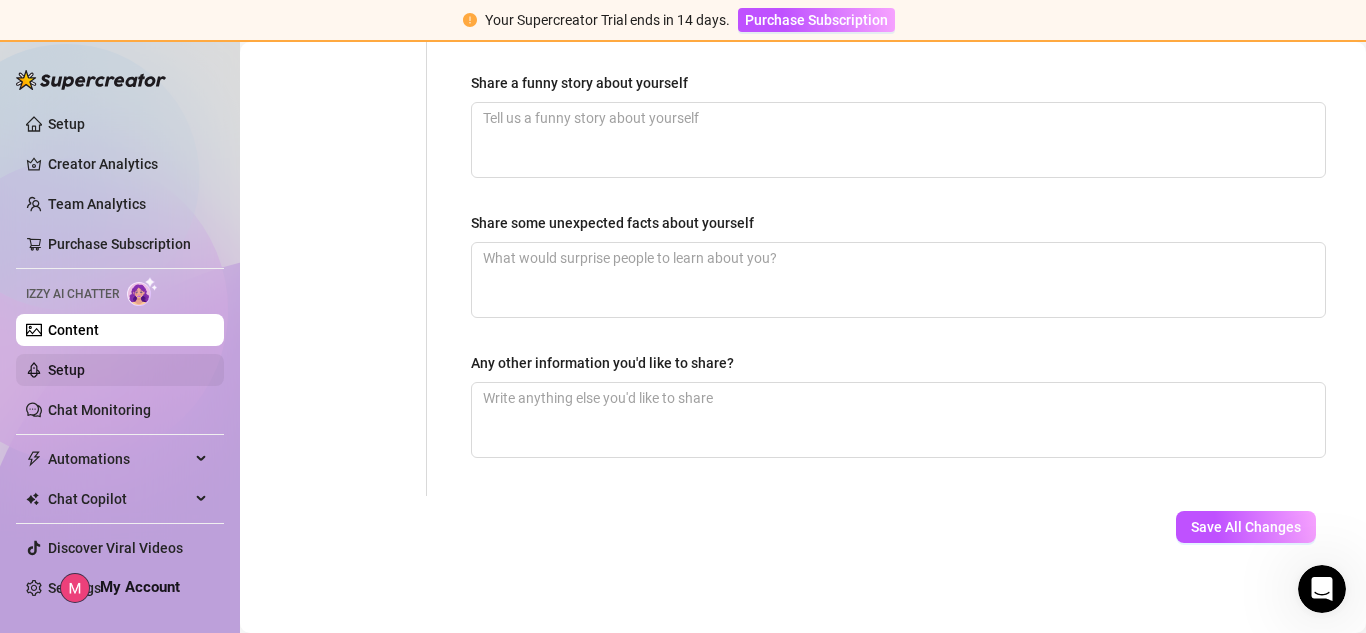click on "Setup" at bounding box center (66, 370) 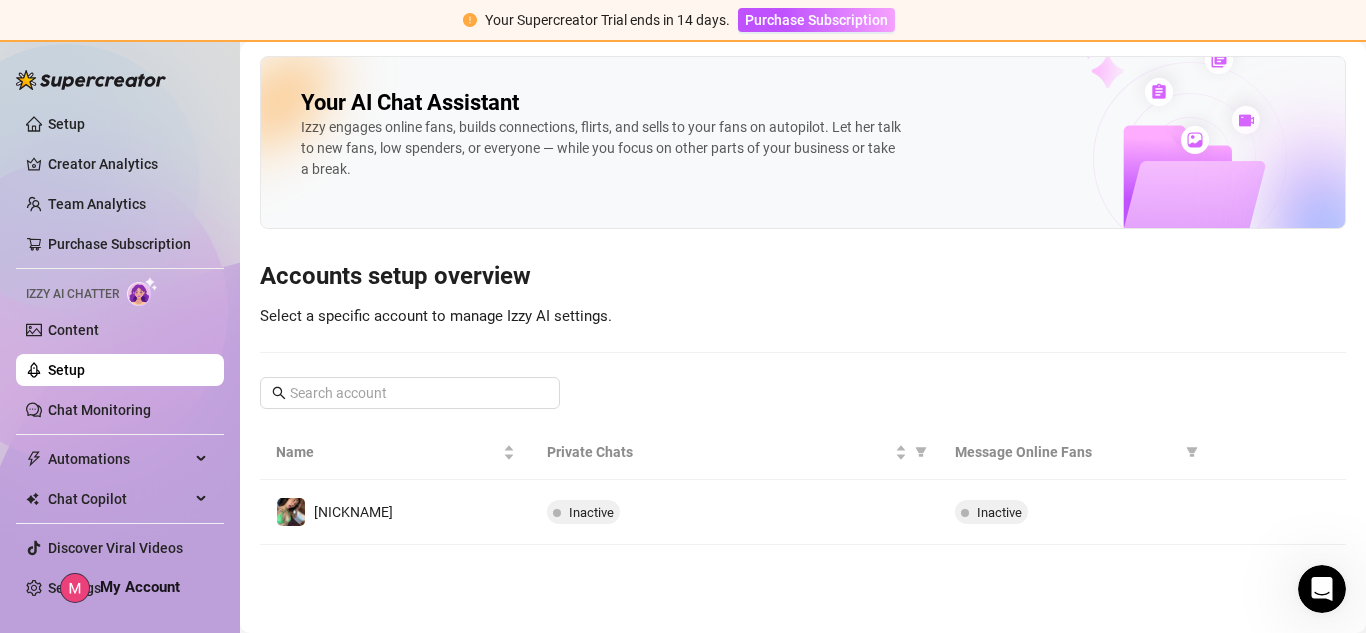 scroll, scrollTop: 0, scrollLeft: 0, axis: both 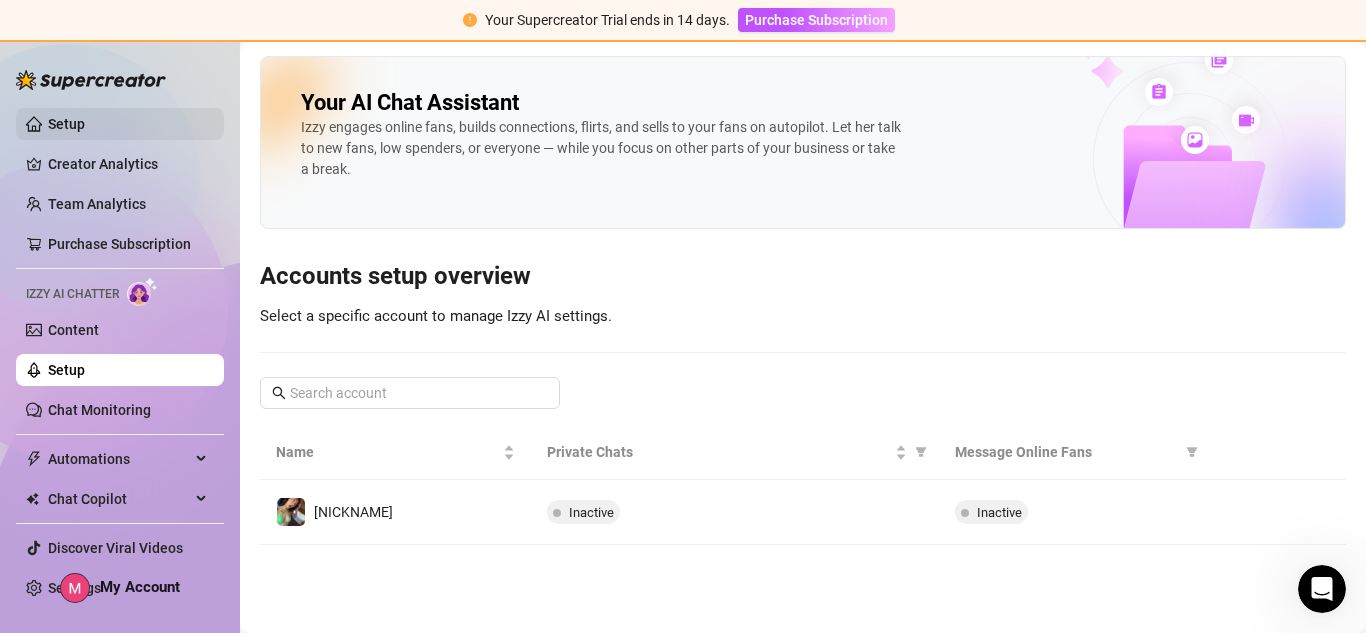 click on "Setup" at bounding box center (66, 124) 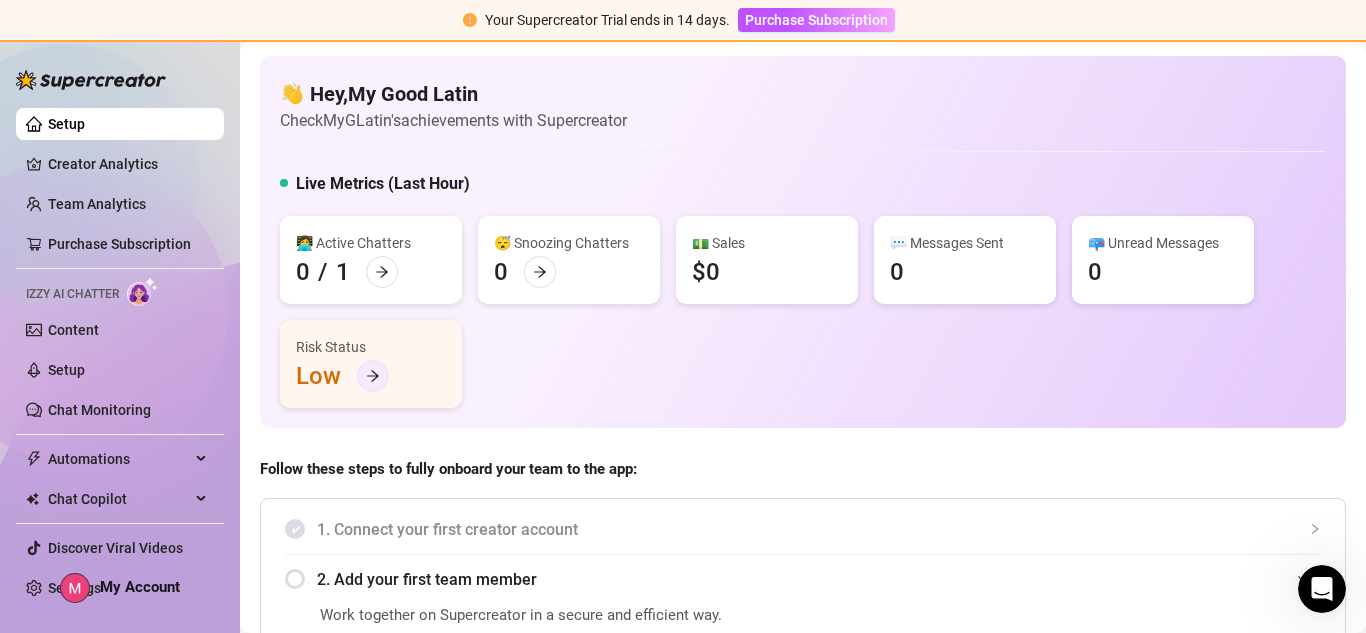 click at bounding box center [373, 376] 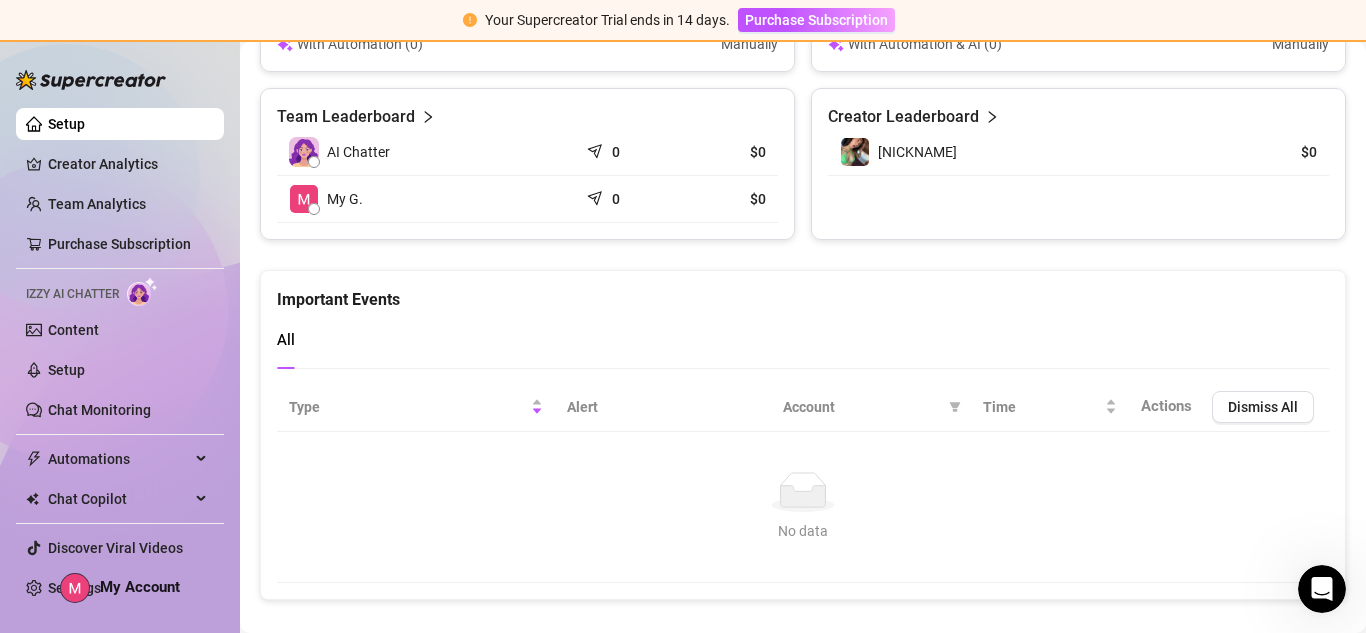 scroll, scrollTop: 1419, scrollLeft: 0, axis: vertical 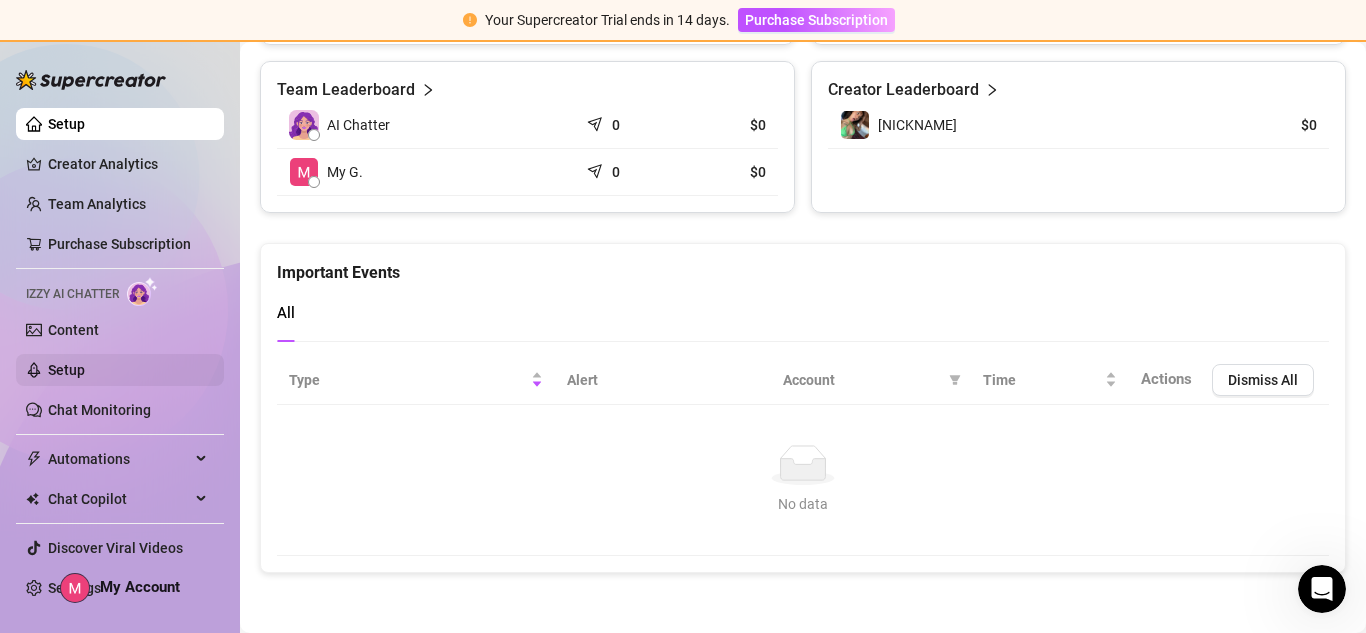 click on "Setup" at bounding box center (66, 370) 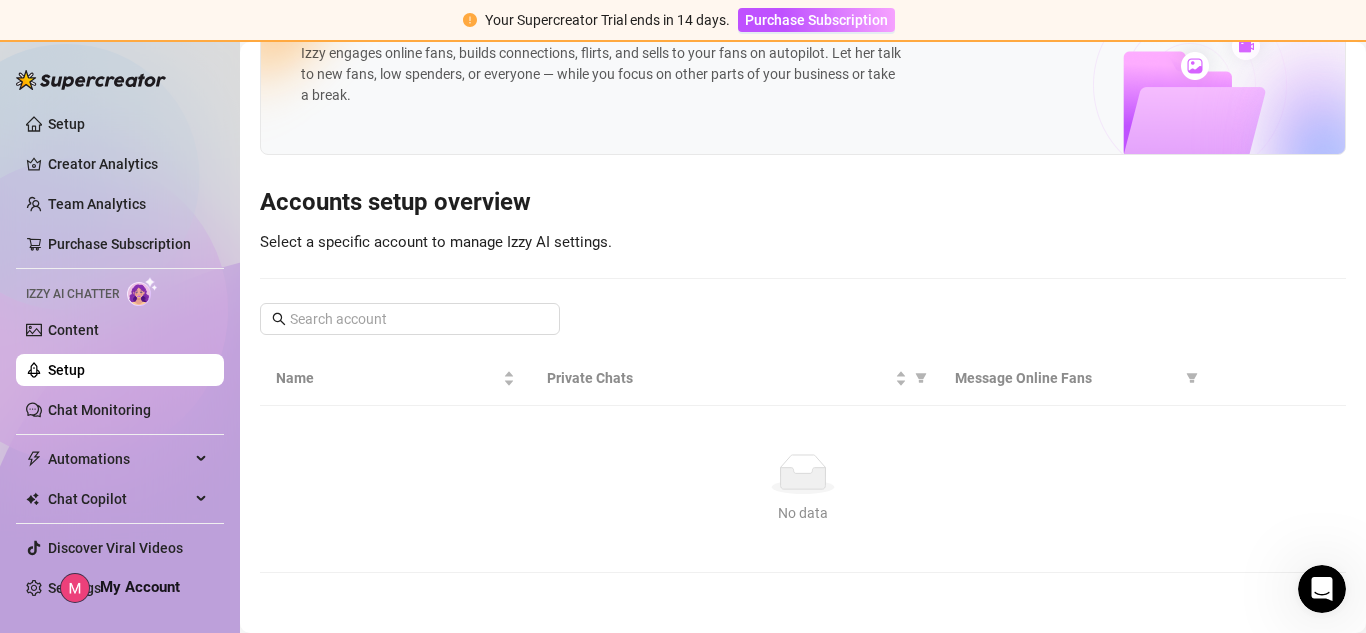 scroll, scrollTop: 0, scrollLeft: 0, axis: both 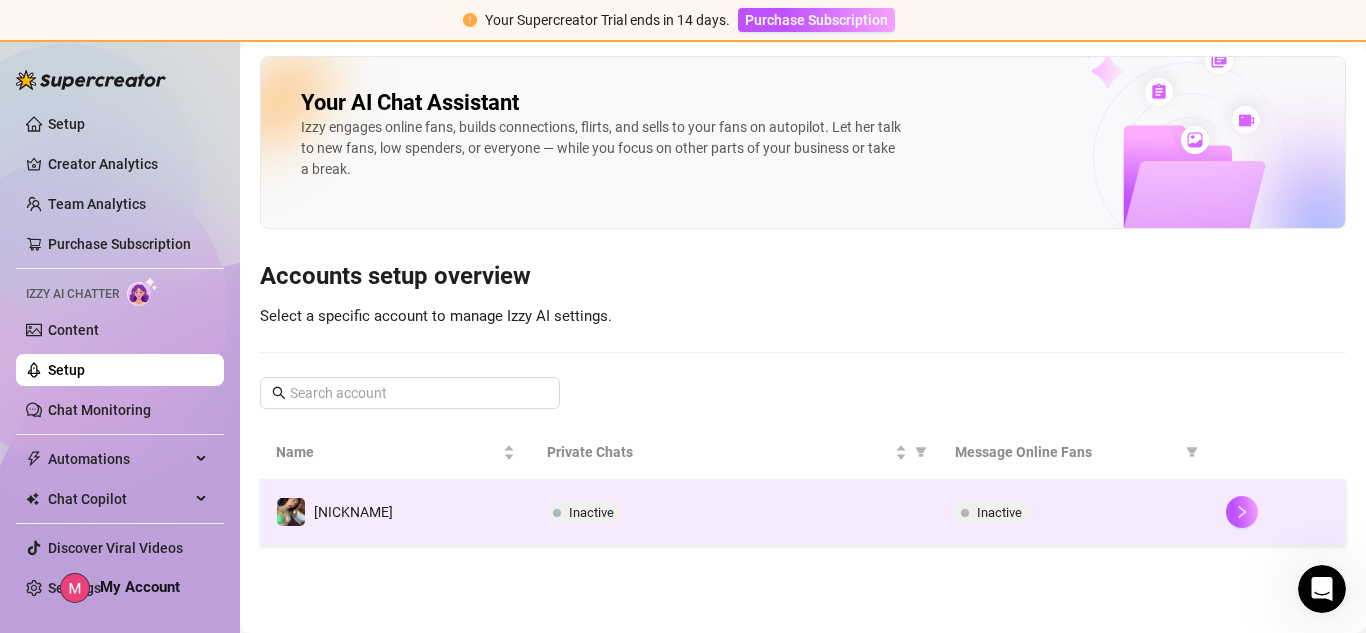 click on "Inactive" at bounding box center (734, 512) 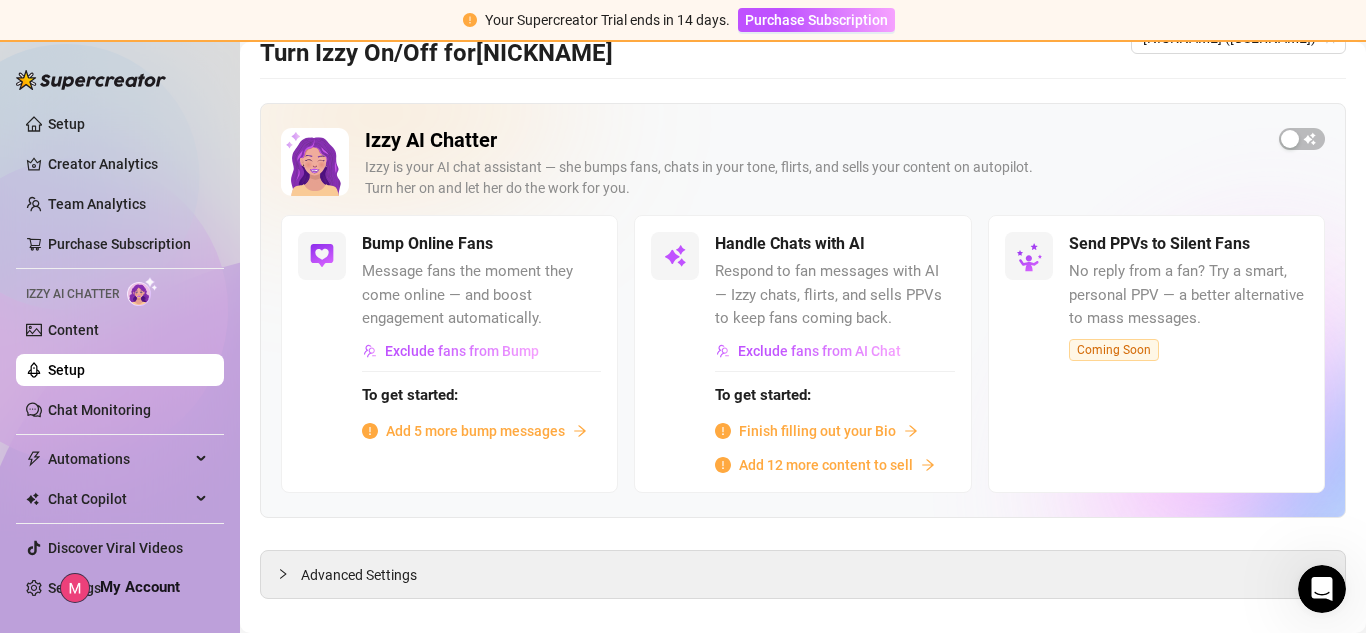 scroll, scrollTop: 77, scrollLeft: 0, axis: vertical 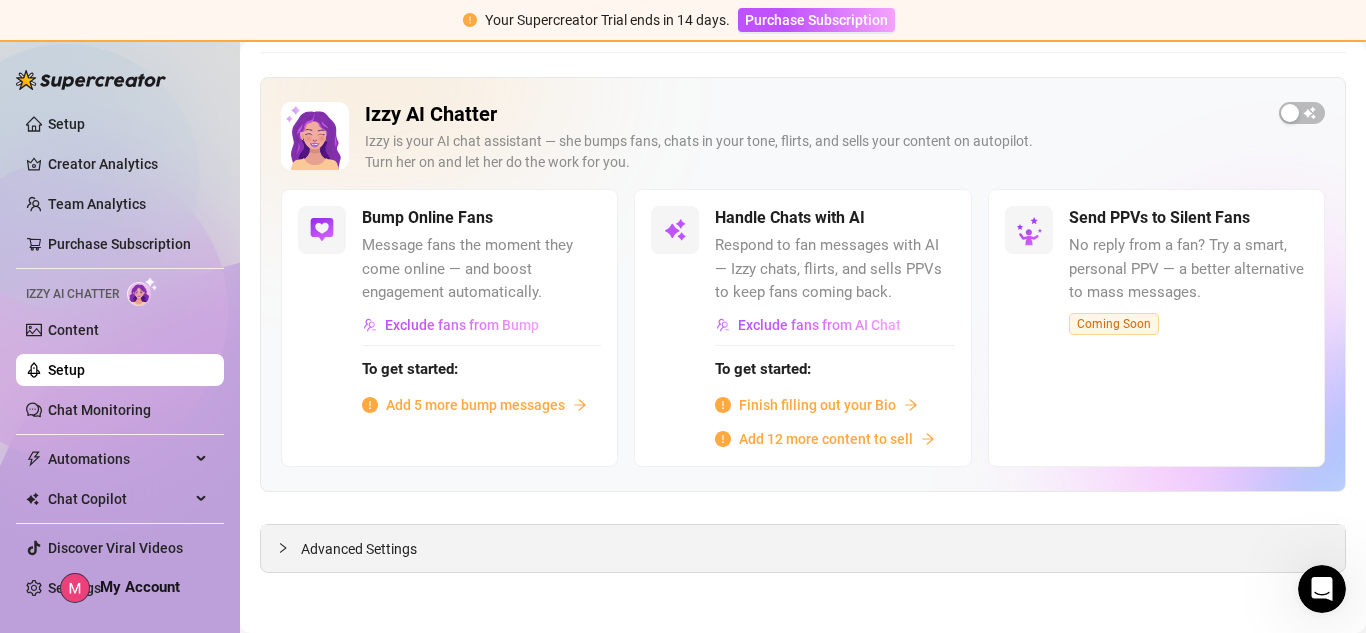click on "Advanced Settings" at bounding box center [359, 549] 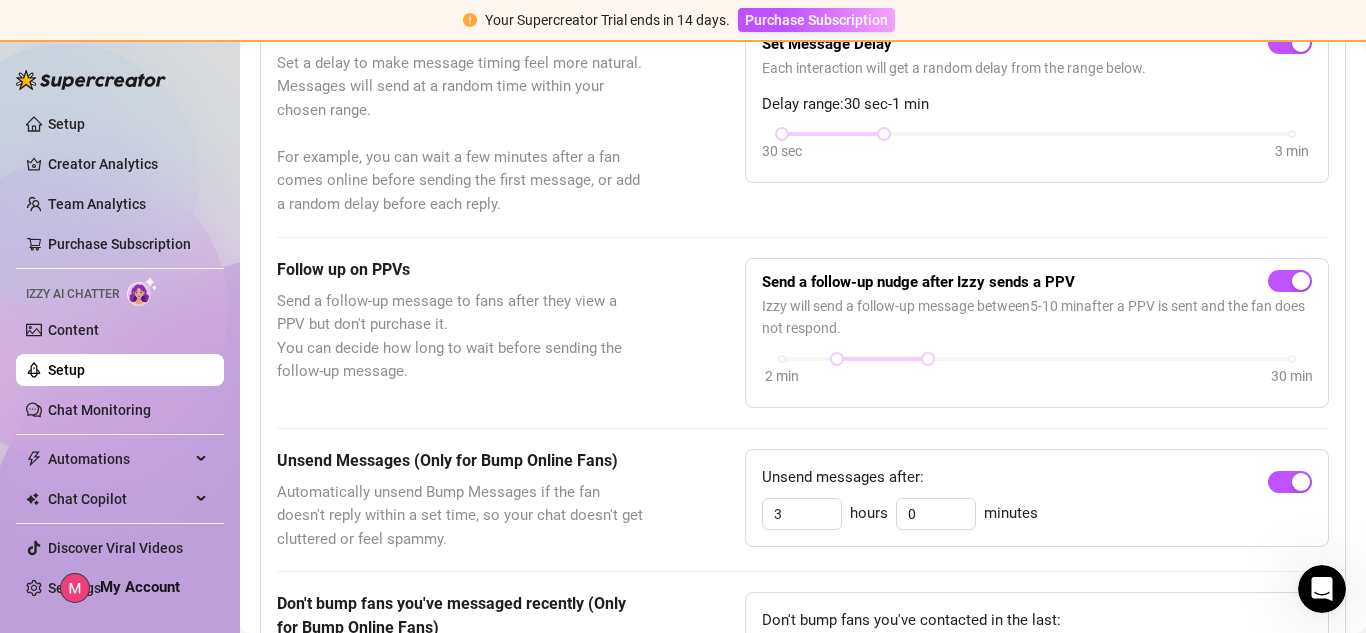 scroll, scrollTop: 177, scrollLeft: 0, axis: vertical 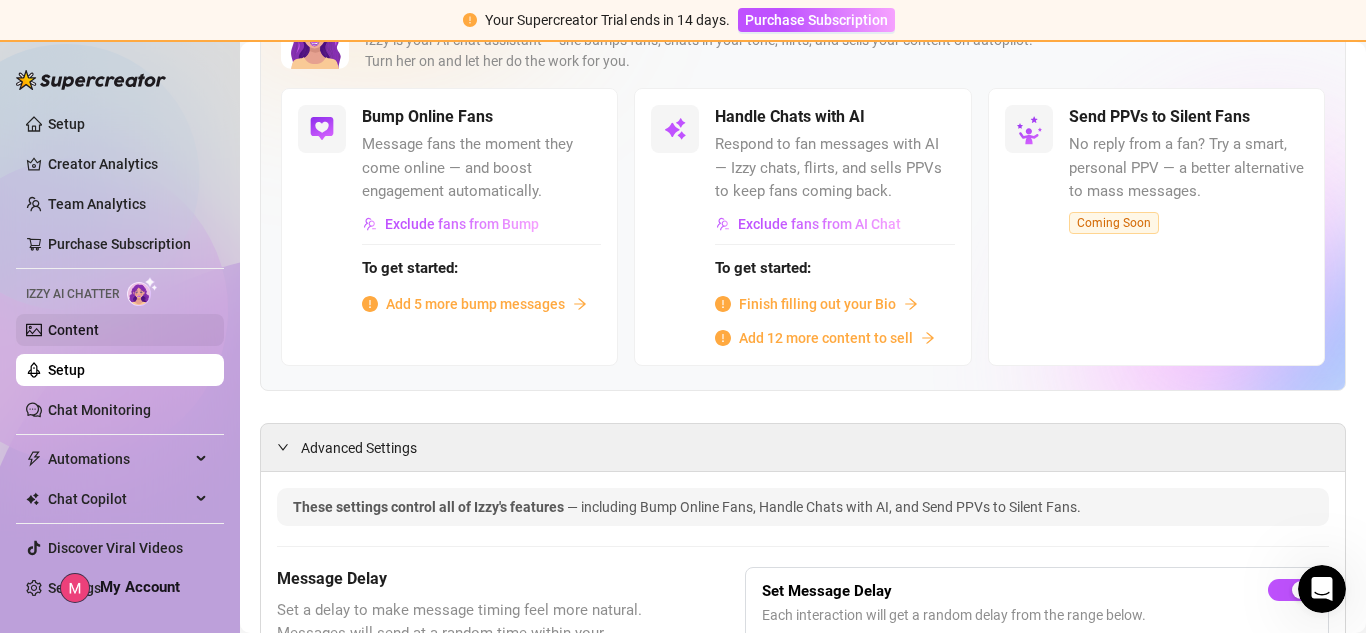 click on "Content" at bounding box center (73, 330) 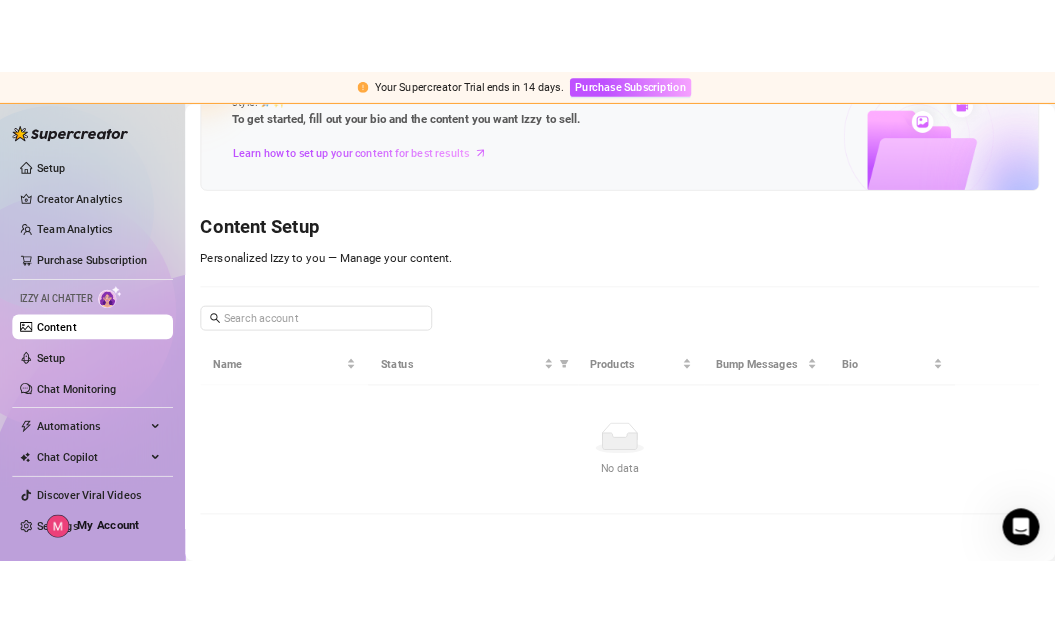 scroll, scrollTop: 7, scrollLeft: 0, axis: vertical 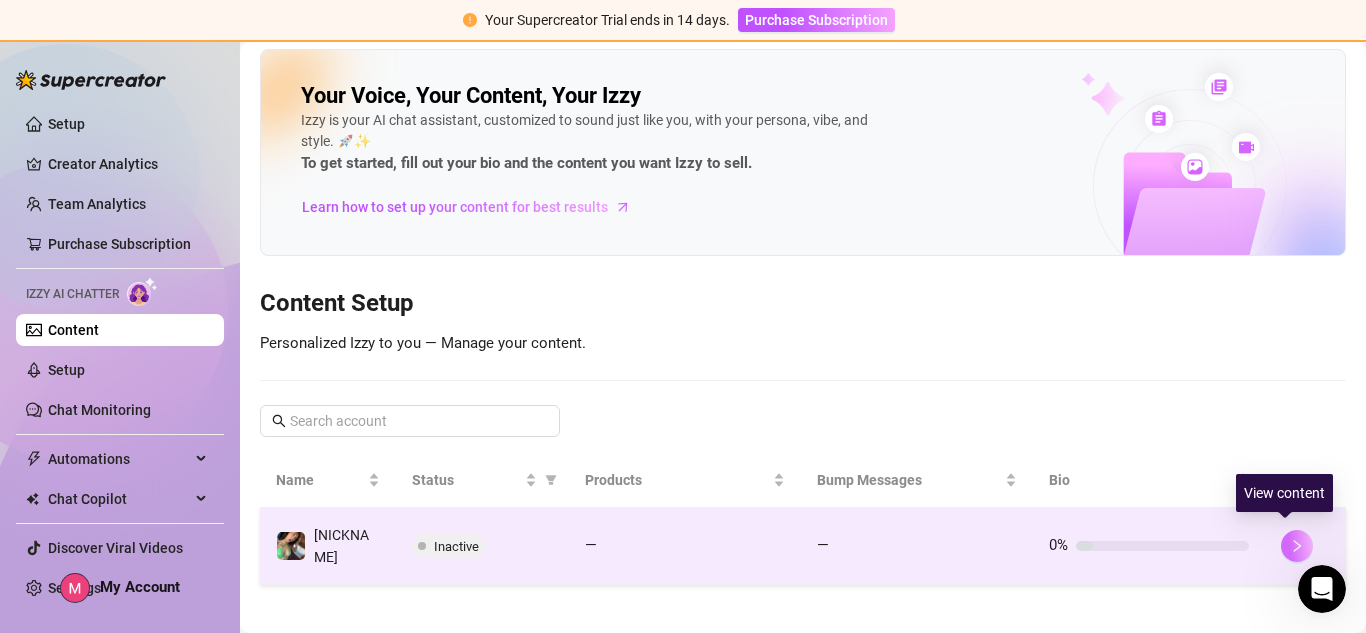 click 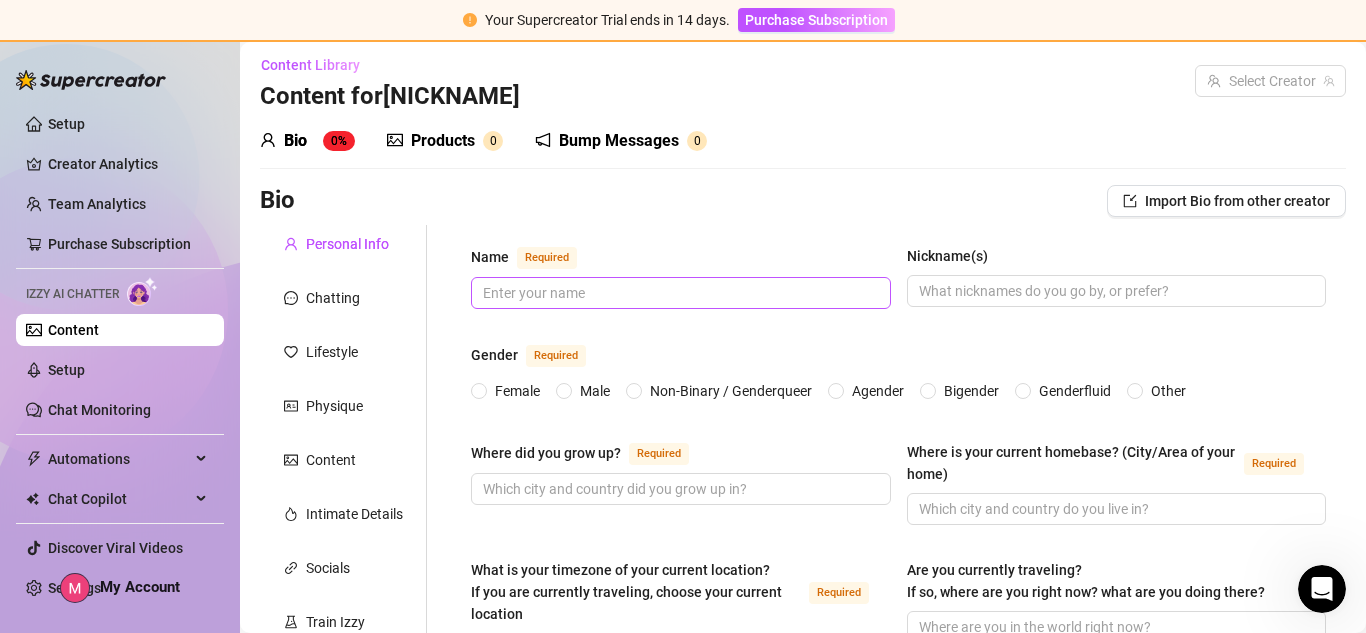 click at bounding box center (681, 293) 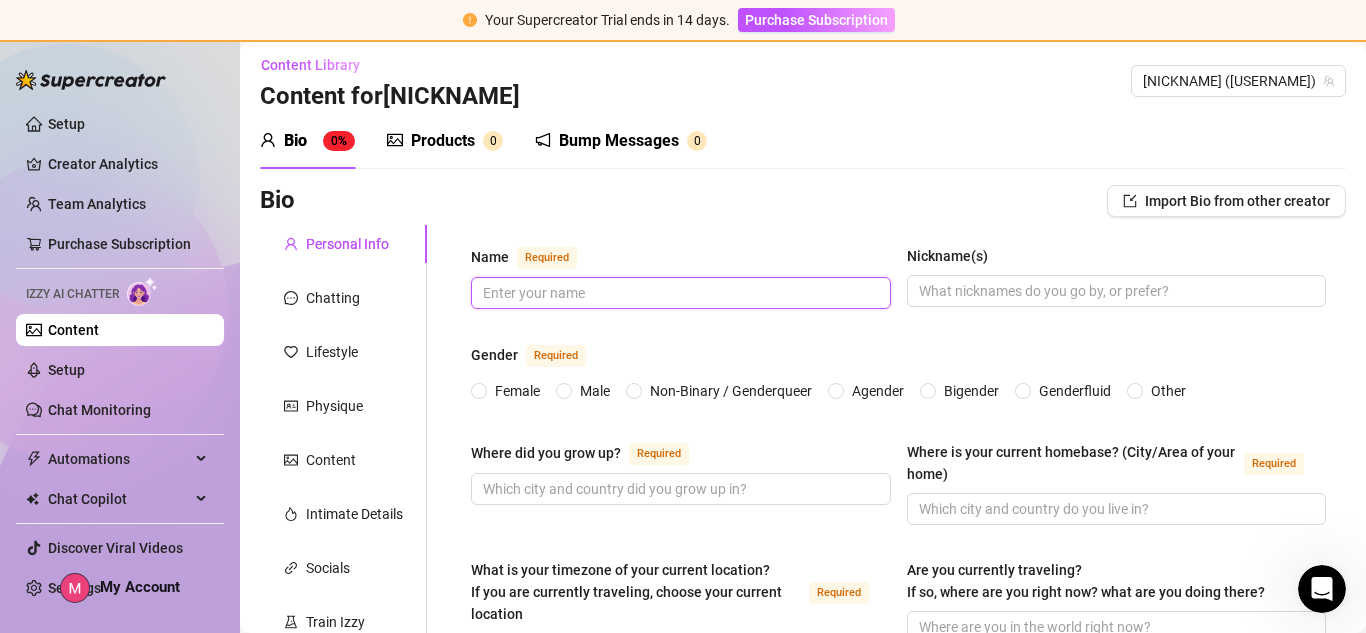 click on "Name Required" at bounding box center (679, 293) 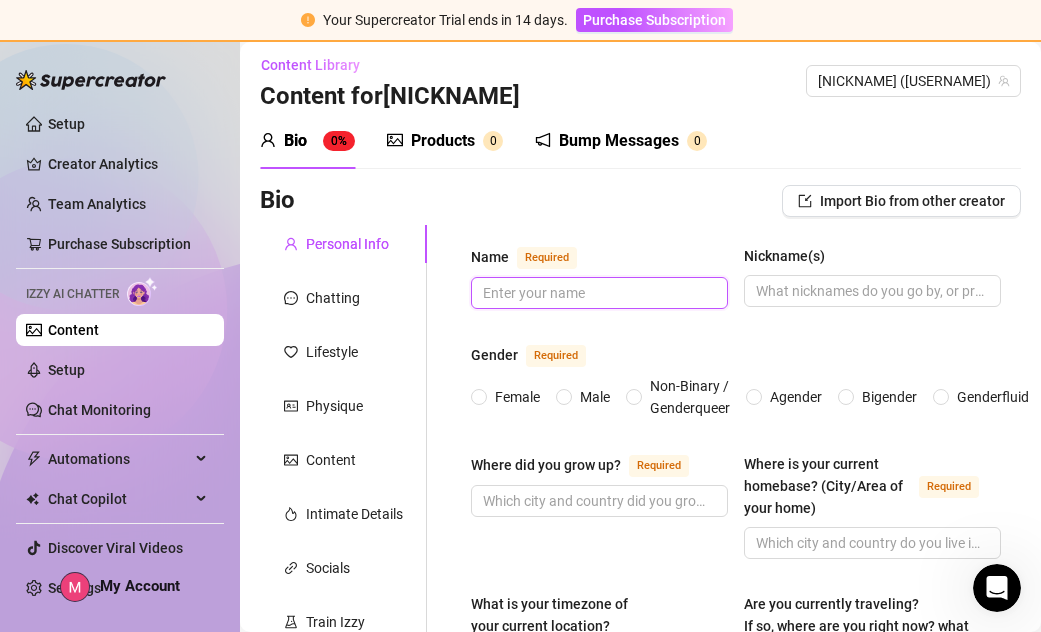 type 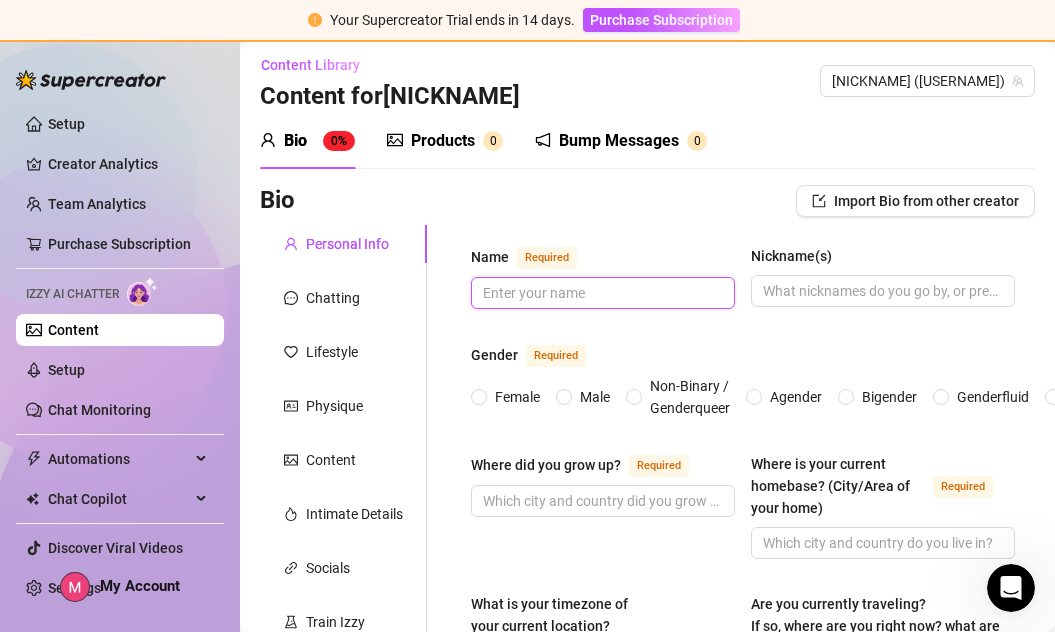 paste on "[FIRST]" 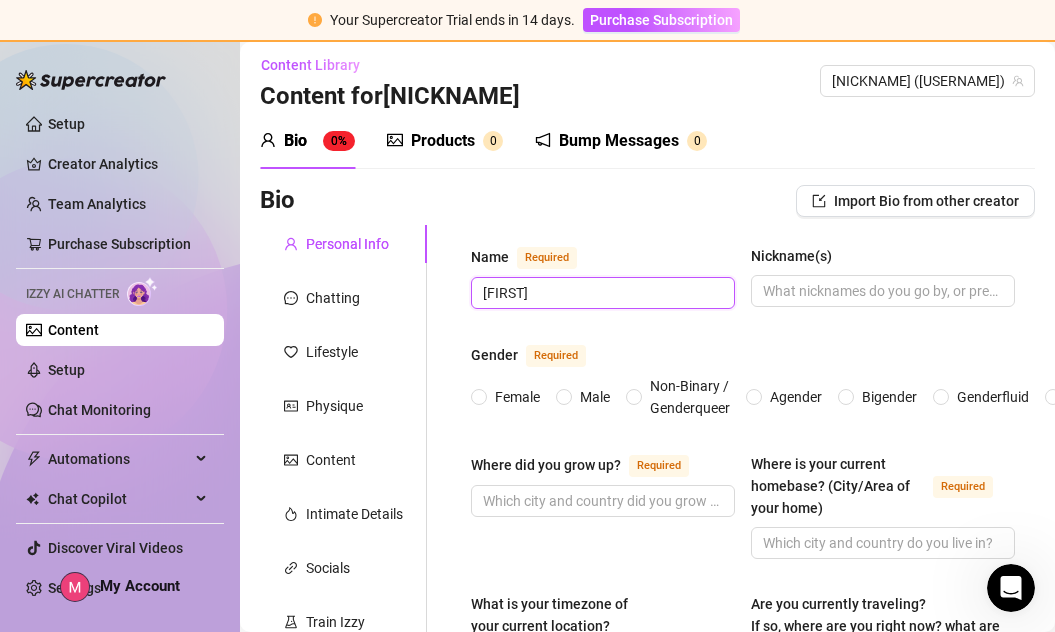 type on "[FIRST]" 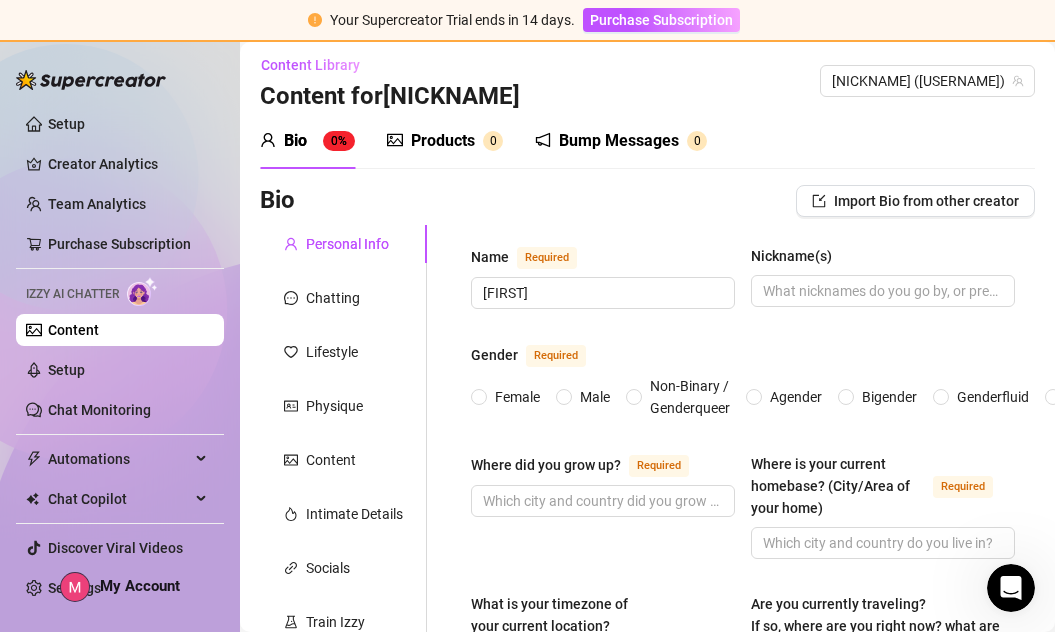 click on "Name Required [CITY] [COUNTRY] Where is your current homebase? (City/Area of your home) Required [CITY] [STATE] What is your timezone of your current location? If you are currently traveling, choose your current location Required [COUNTRY] ( [TIMEZONE] ) Are you currently traveling? If so, where are you right now? what are you doing there? yes, [CITY], Visiting my best friend Birth Date Required [MONTH] [DAY]th, [YEAR] Zodiac Sign Sagittarius Sexual Orientation Required Bisexual Relationship Status Required Do you have any siblings? How many? Do you have any children? How many? Do you have any pets? What do you do for work currently? What were your previous jobs or careers? What is your educational background?   Required cm" at bounding box center [647, 1072] 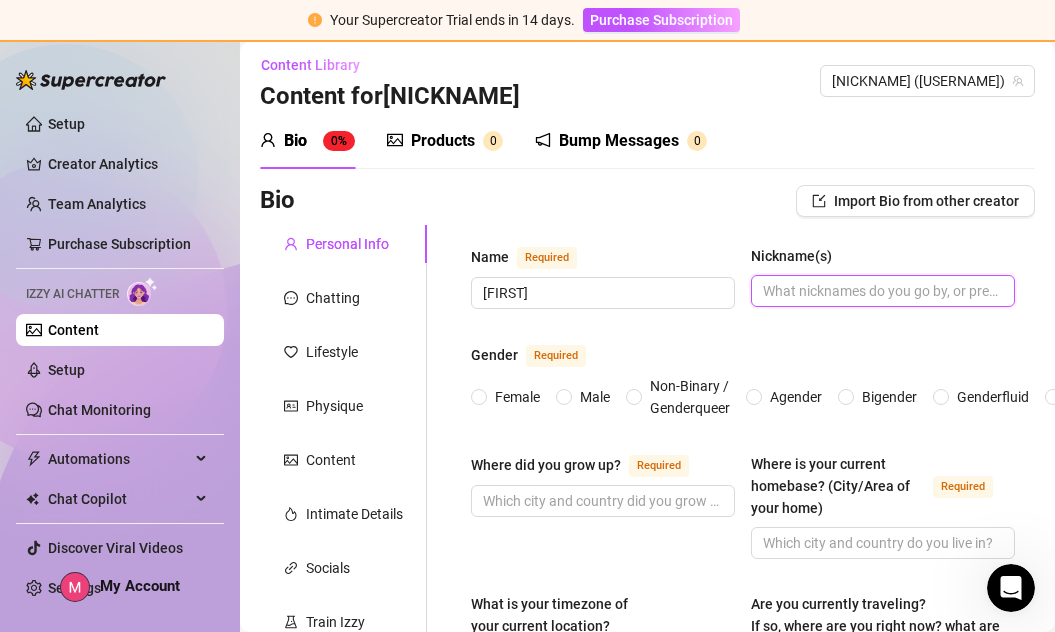 click on "Nickname(s)" at bounding box center (881, 291) 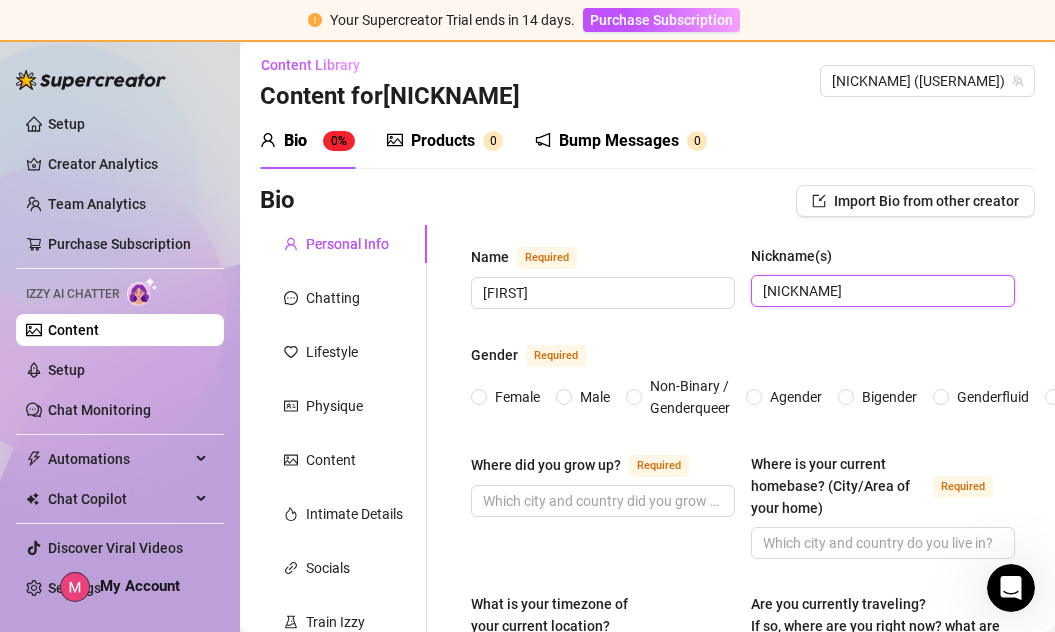 type on "[NICKNAME]" 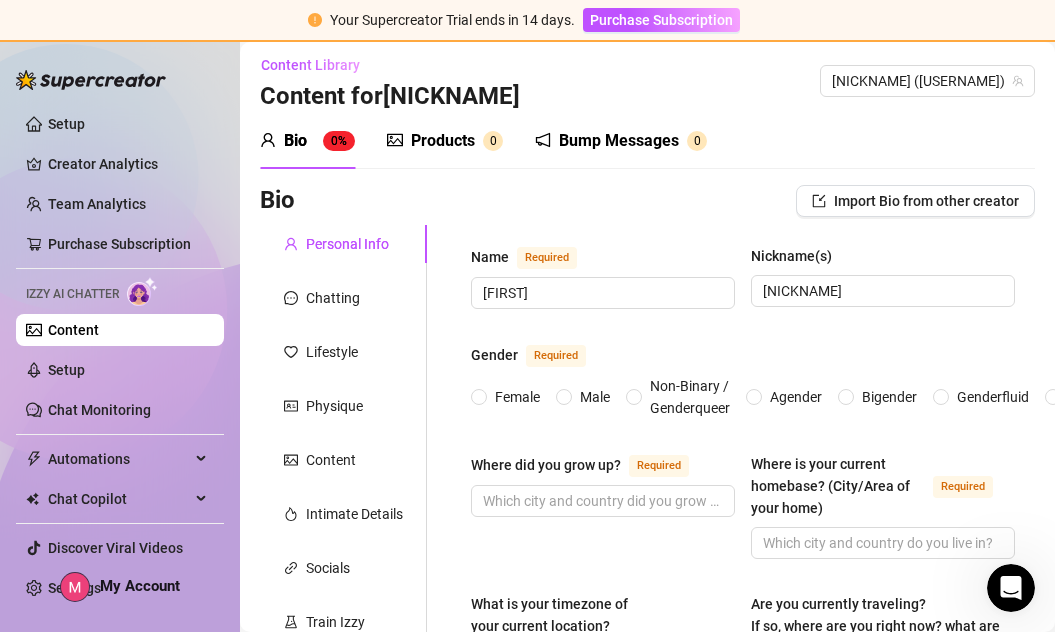 click on "Content Library Content for [NICKNAME] [NICKNAME] ([USERNAME]) Bio   0% Products 0 Bump Messages 0 Bio Import Bio from other creator Personal Info Chatting Lifestyle Physique Content Intimate Details Socials Train Izzy Name Required [FIRST] Nickname(s) [NICKNAME] Gender Required Female Male Non-Binary / Genderqueer Agender Bigender Genderfluid Other Where did you grow up? Required Where is your current homebase? (City/Area of your home) Required What is your timezone of your current location? If you are currently traveling, choose your current location Required 🌎 Select location Are you currently traveling? If so, where are you right now? what are you doing there? Birth Date Required Zodiac Sign Sexual Orientation Required Relationship Status Required Do you have any siblings? How many? Do you have any children? How many? Do you have any pets? What do you do for work currently? What were your previous jobs or careers? What is your educational background? What languages do you speak?   Select or type languages you speak cm" at bounding box center (647, 1072) 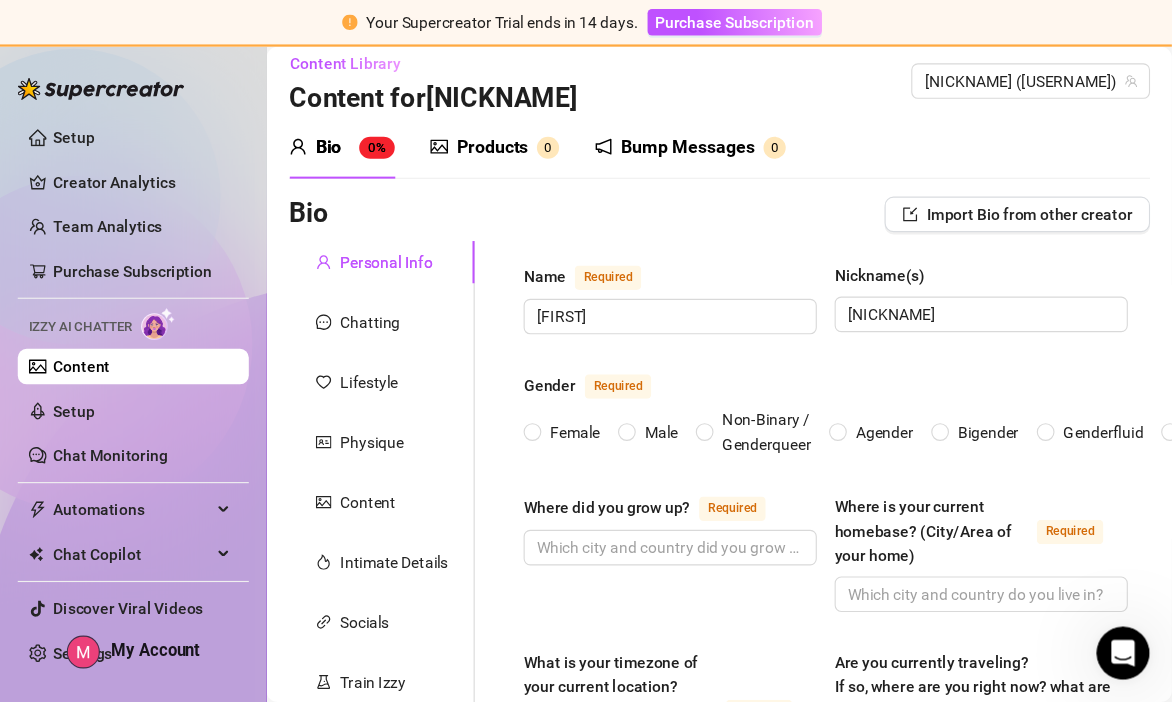 scroll, scrollTop: 207, scrollLeft: 0, axis: vertical 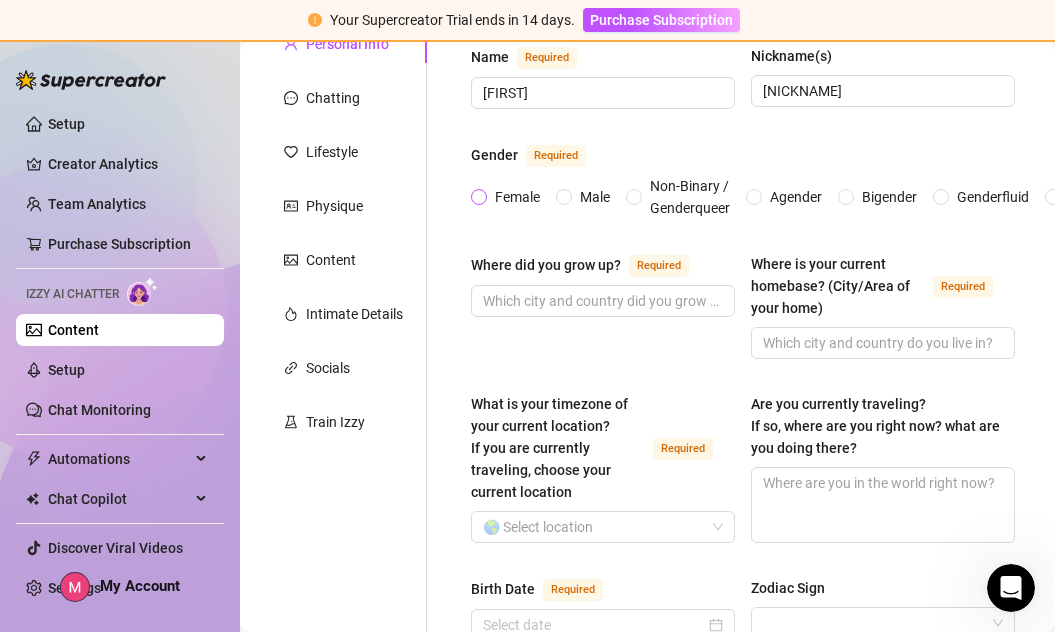 click on "Female" at bounding box center [517, 197] 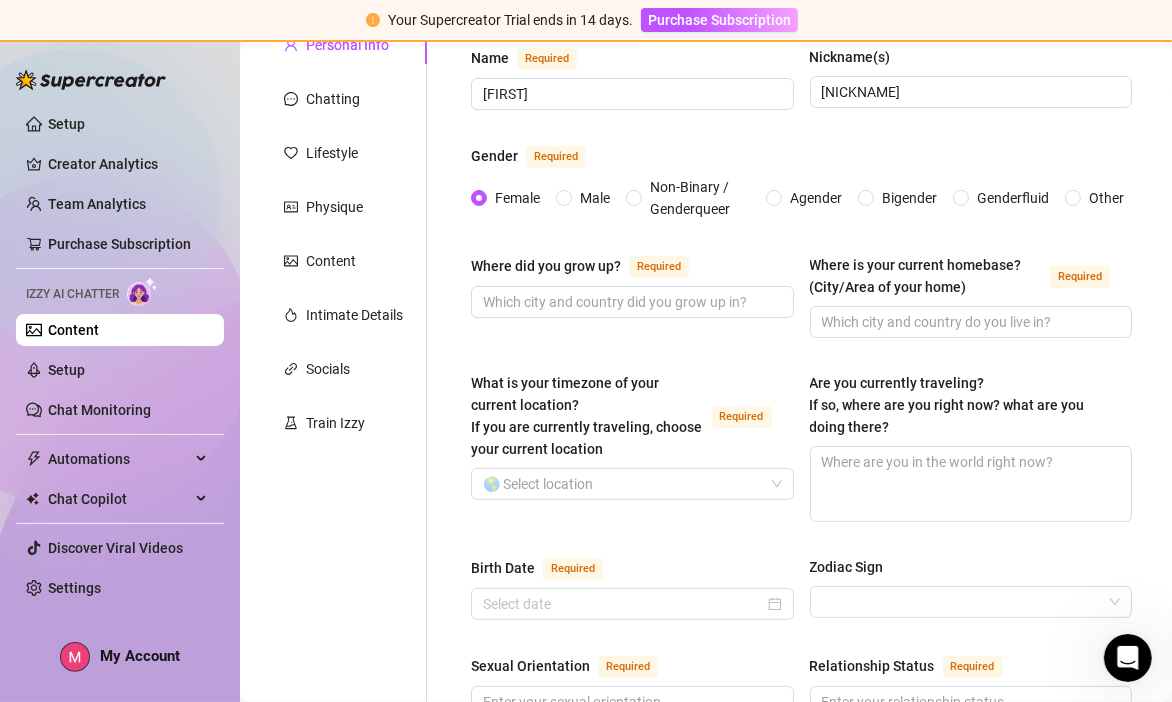 type 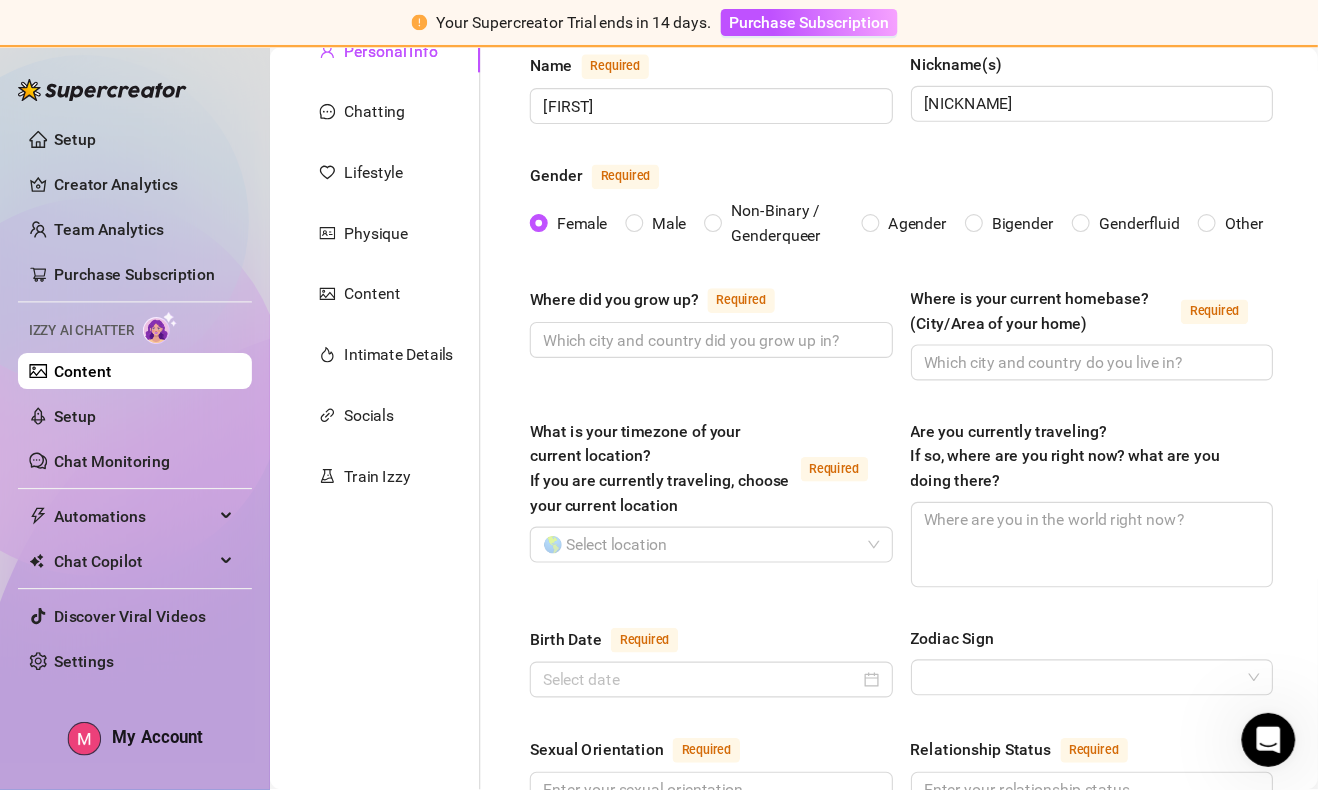 scroll, scrollTop: 206, scrollLeft: 0, axis: vertical 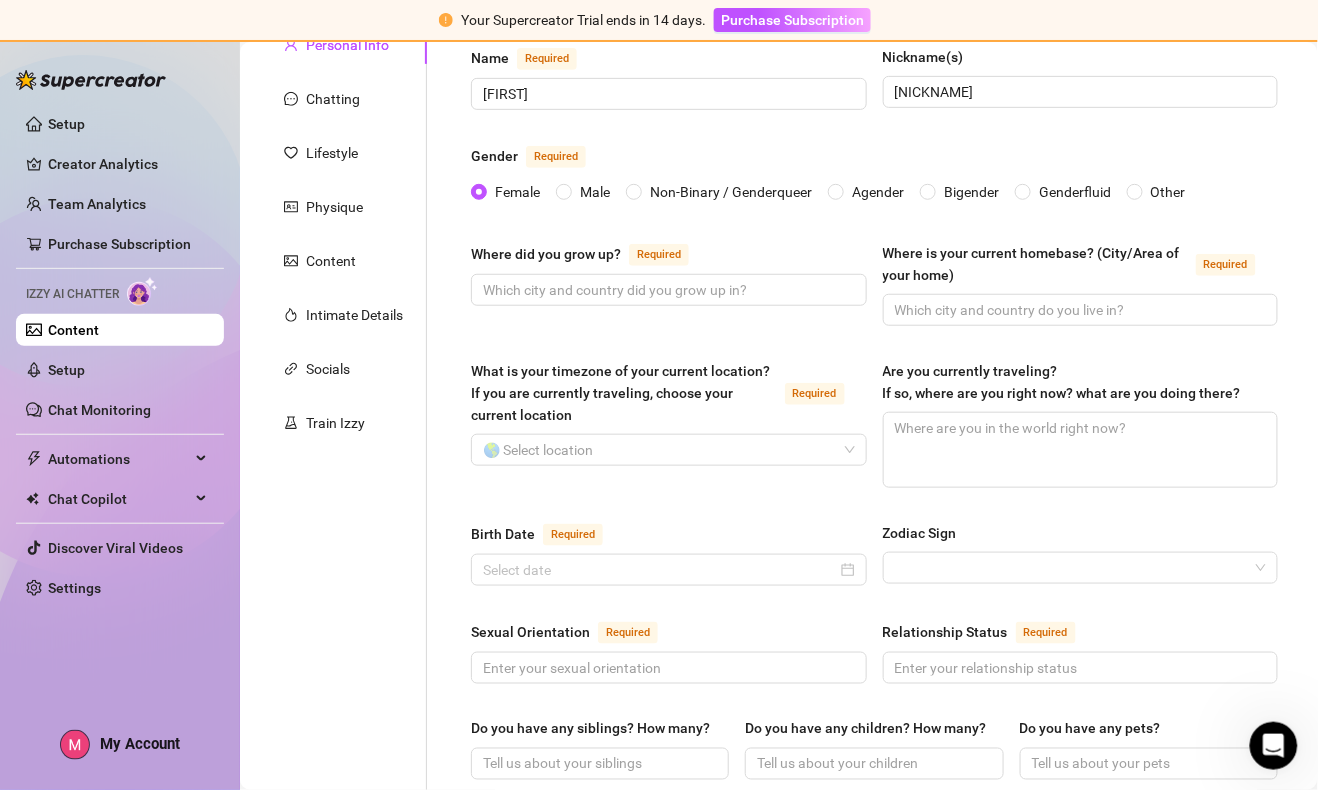 drag, startPoint x: 1013, startPoint y: 85, endPoint x: 658, endPoint y: 118, distance: 356.53052 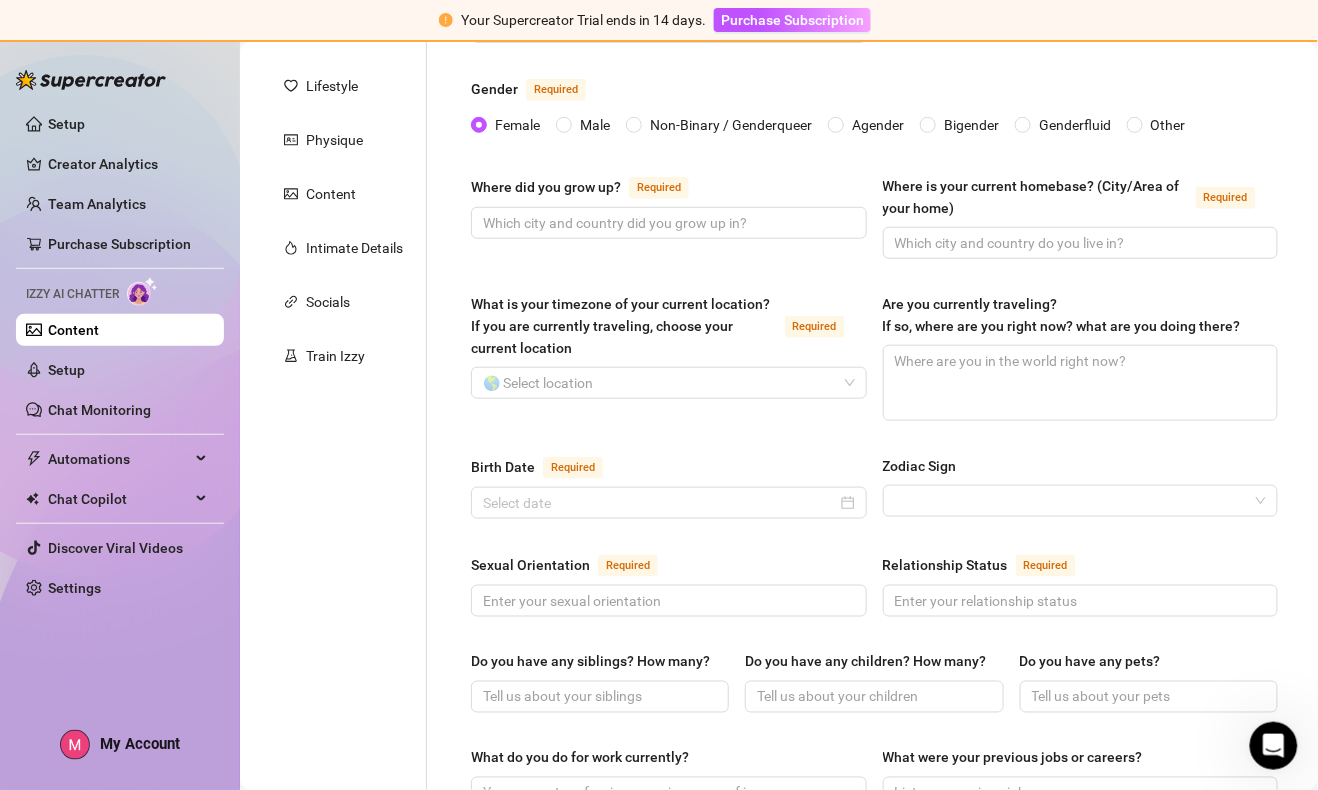 scroll, scrollTop: 331, scrollLeft: 0, axis: vertical 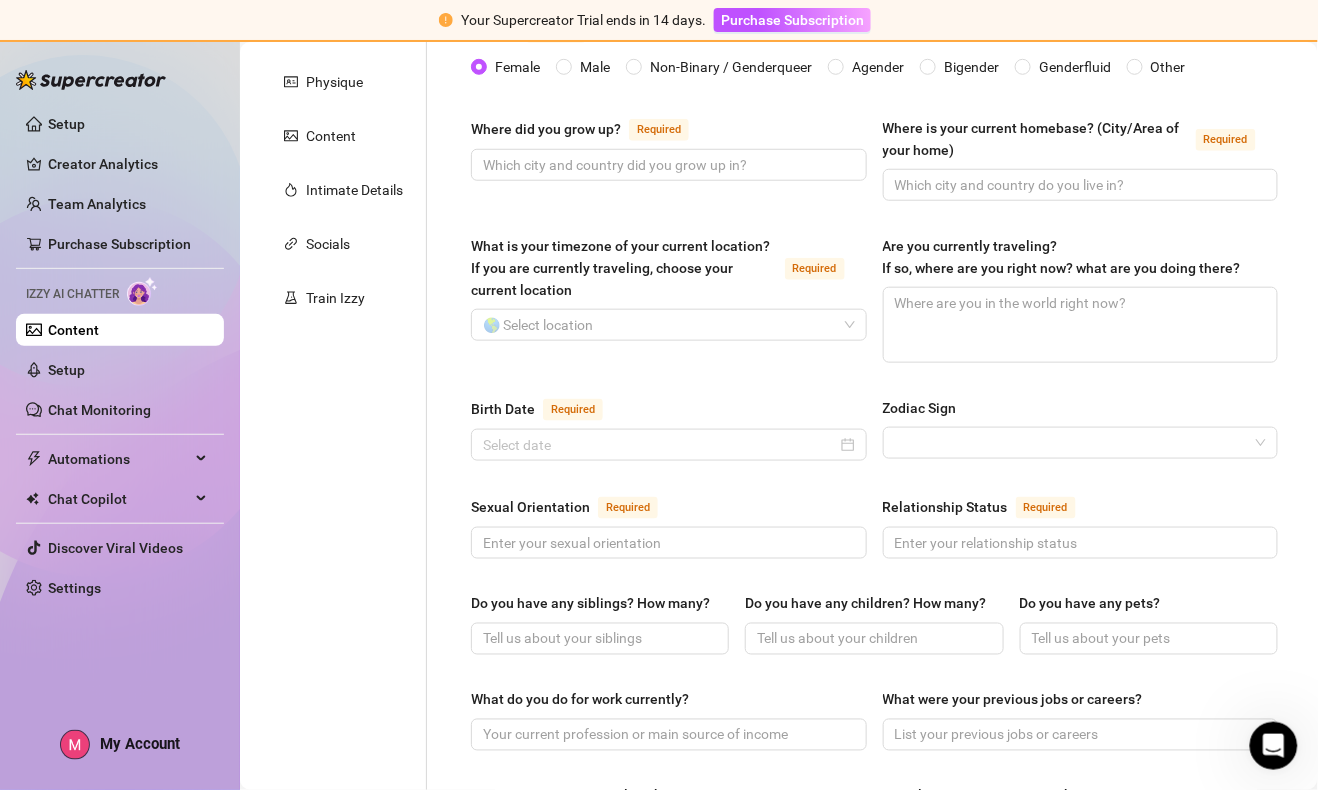 click on "Personal Info Chatting Lifestyle Physique Content Intimate Details Socials Train Izzy" at bounding box center (343, 722) 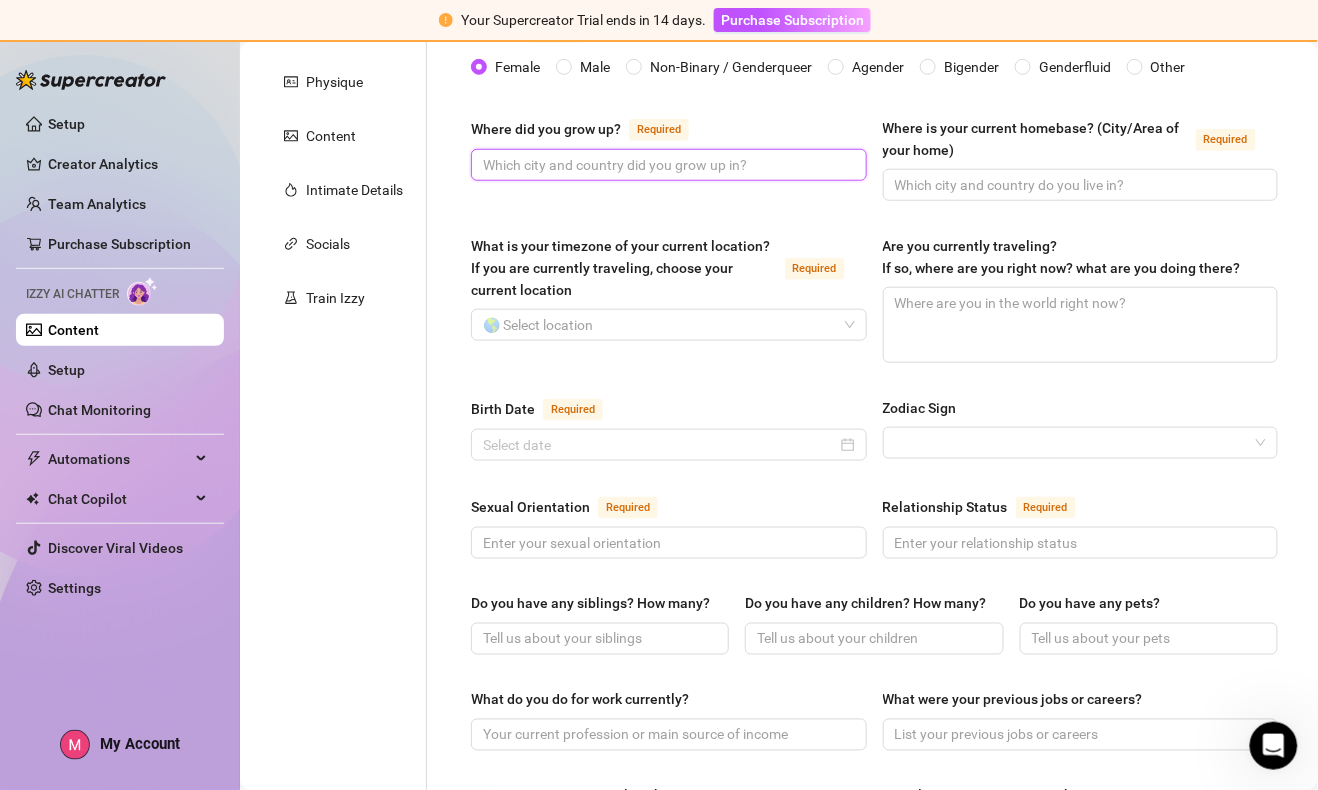 click on "Where did you grow up? Required" at bounding box center (667, 165) 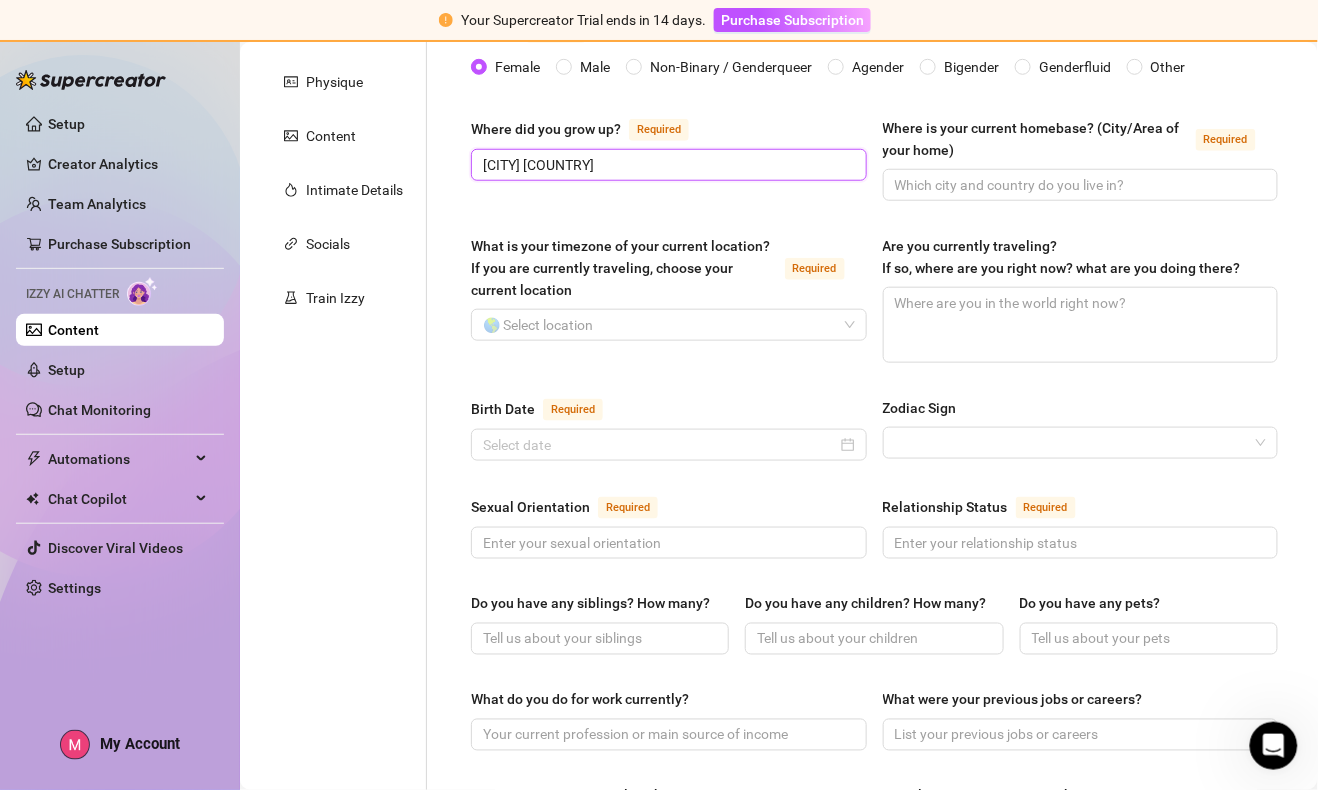 type on "[CITY] [COUNTRY]" 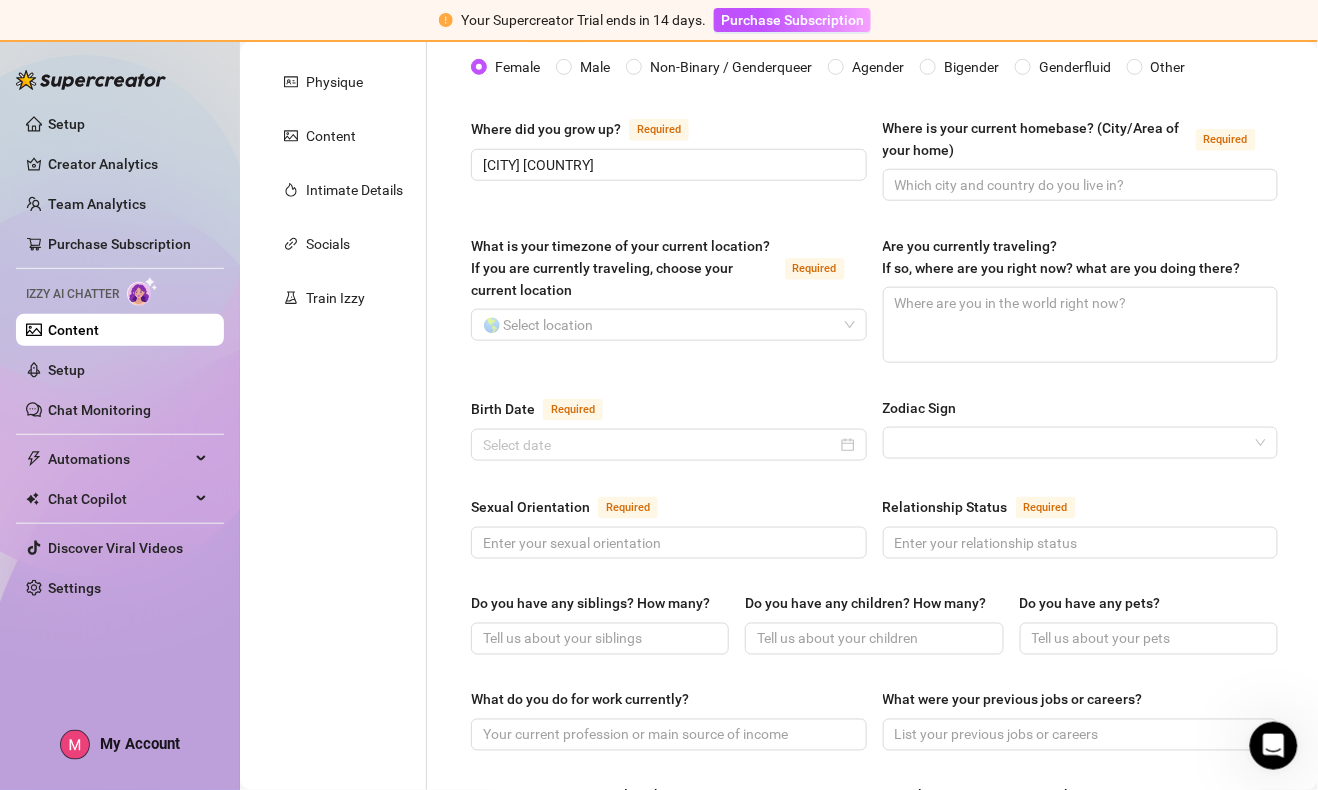 click on "Personal Info Chatting Lifestyle Physique Content Intimate Details Socials Train Izzy" at bounding box center (343, 722) 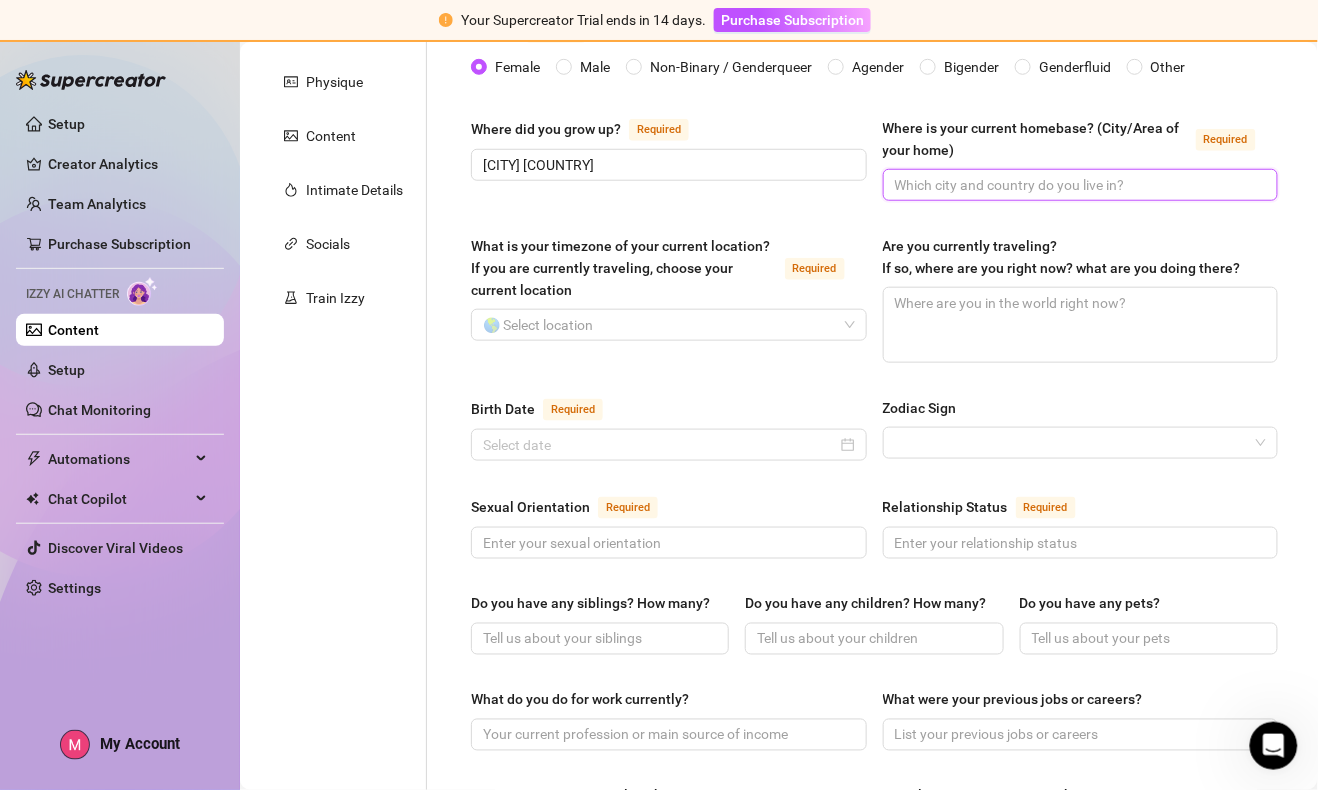 click on "Where is your current homebase? (City/Area of your home) Required" at bounding box center (1079, 185) 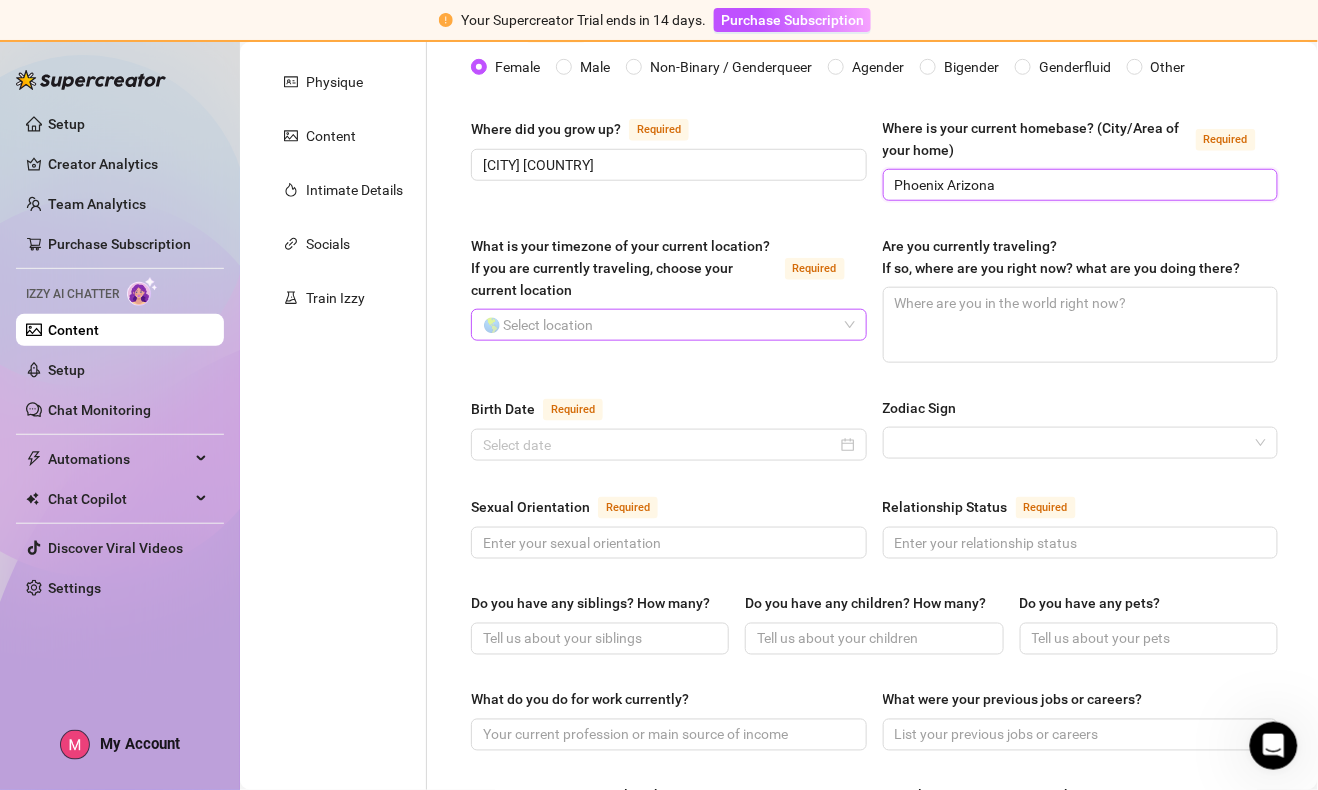 type on "Phoenix Arizona" 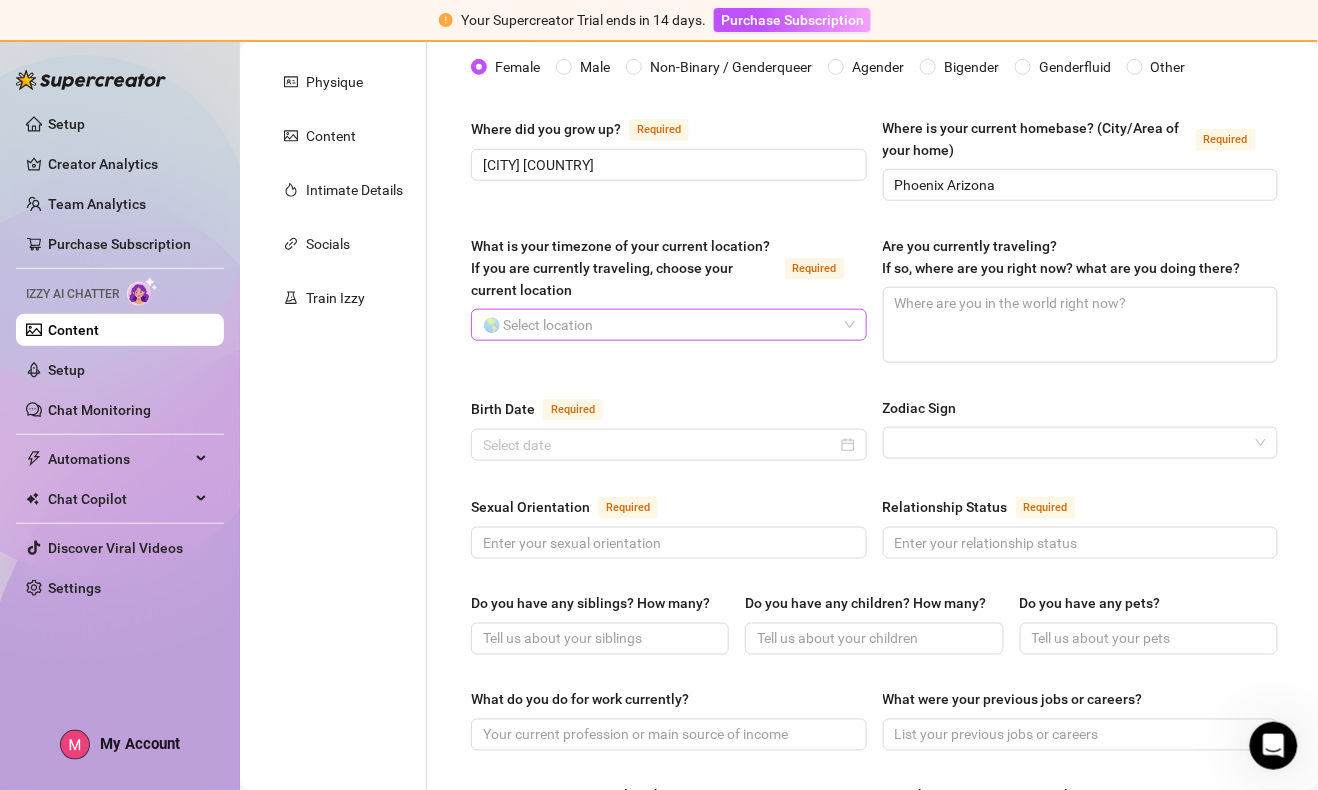 click on "What is your timezone of your current location? If you are currently traveling, choose your current location Required" at bounding box center [660, 325] 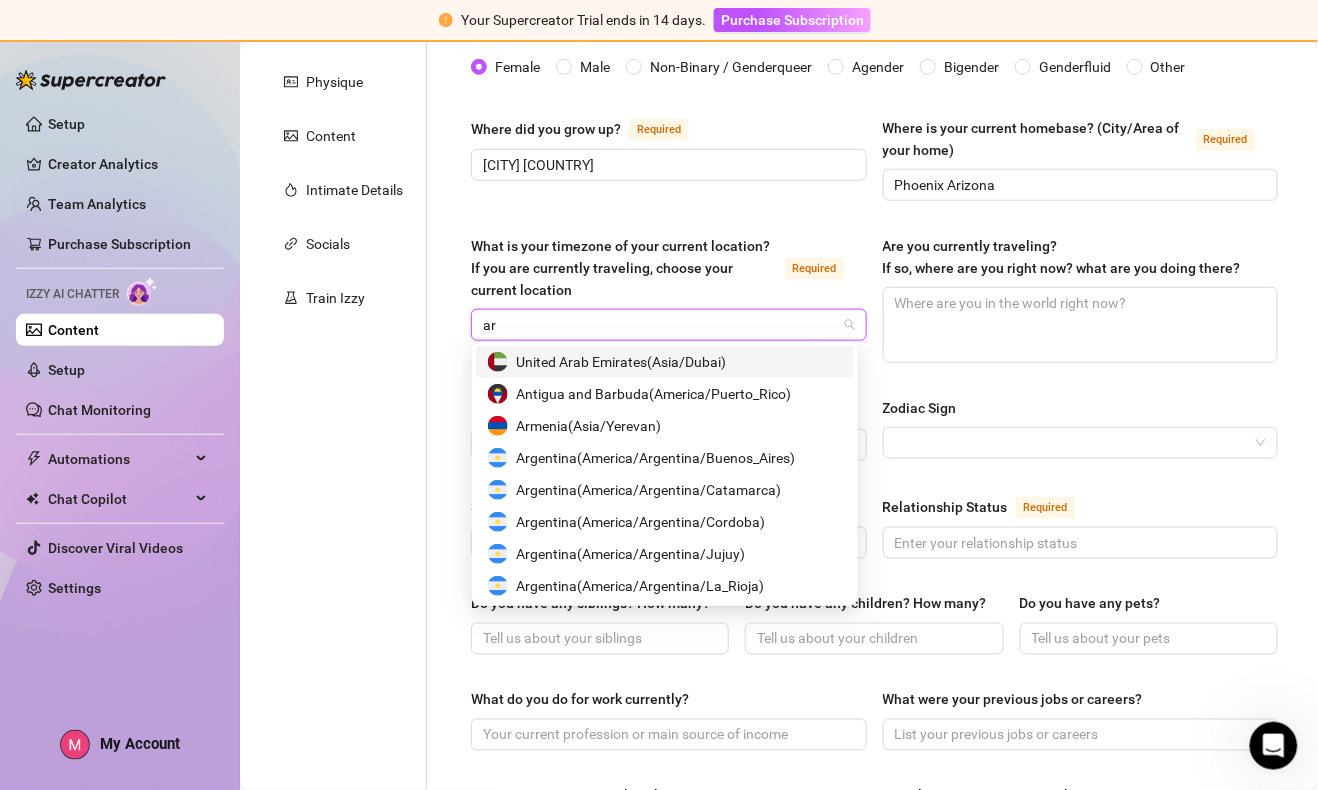 type on "a" 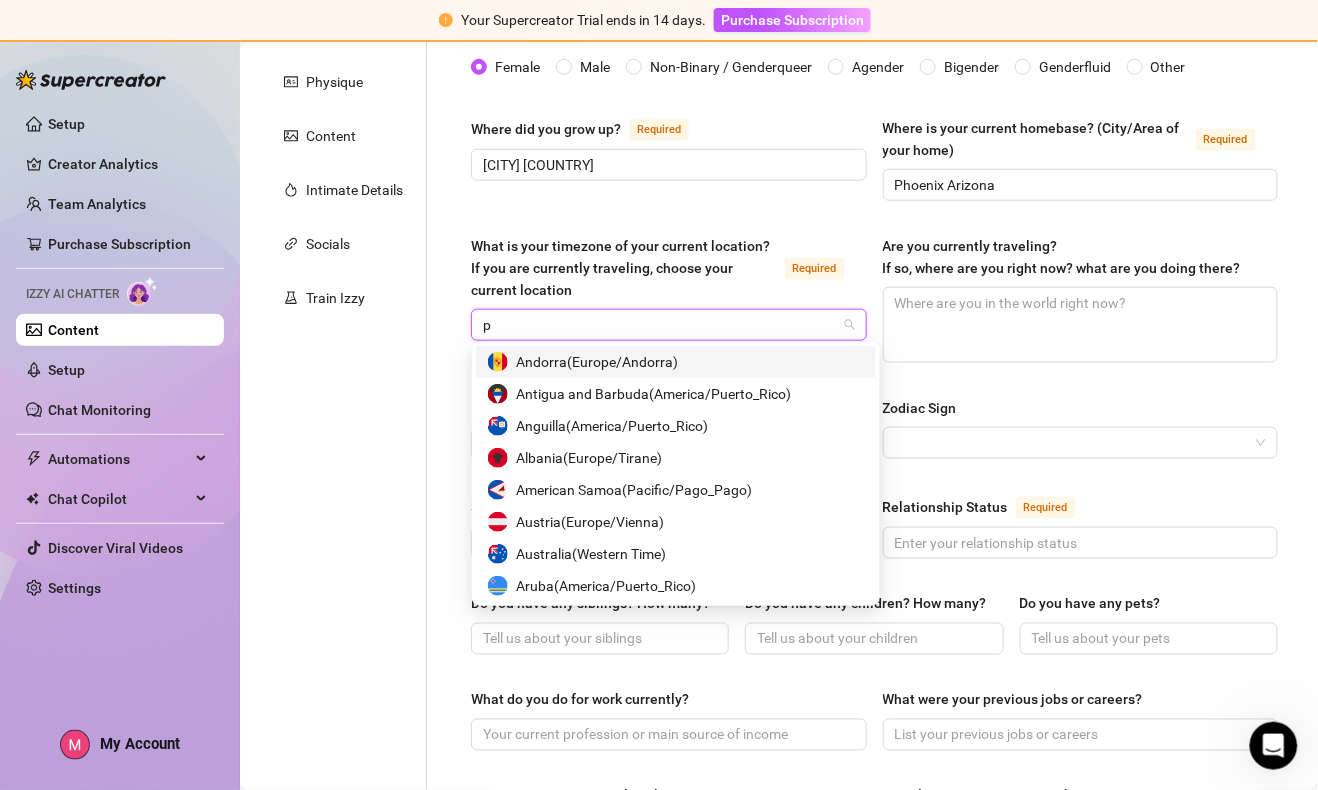 type on "ph" 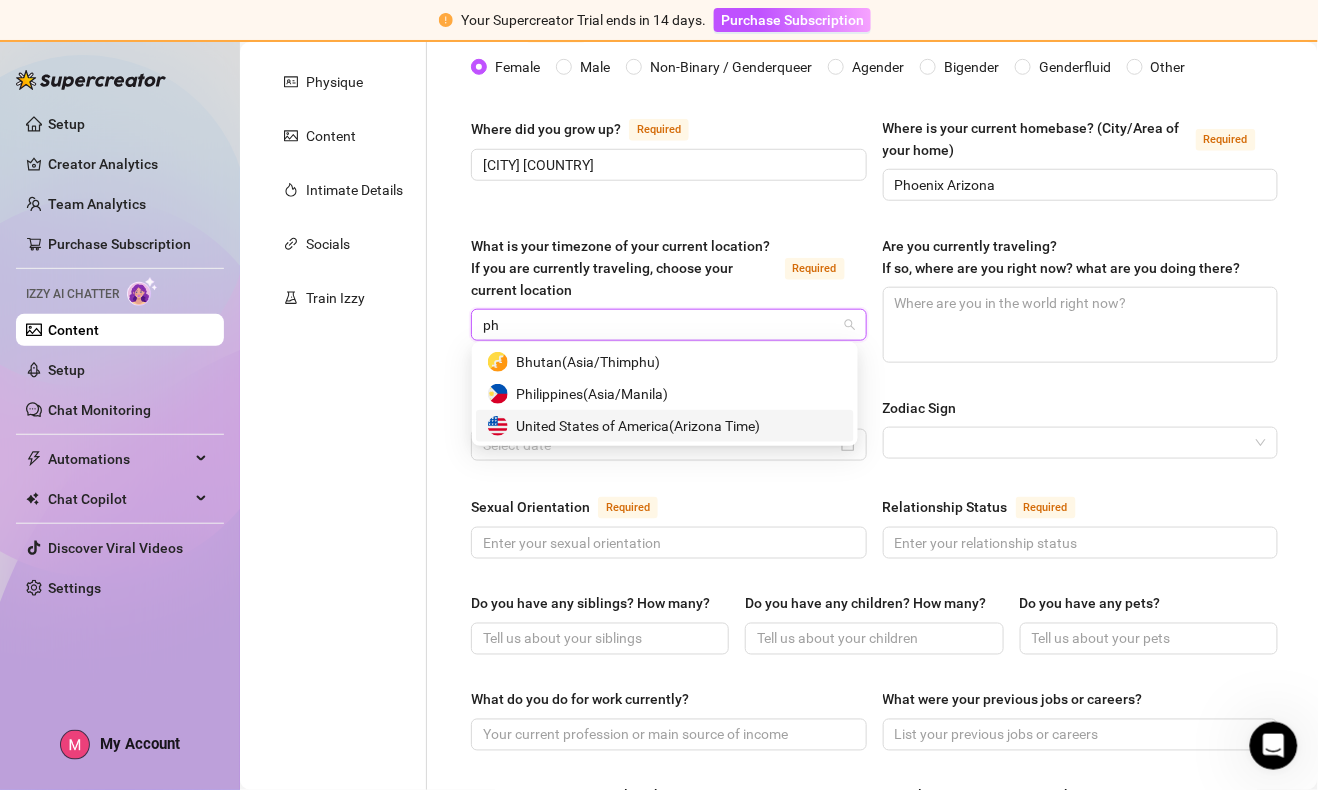 click on "[COUNTRY]  ( [TIMEZONE] )" at bounding box center [638, 426] 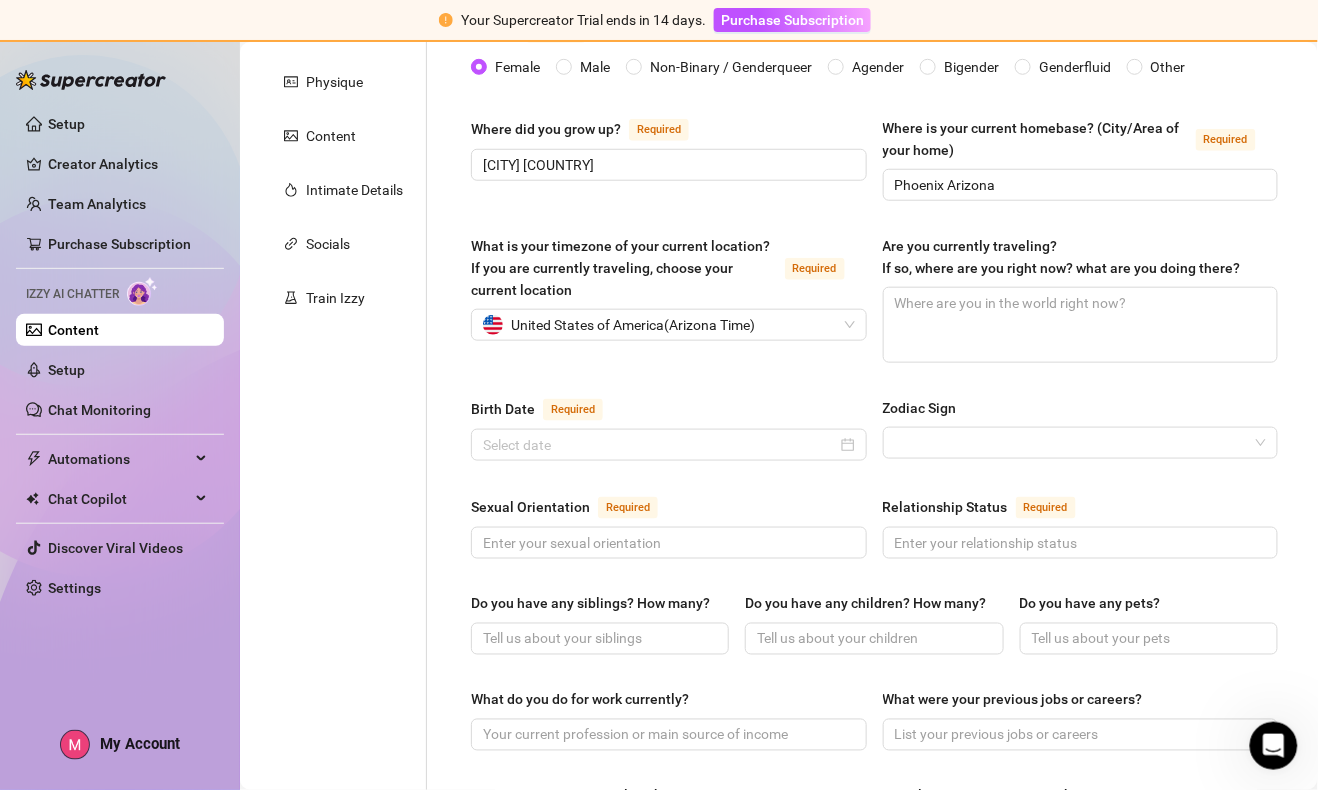 drag, startPoint x: 290, startPoint y: 450, endPoint x: 347, endPoint y: 442, distance: 57.558666 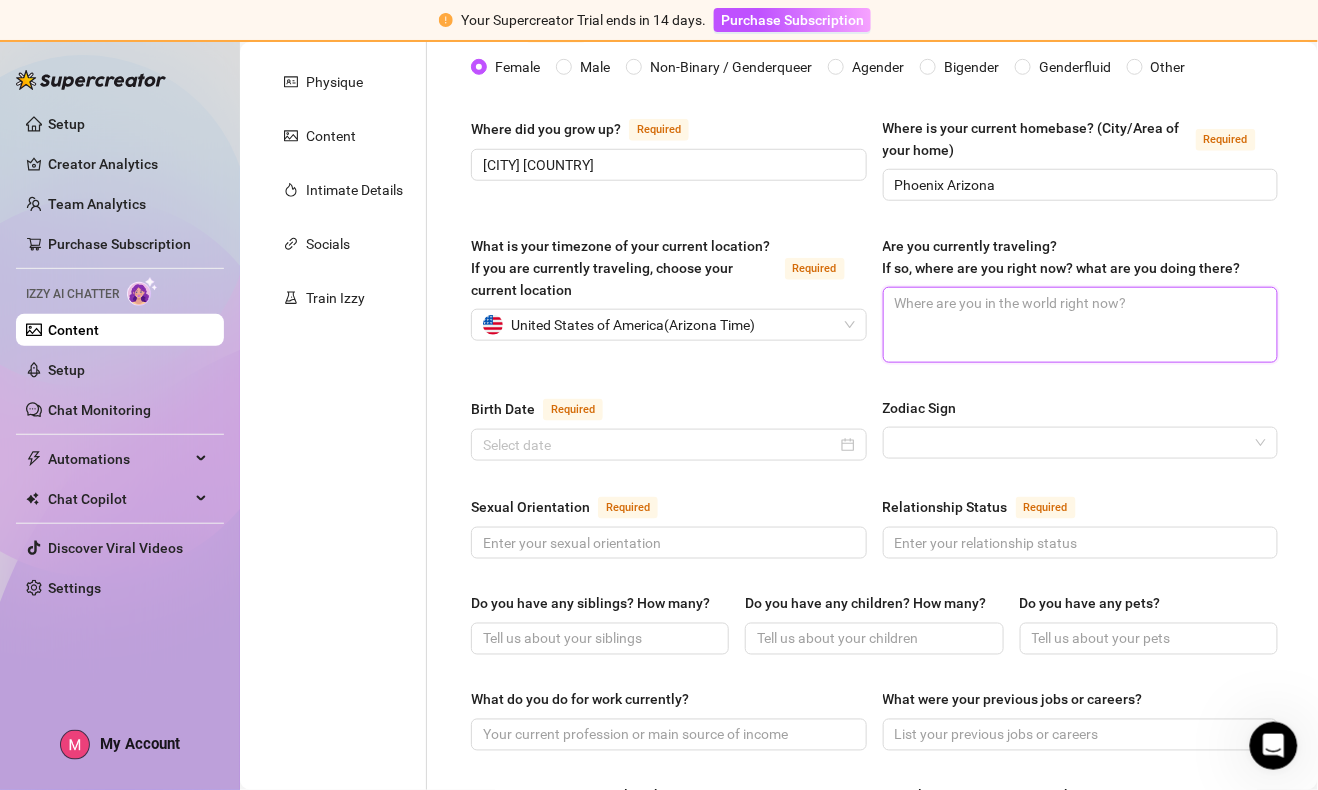 click on "Are you currently traveling? If so, where are you right now? what are you doing there?" at bounding box center [1081, 325] 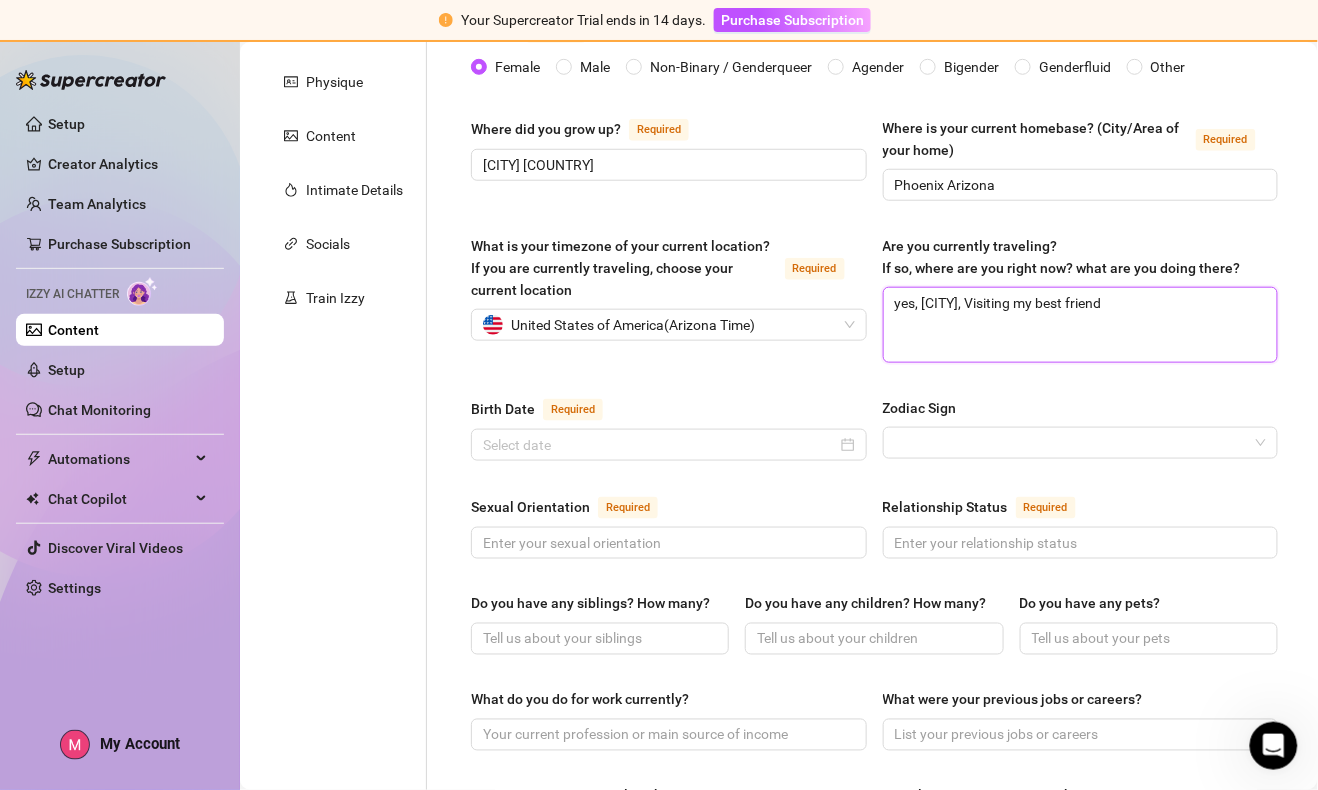 type 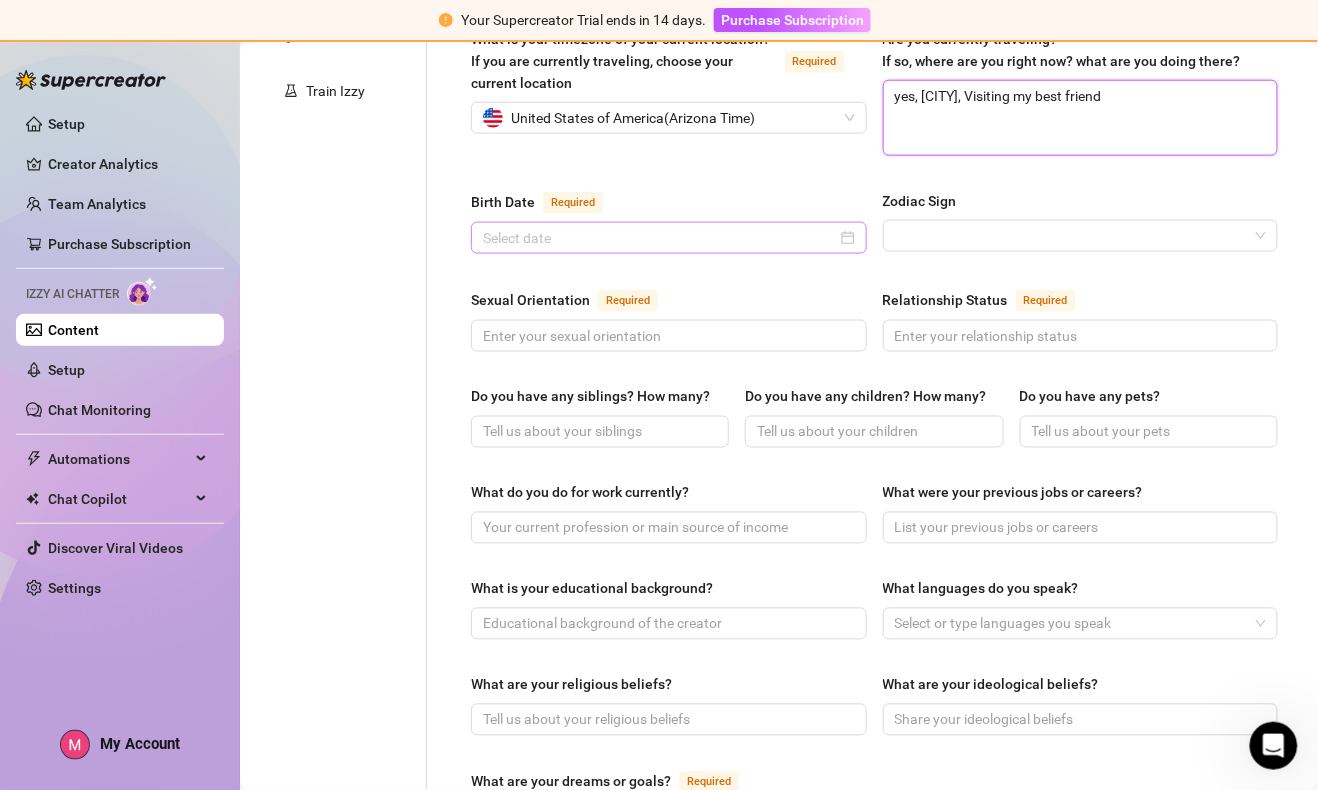 scroll, scrollTop: 581, scrollLeft: 0, axis: vertical 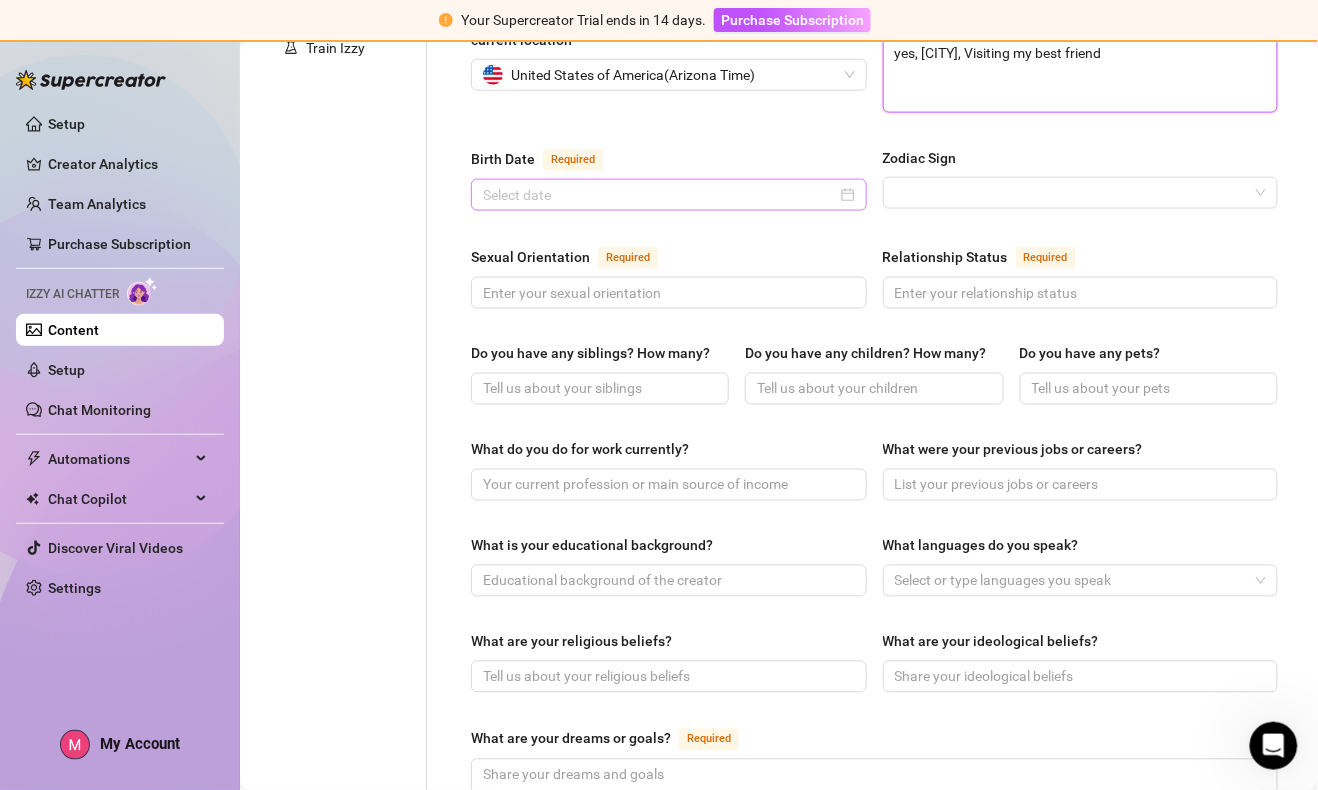 type on "yes, [CITY], Visiting my best friend" 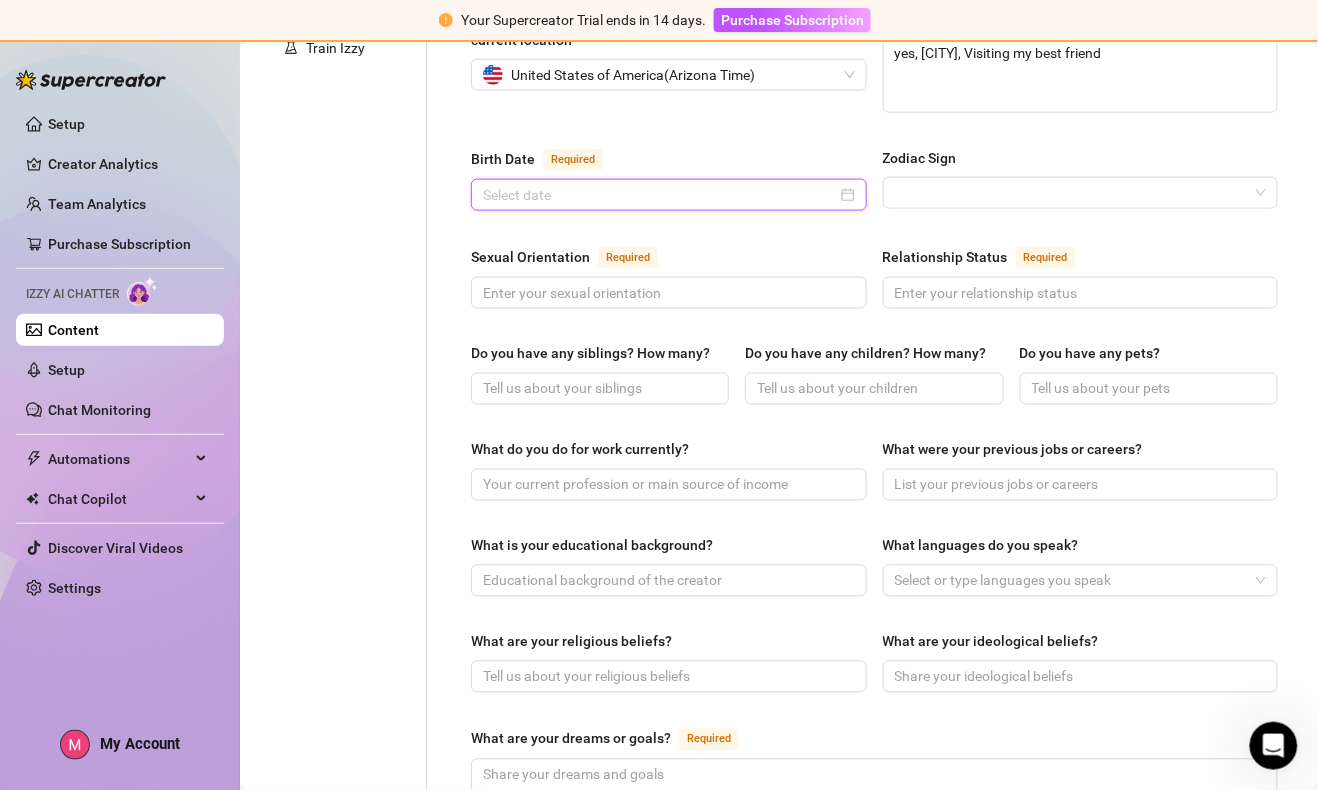 click on "Birth Date Required" at bounding box center (660, 195) 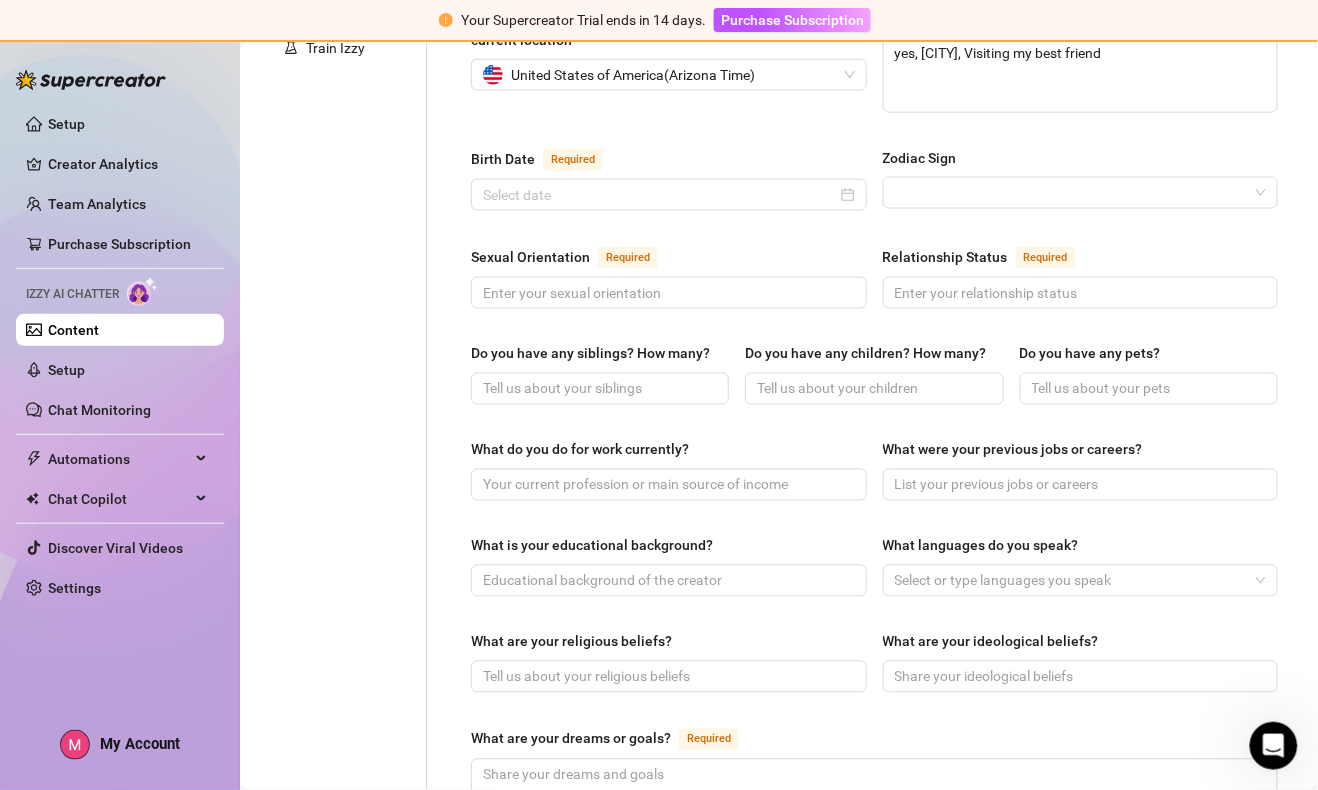 click on "Personal Info Chatting Lifestyle Physique Content Intimate Details Socials Train Izzy" at bounding box center (343, 472) 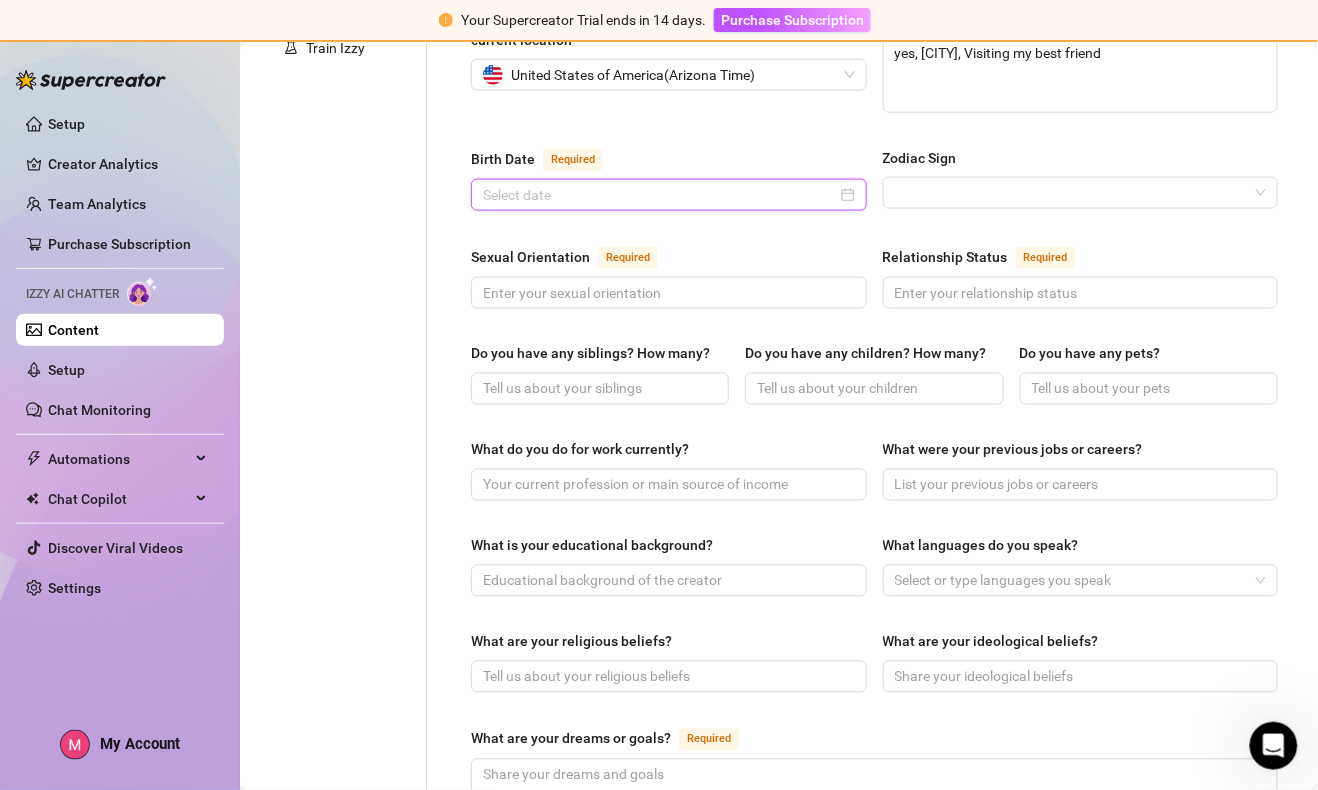 click on "Birth Date Required" at bounding box center [660, 195] 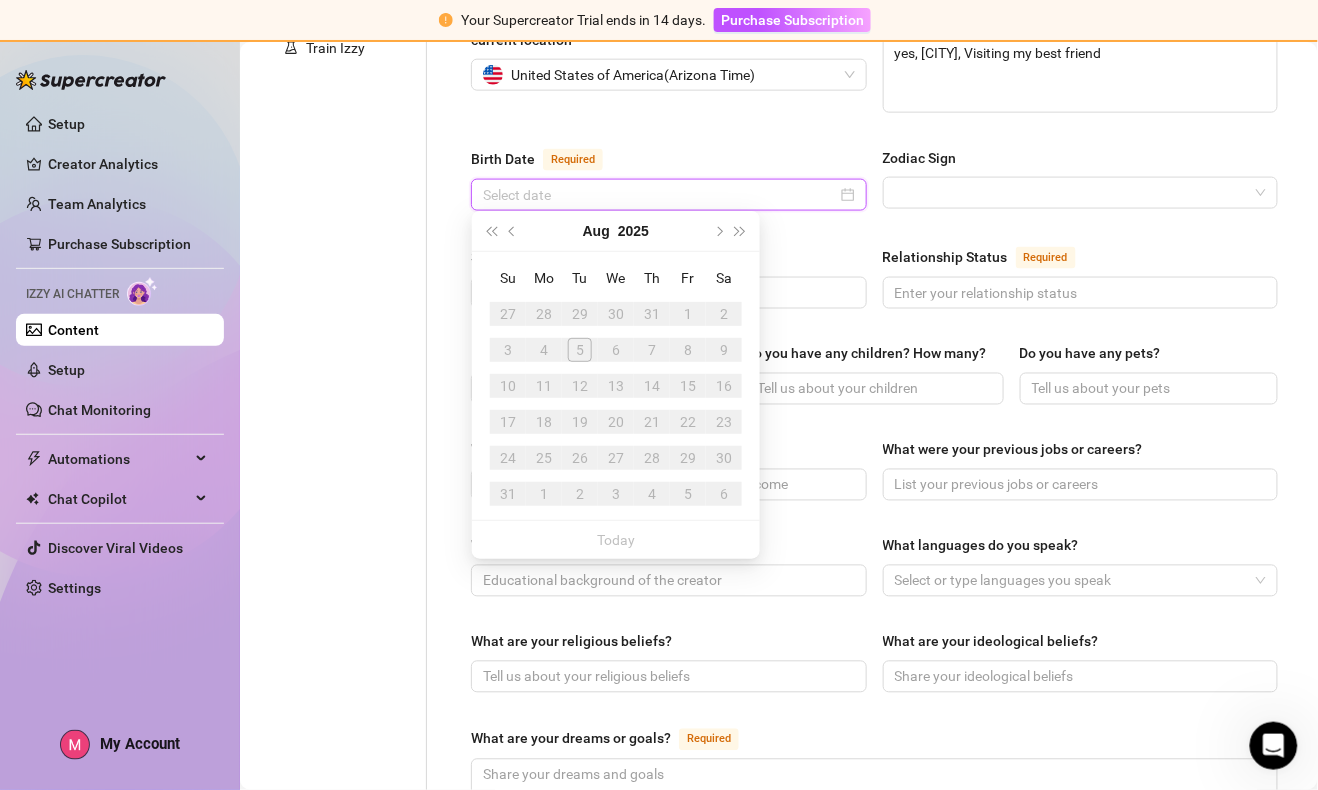 click at bounding box center [669, 195] 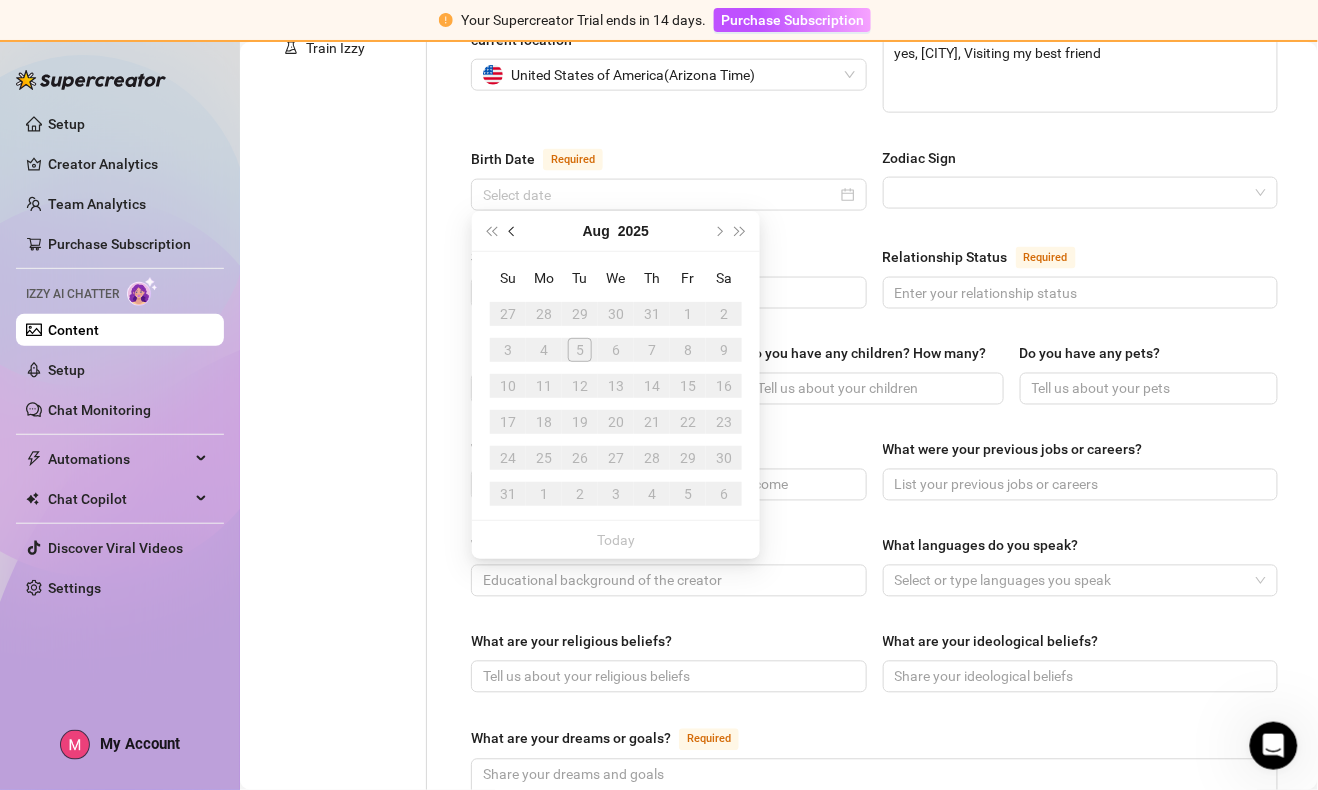 click at bounding box center (514, 231) 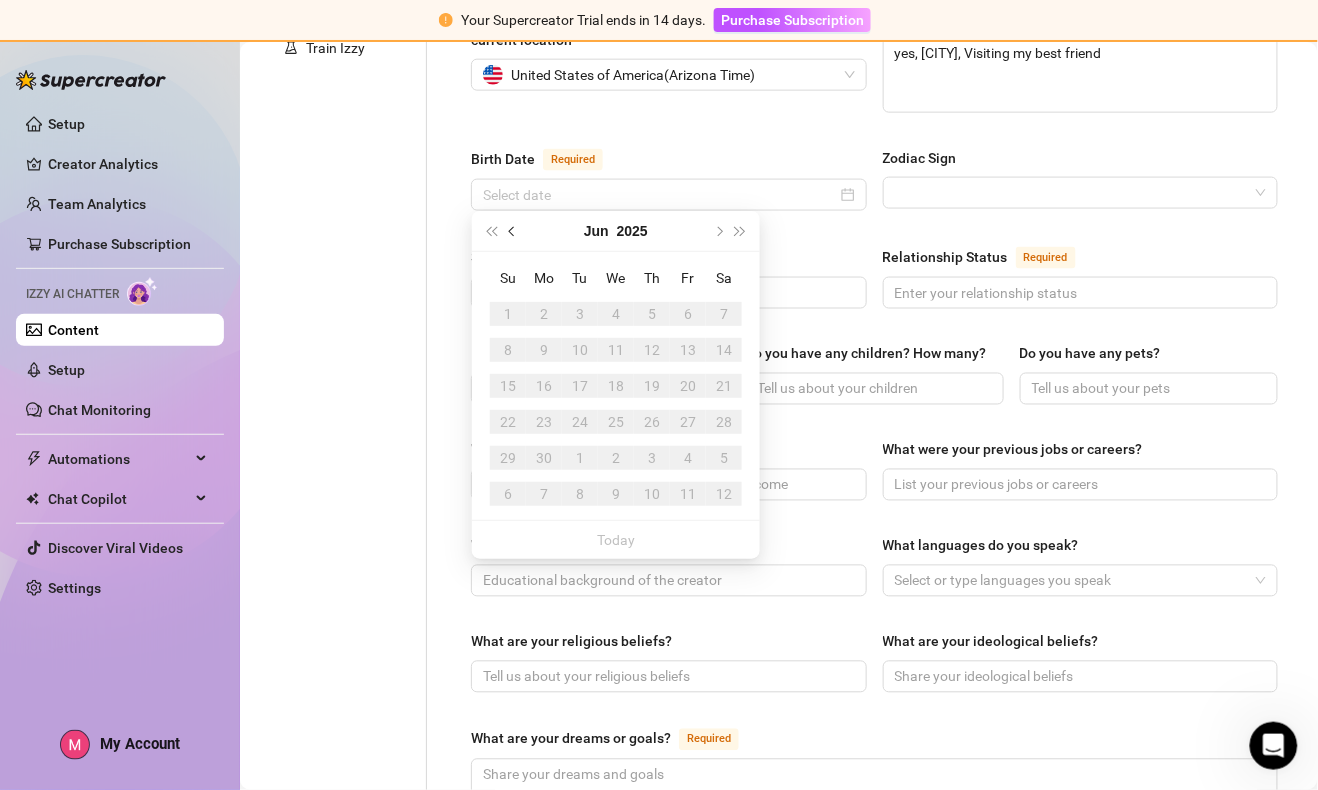 click at bounding box center [514, 231] 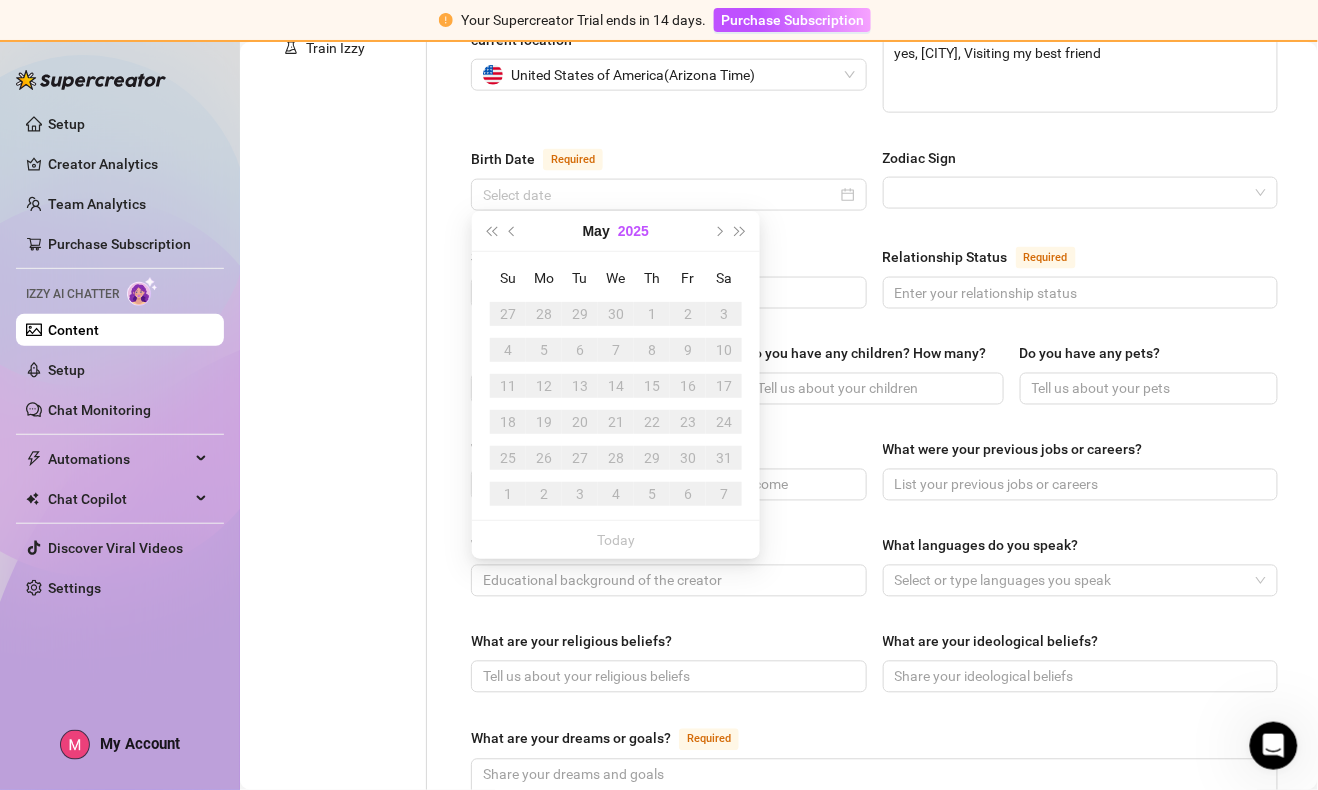 click on "2025" at bounding box center [633, 231] 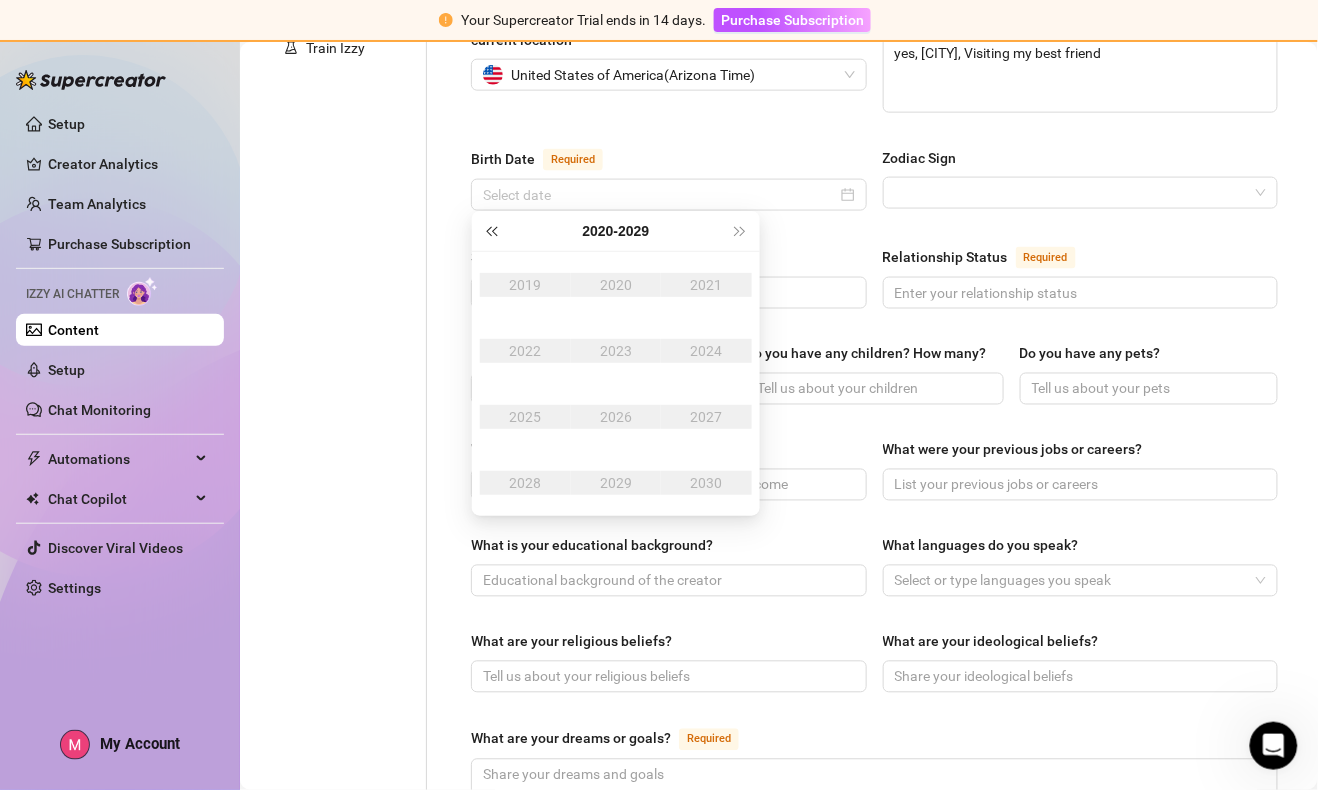 click at bounding box center (491, 231) 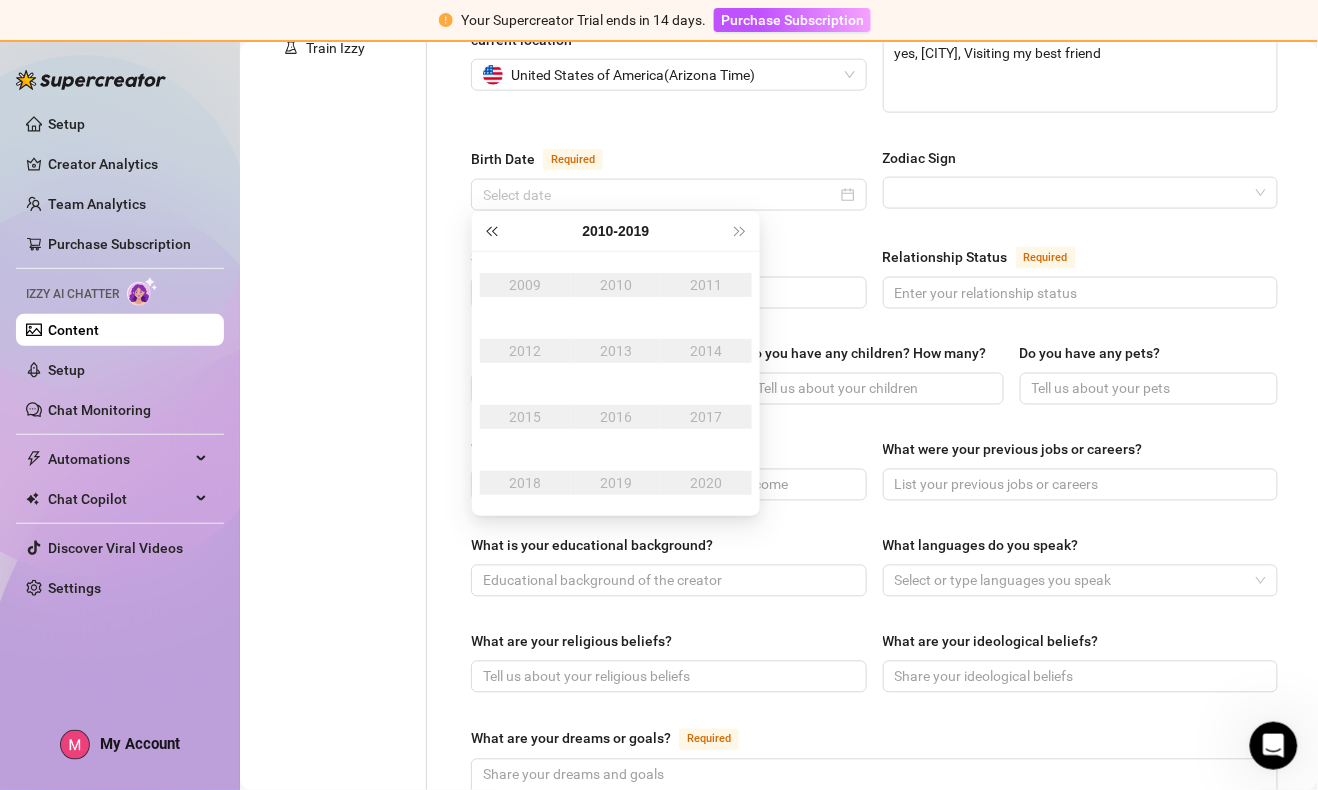 click at bounding box center [491, 231] 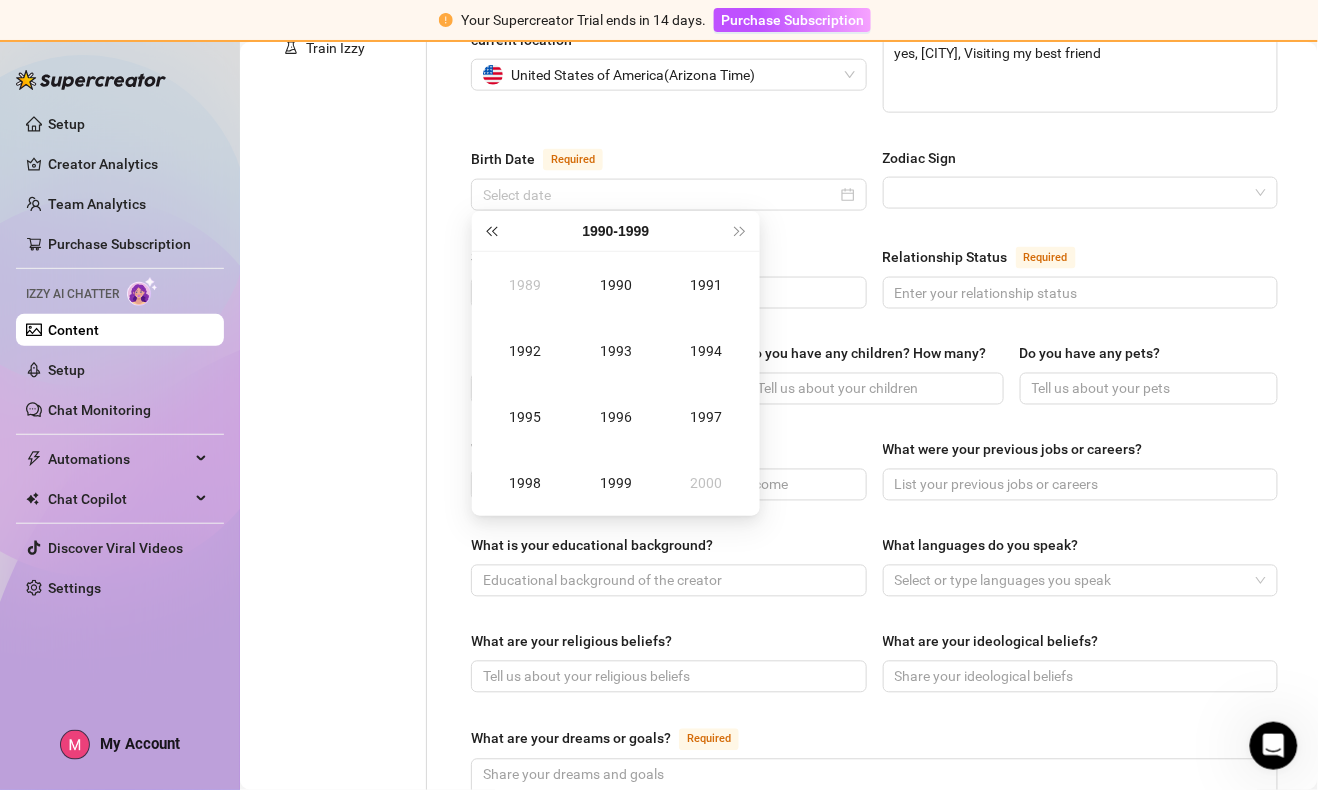 click at bounding box center [491, 231] 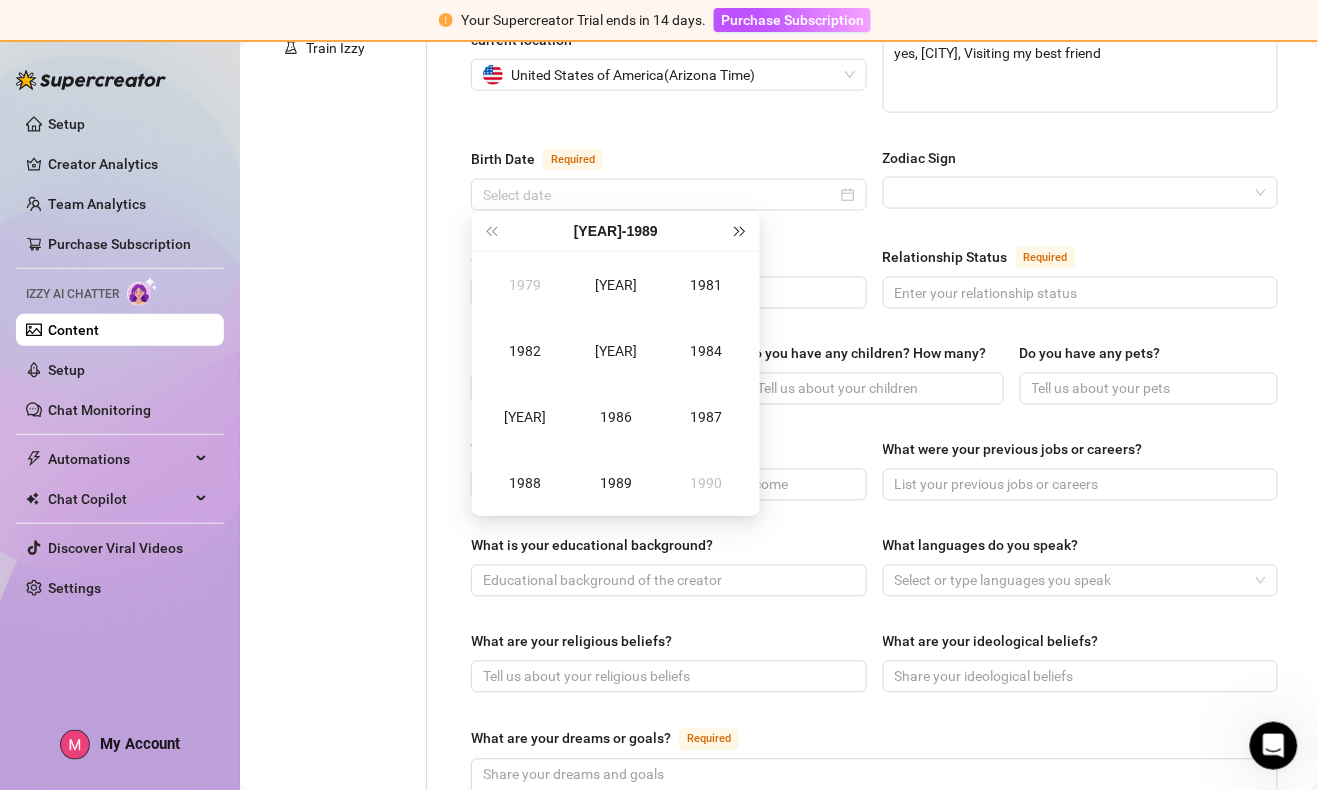 click at bounding box center (741, 231) 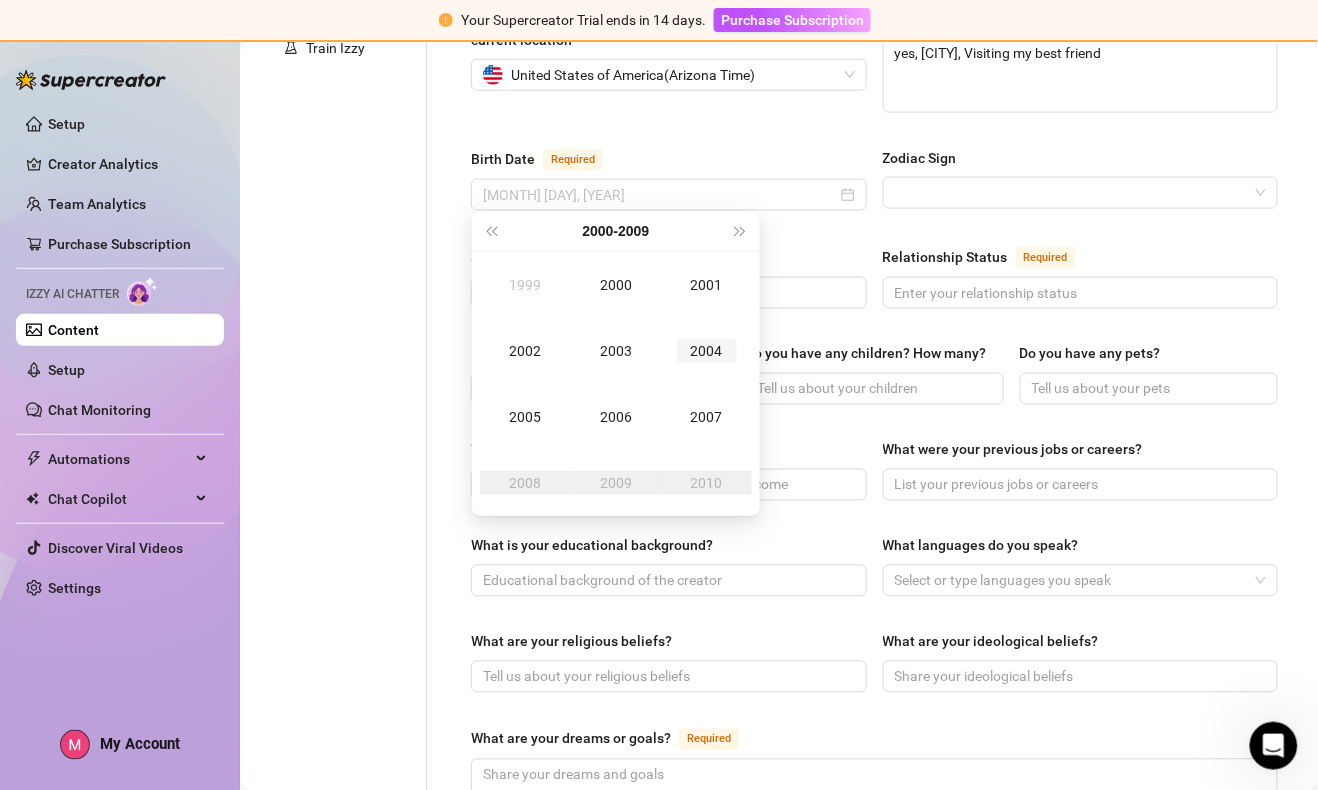 click on "2004" at bounding box center [707, 351] 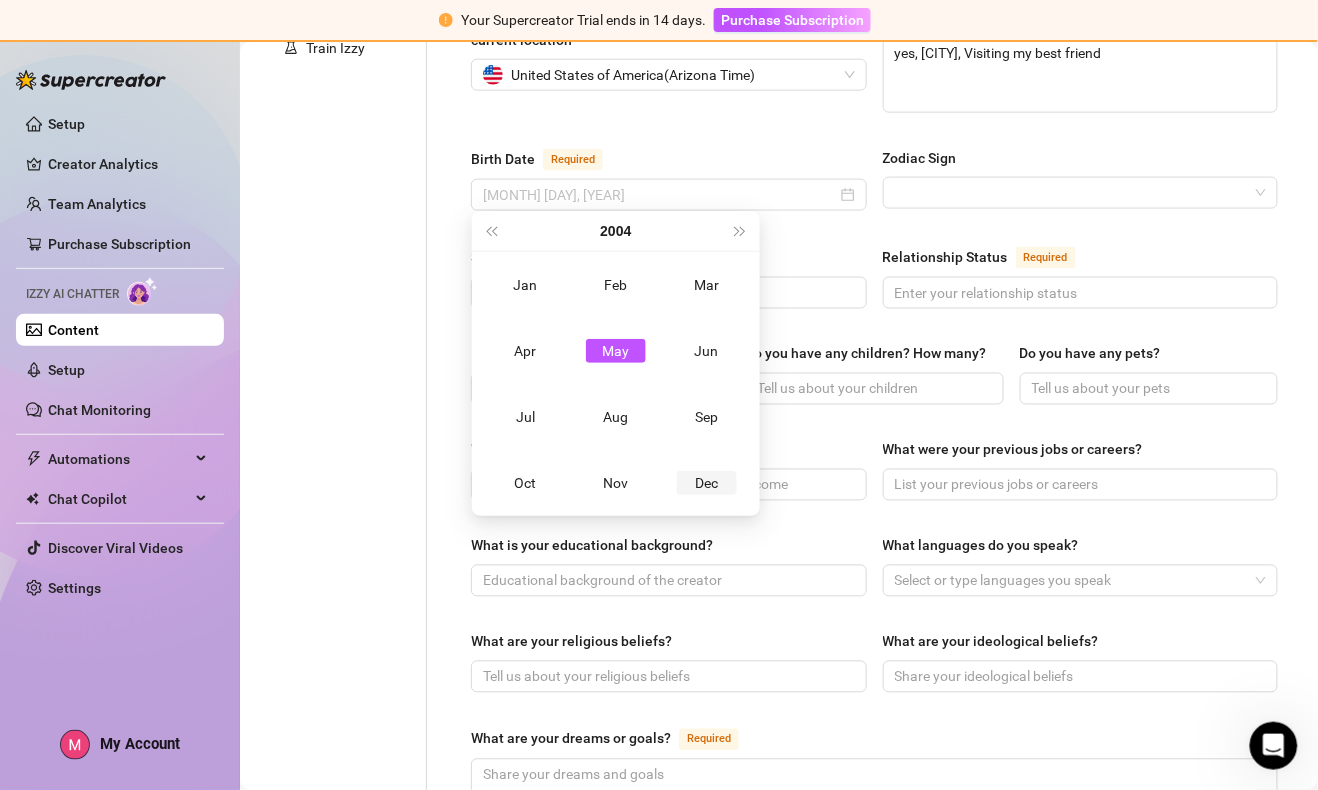 click on "Dec" at bounding box center (707, 483) 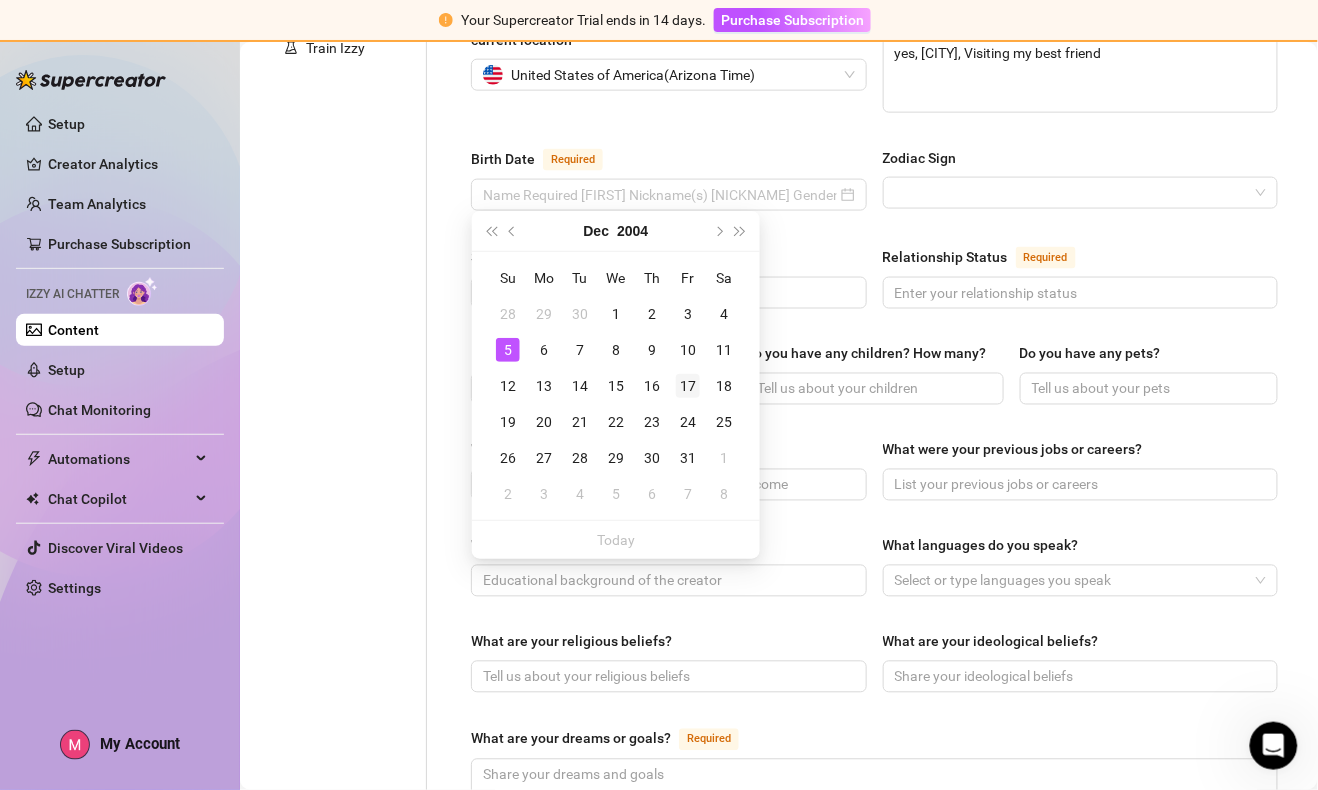 type on "[MONTH] [DAY], [YEAR]" 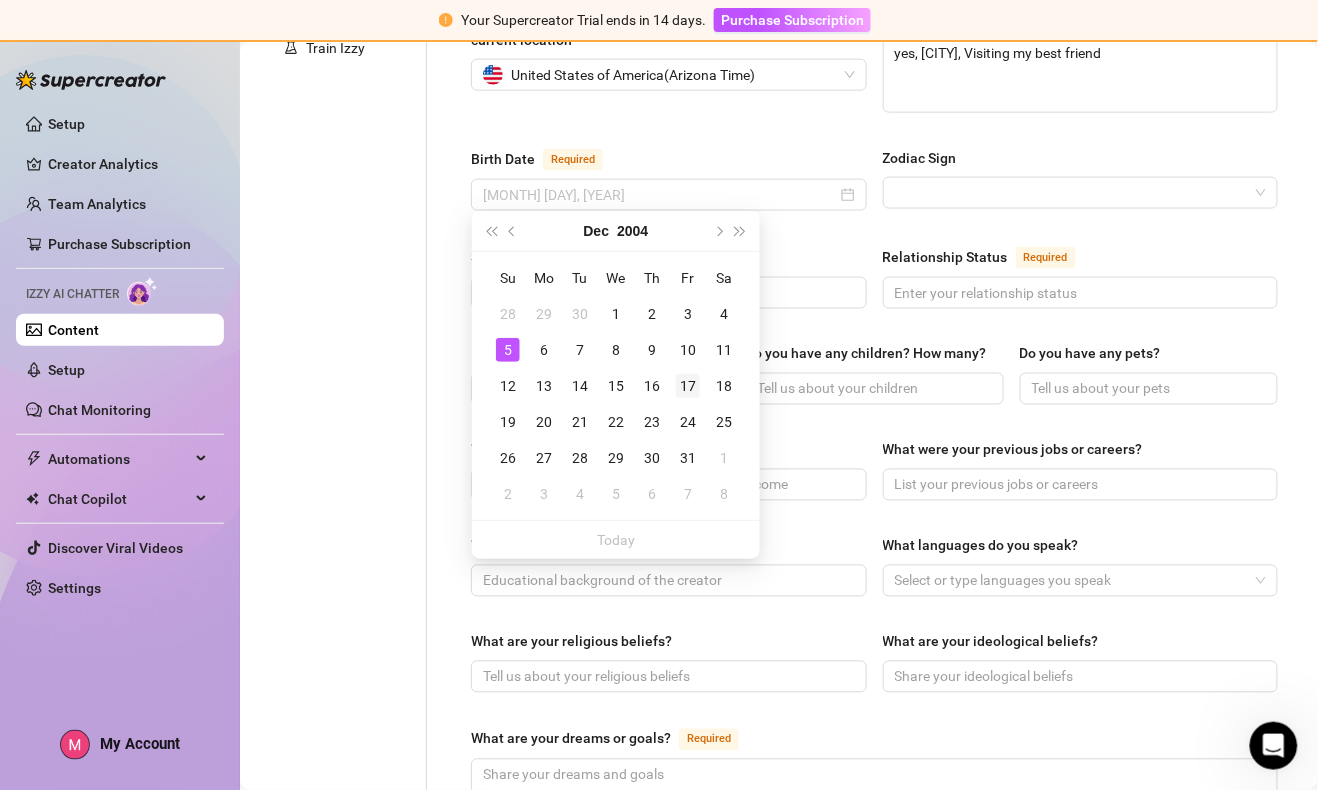 click on "17" at bounding box center (688, 386) 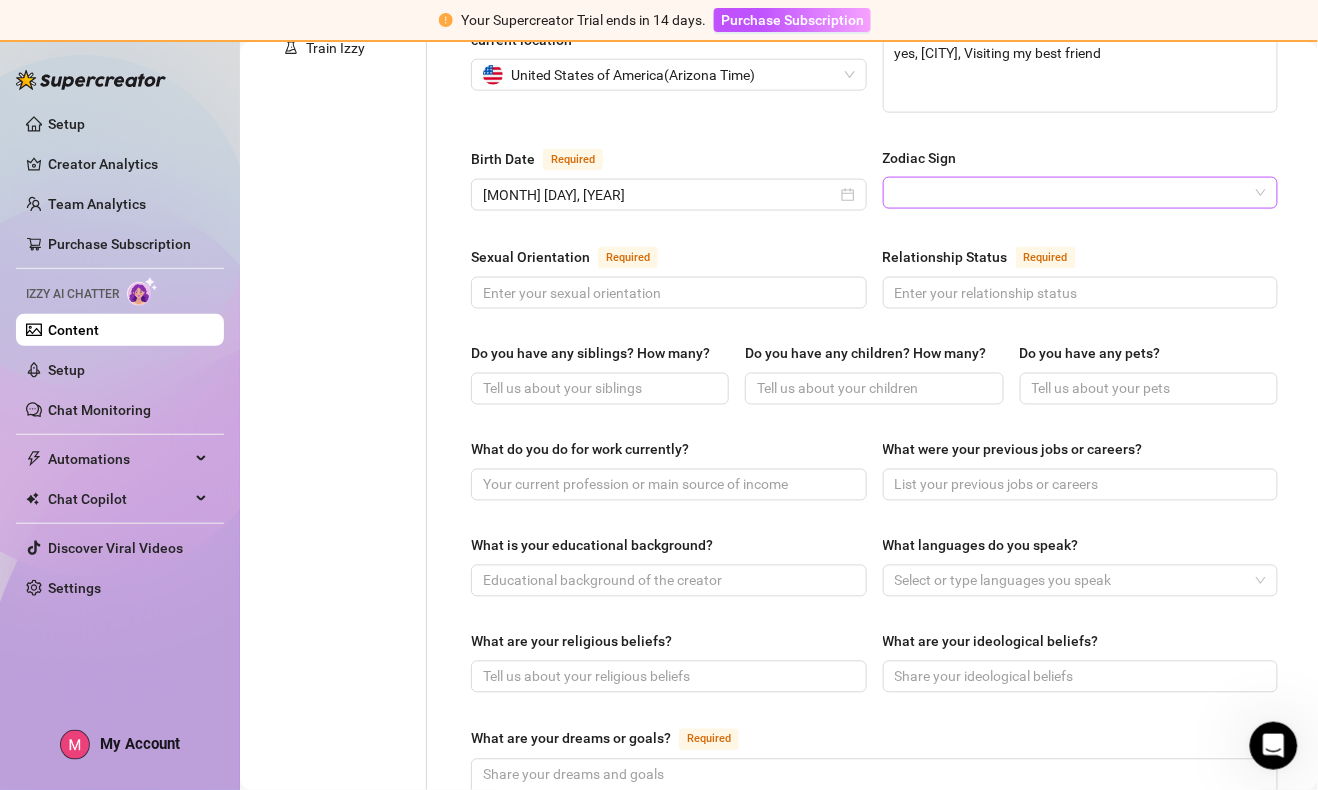 click at bounding box center [1081, 193] 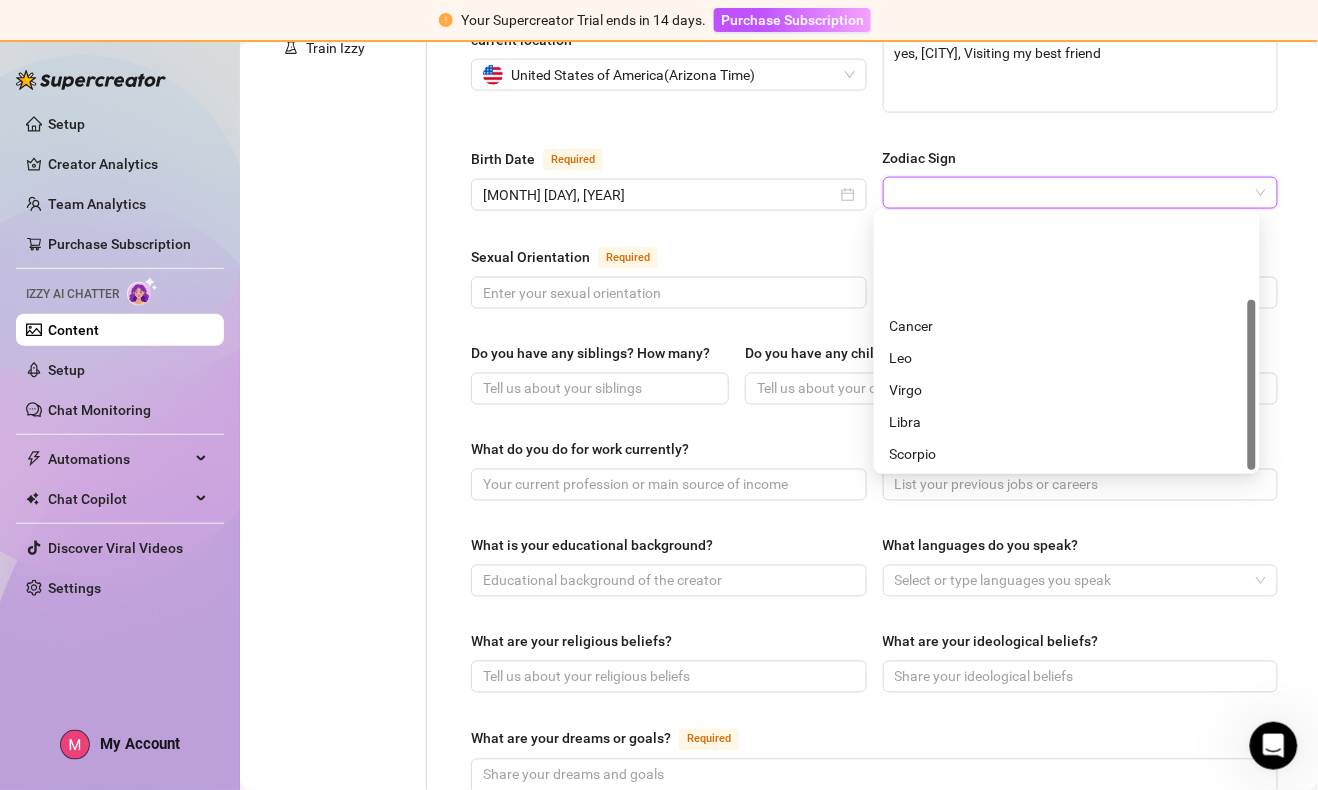 scroll, scrollTop: 127, scrollLeft: 0, axis: vertical 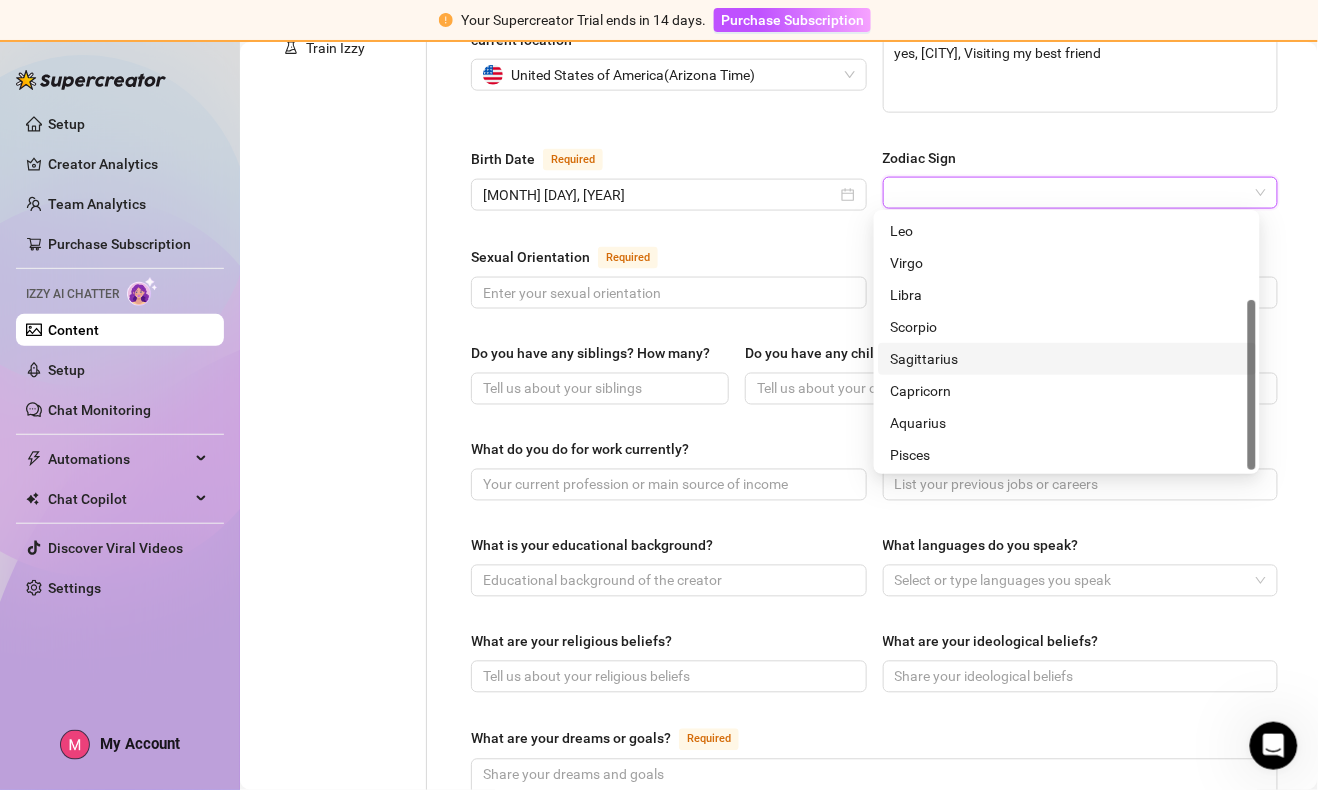 click on "Sagittarius" at bounding box center [1067, 359] 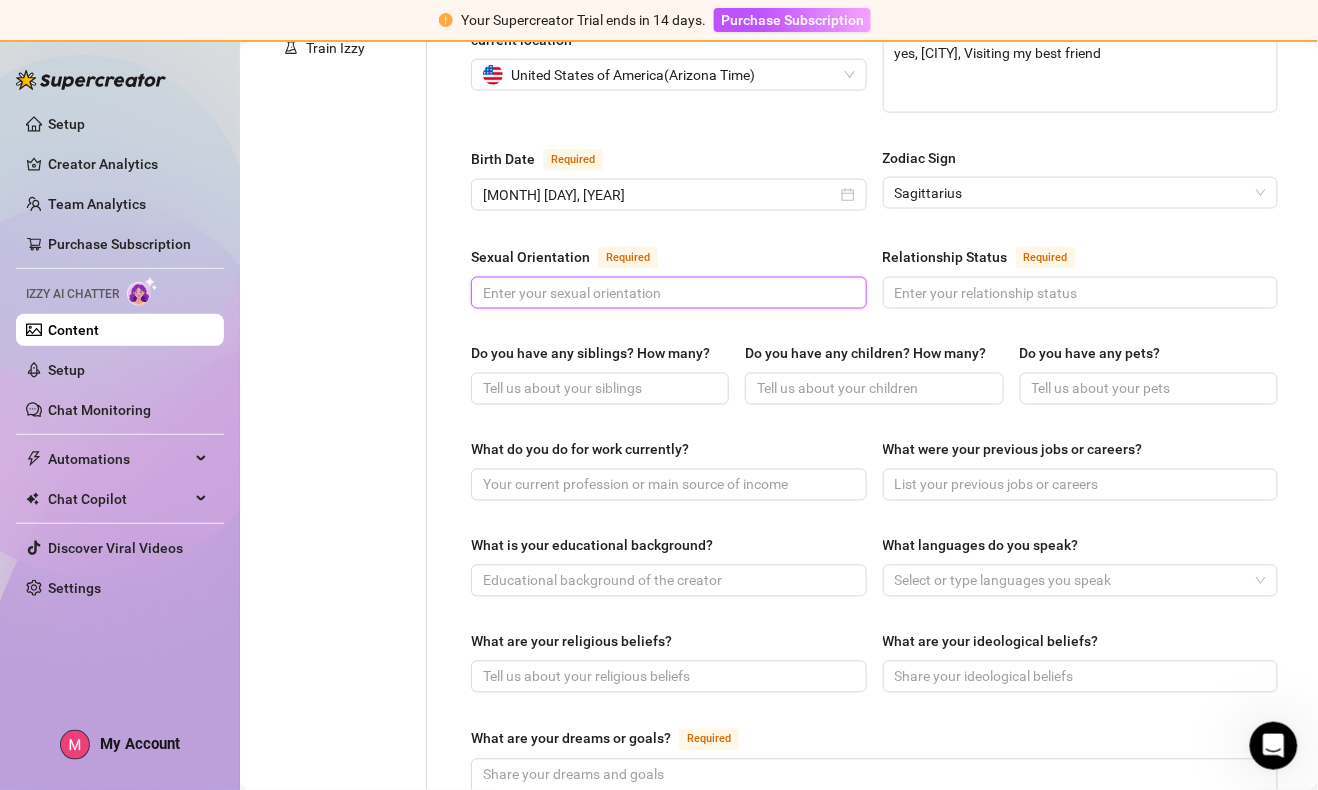 click on "Sexual Orientation Required" at bounding box center [667, 293] 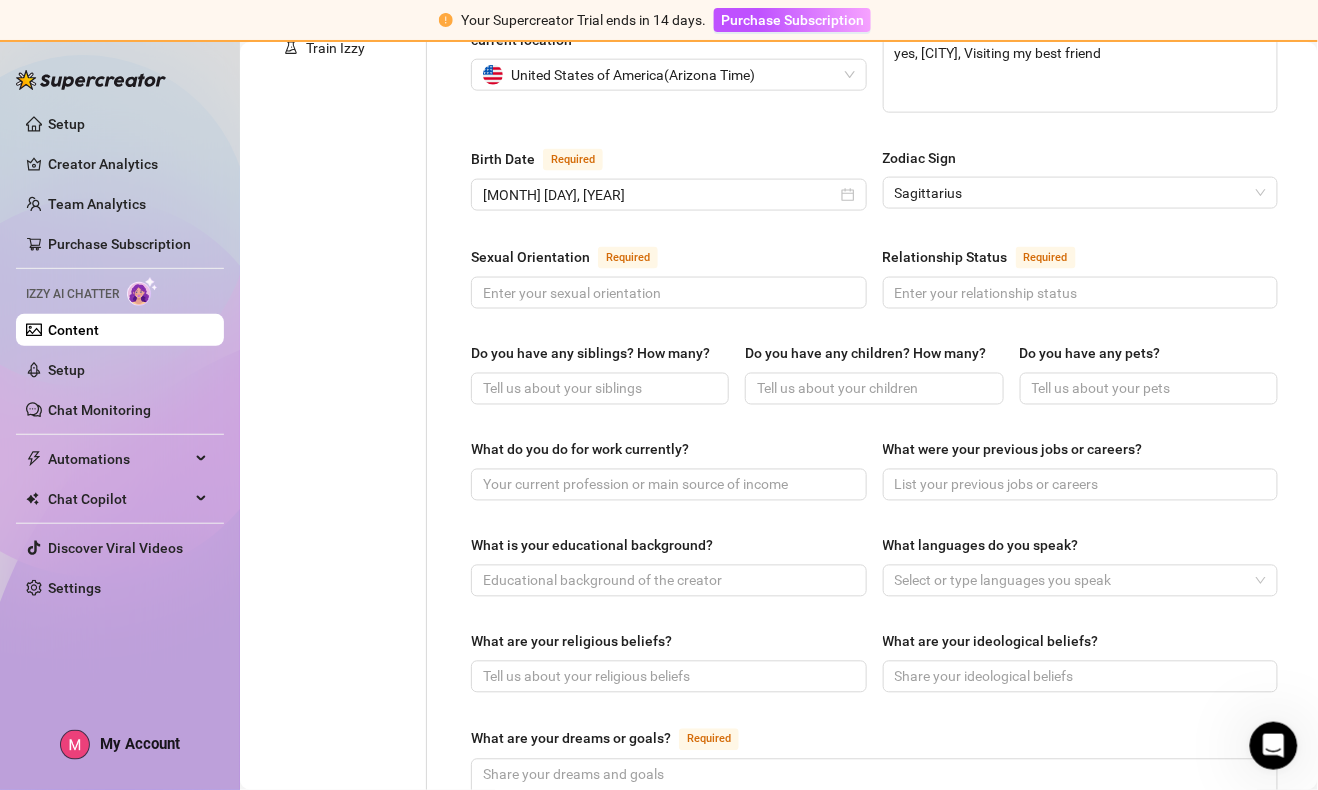 click on "Personal Info Chatting Lifestyle Physique Content Intimate Details Socials Train Izzy" at bounding box center (343, 472) 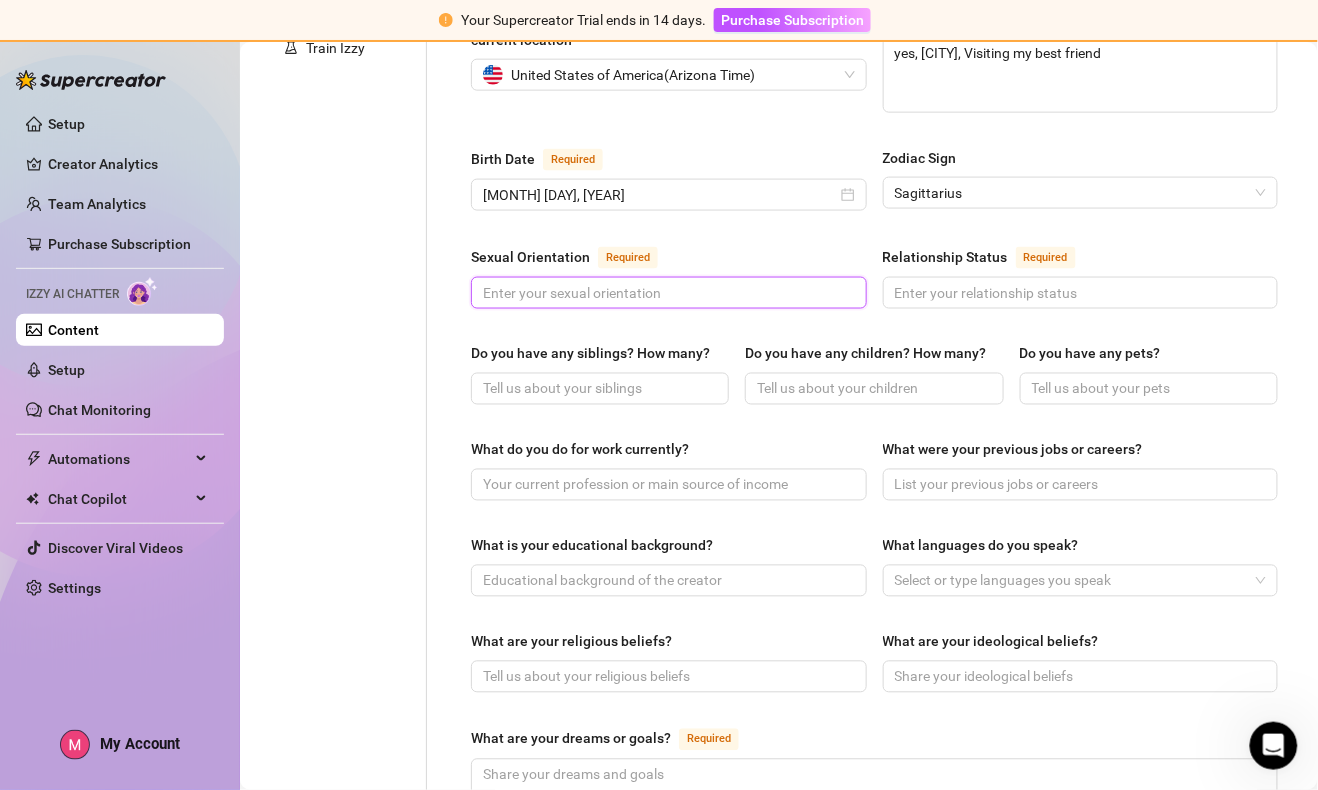 click on "Sexual Orientation Required" at bounding box center (667, 293) 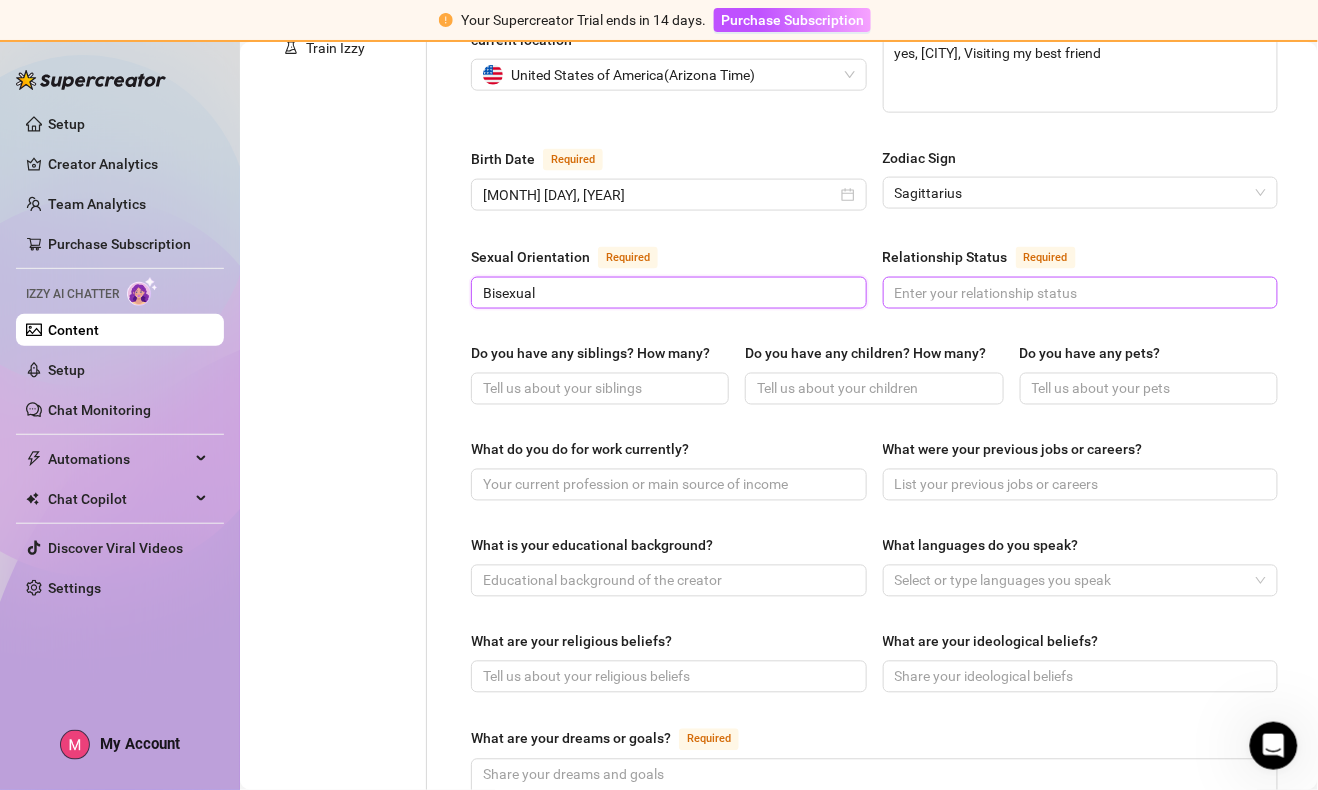 type on "Bisexual" 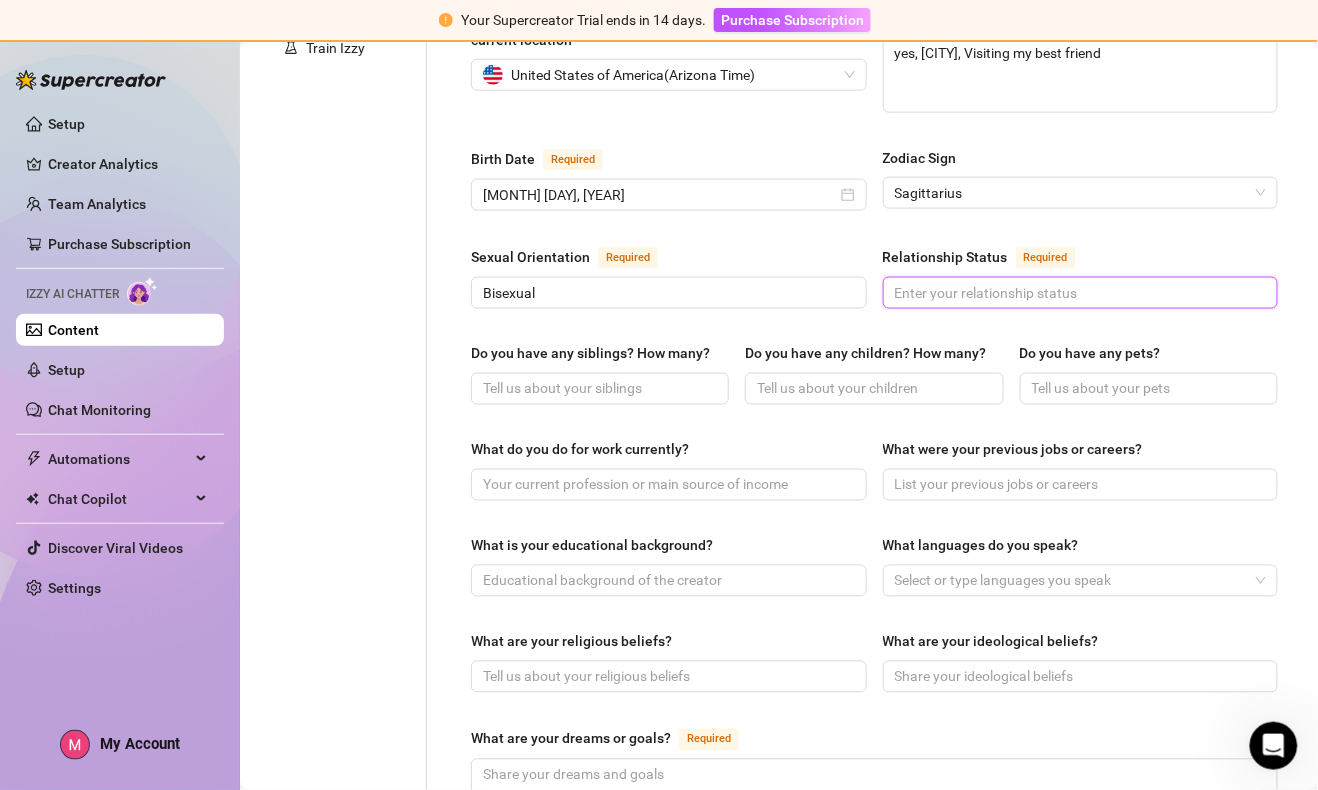click on "Relationship Status Required" at bounding box center (1079, 293) 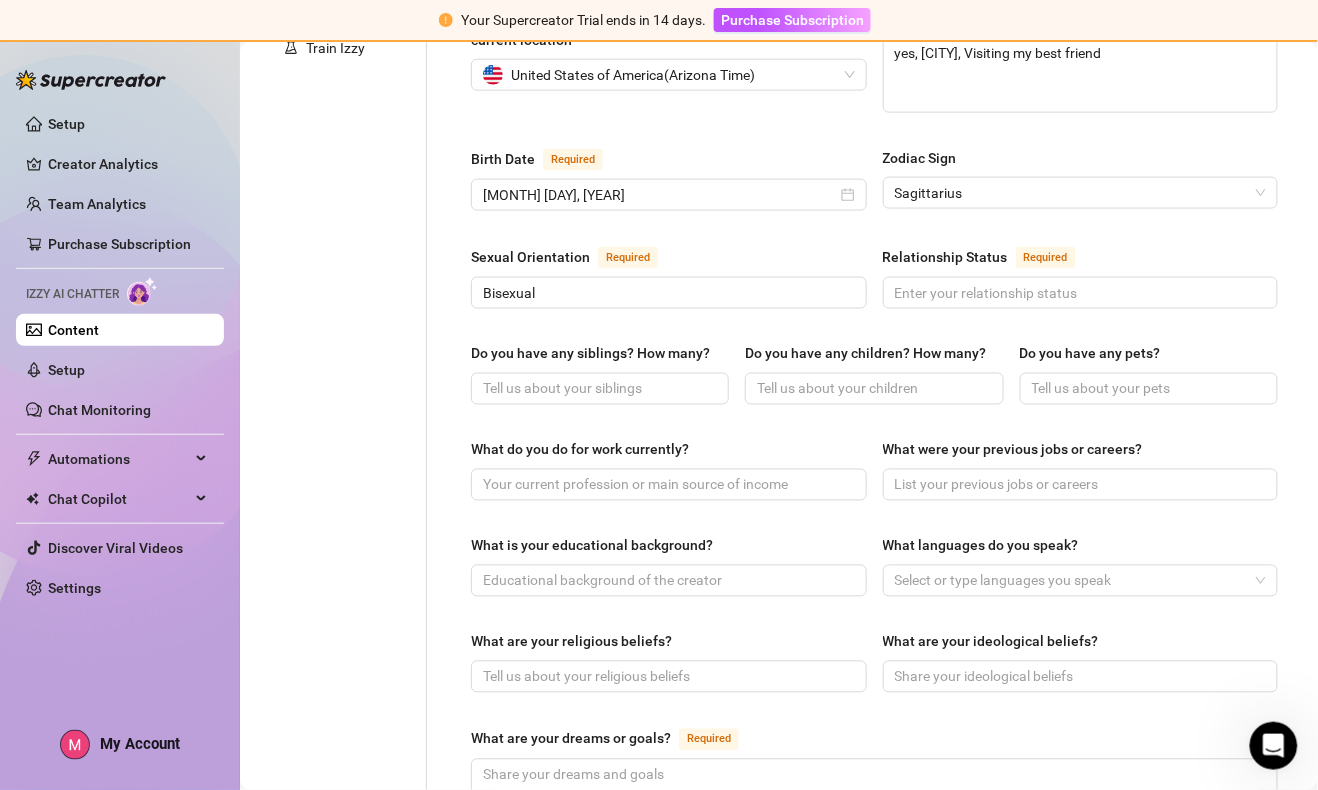 drag, startPoint x: 285, startPoint y: 476, endPoint x: 393, endPoint y: 446, distance: 112.08925 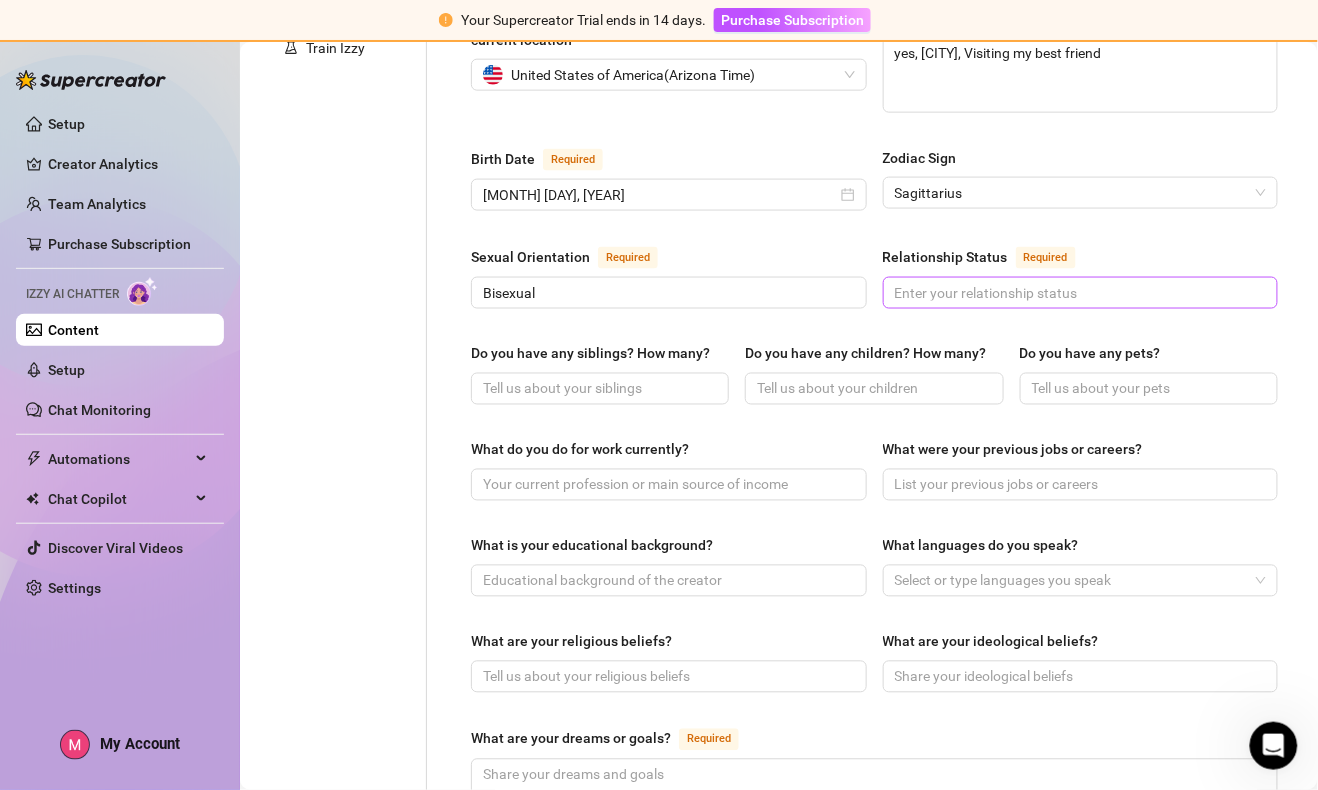 click at bounding box center [1081, 293] 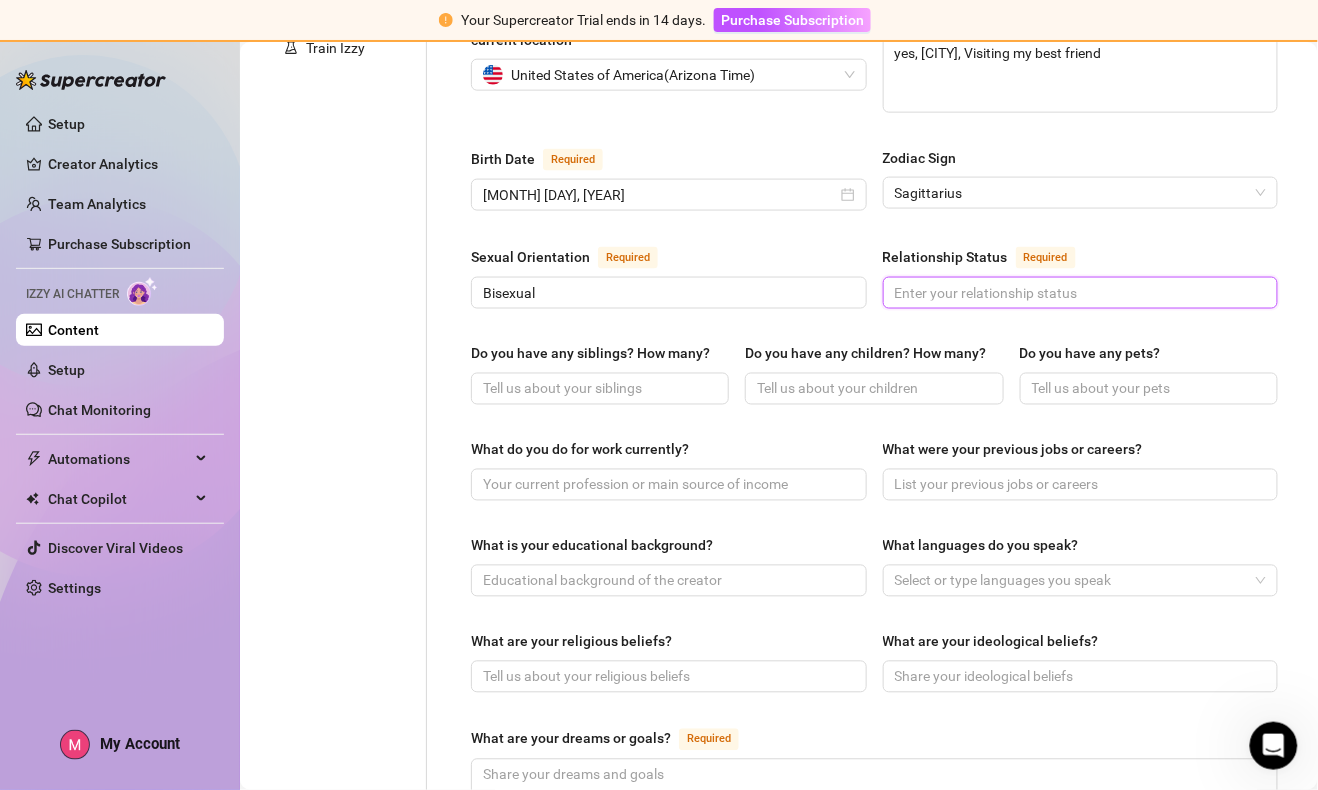 click on "Relationship Status Required" at bounding box center [1079, 293] 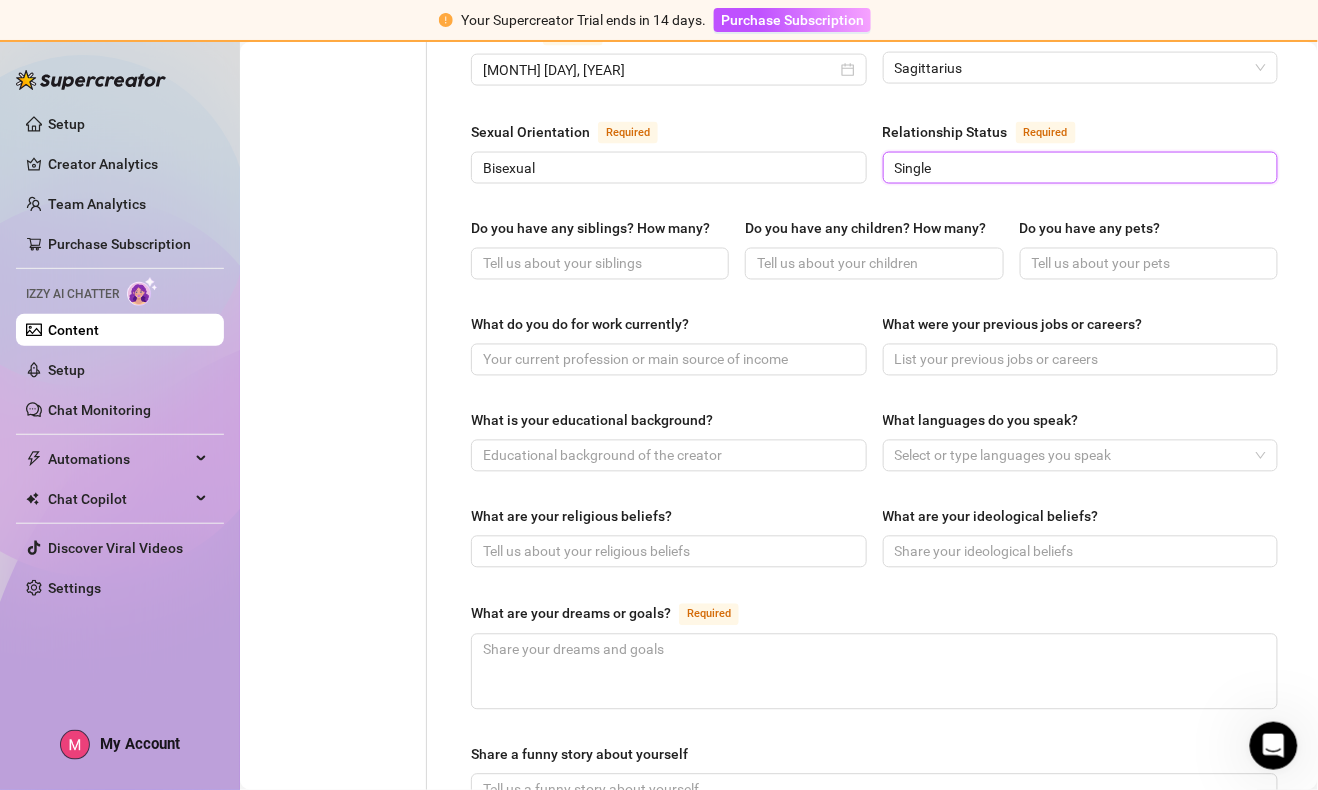 scroll, scrollTop: 831, scrollLeft: 0, axis: vertical 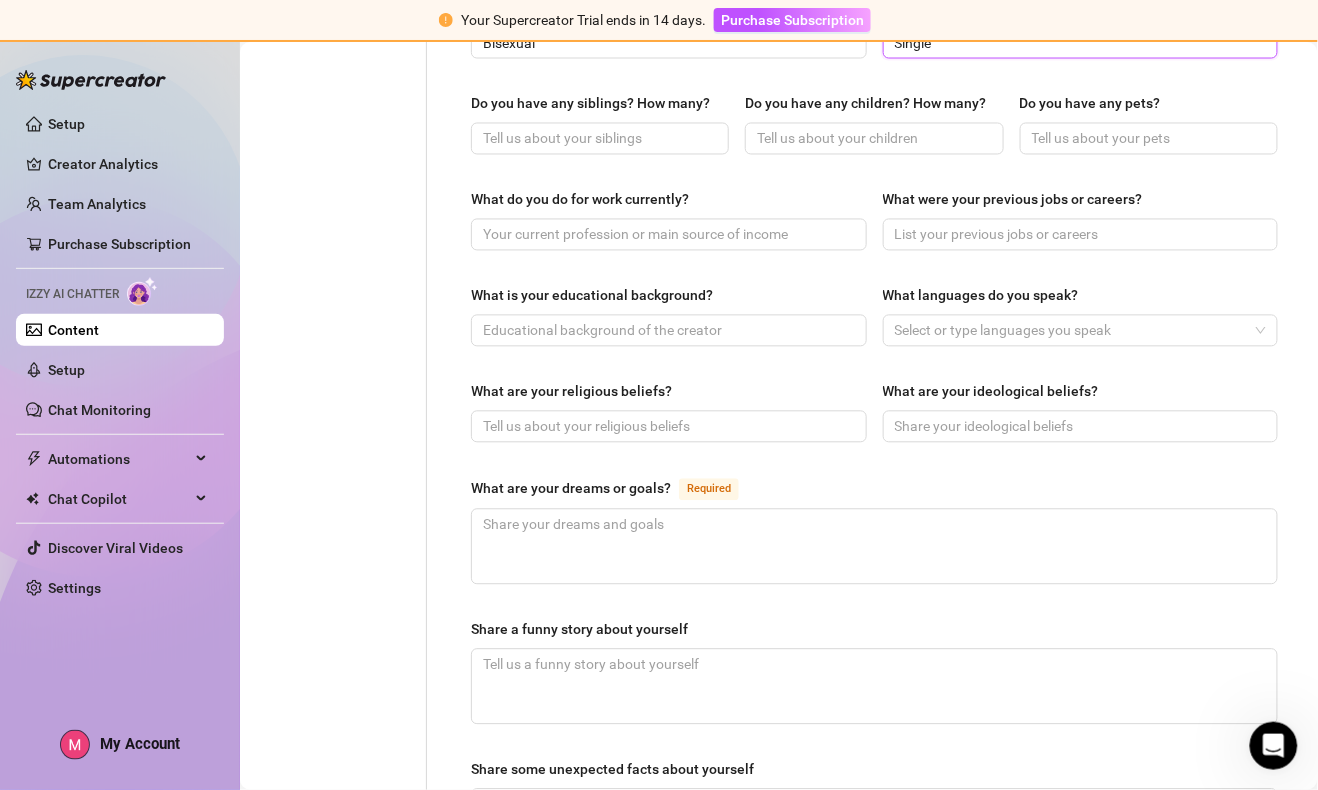 type on "Single" 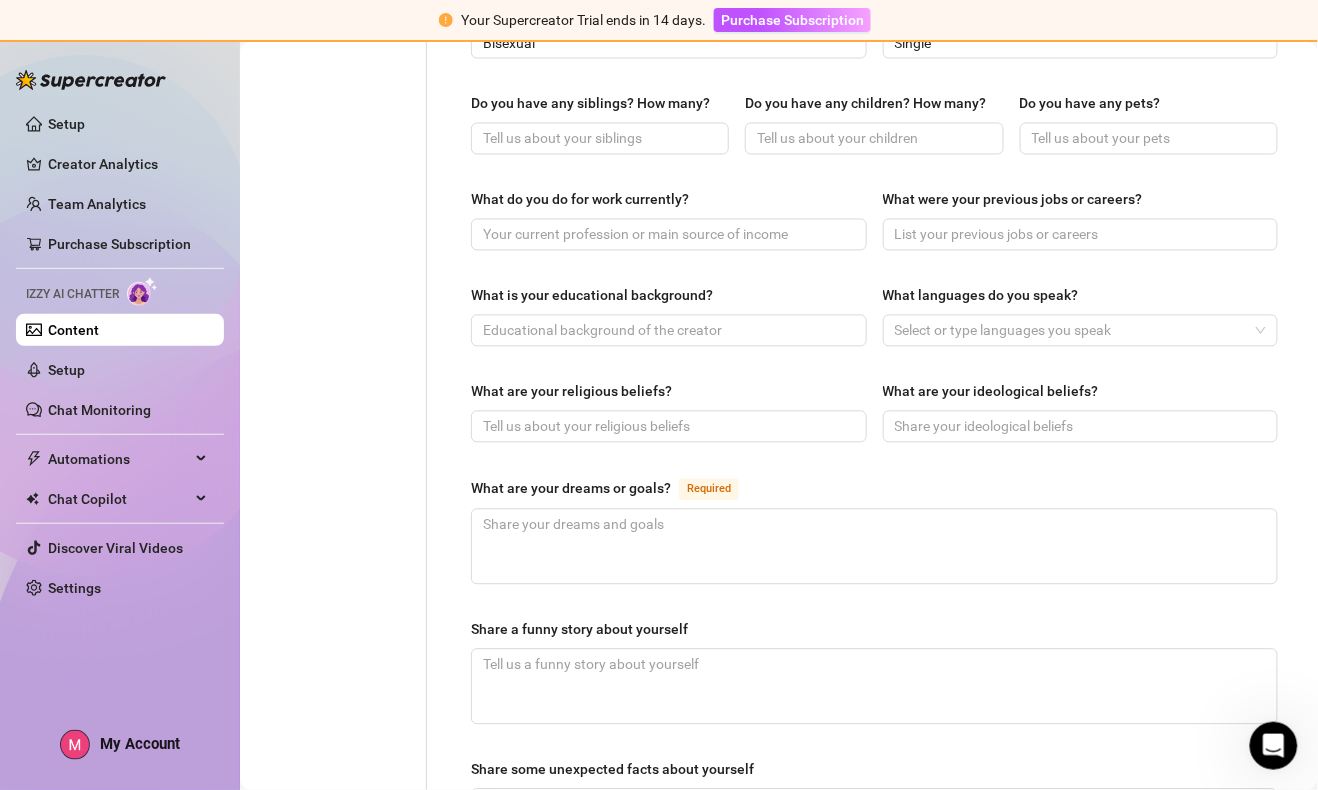 click on "Personal Info Chatting Lifestyle Physique Content Intimate Details Socials Train Izzy" at bounding box center [343, 222] 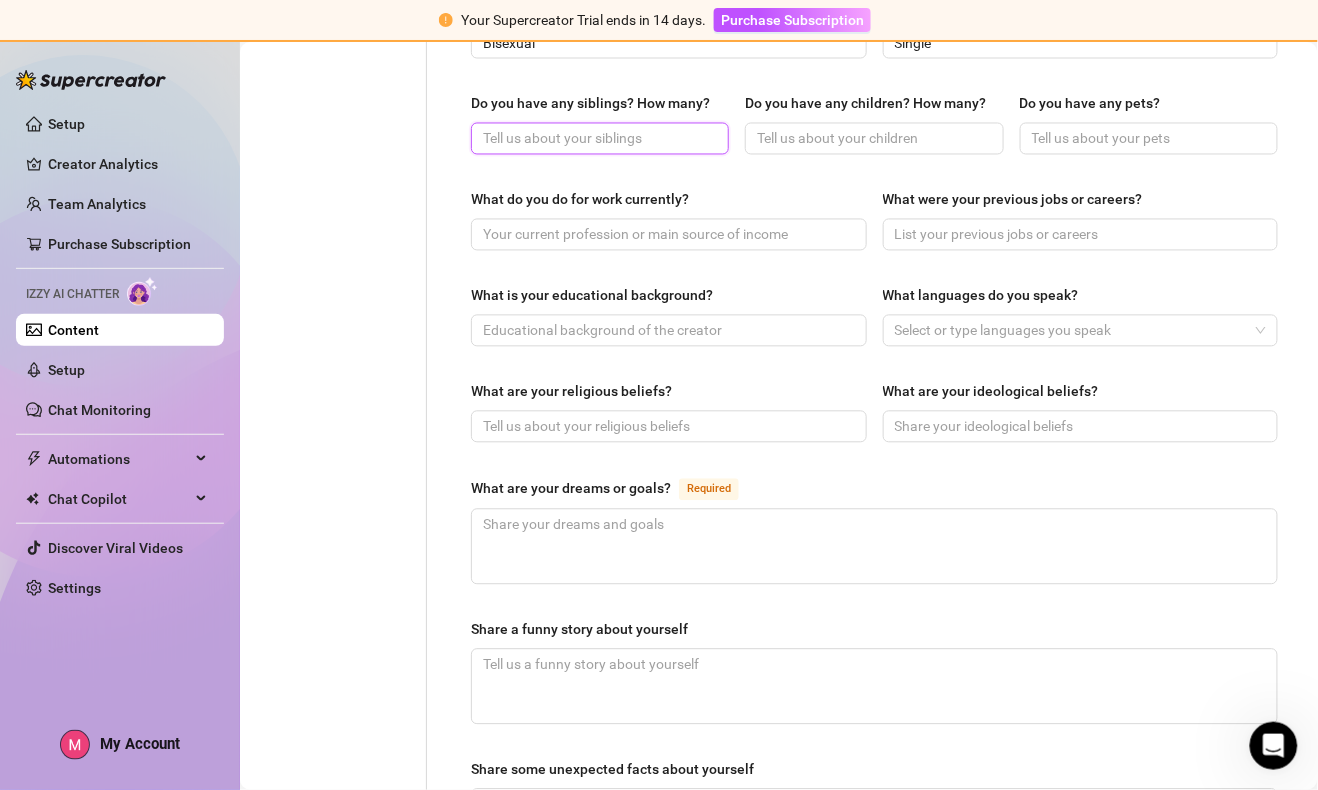 click on "Do you have any siblings? How many?" at bounding box center [598, 139] 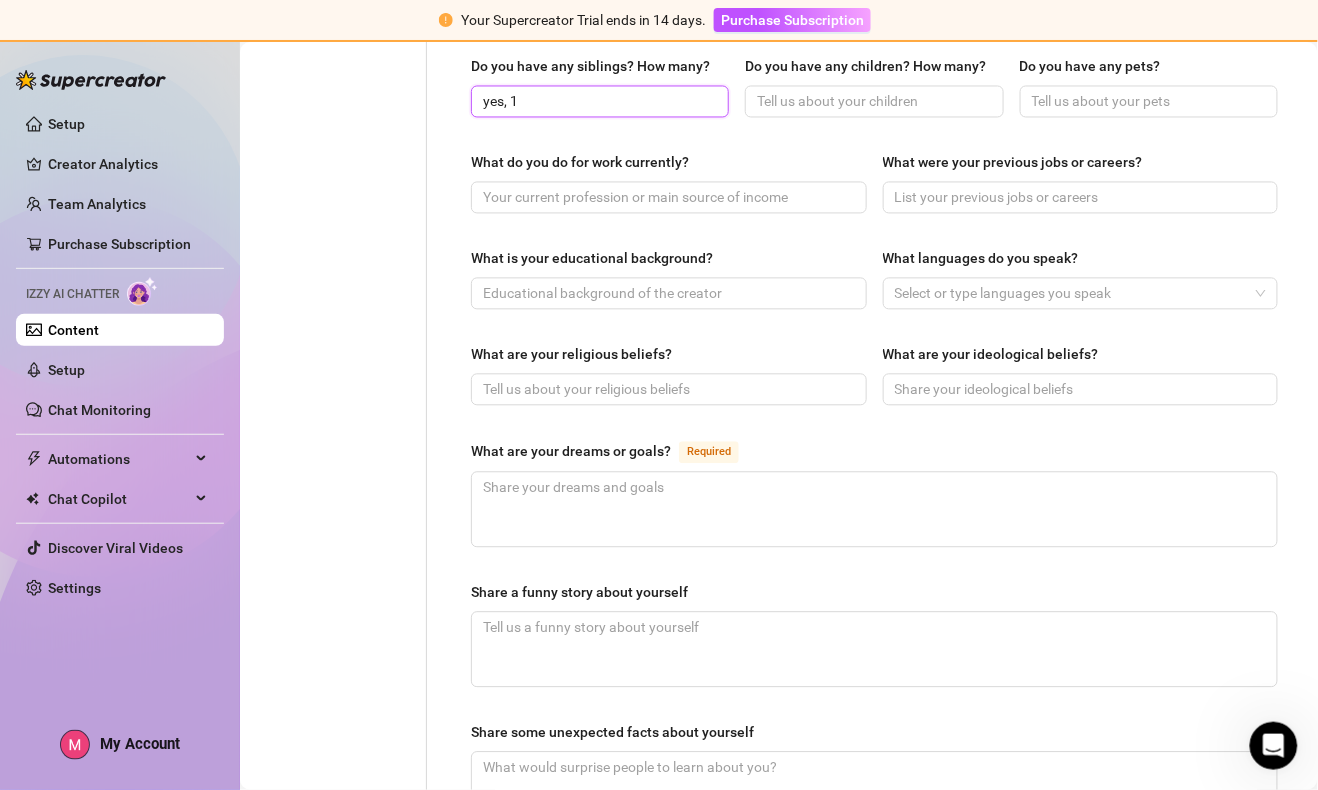 scroll, scrollTop: 831, scrollLeft: 0, axis: vertical 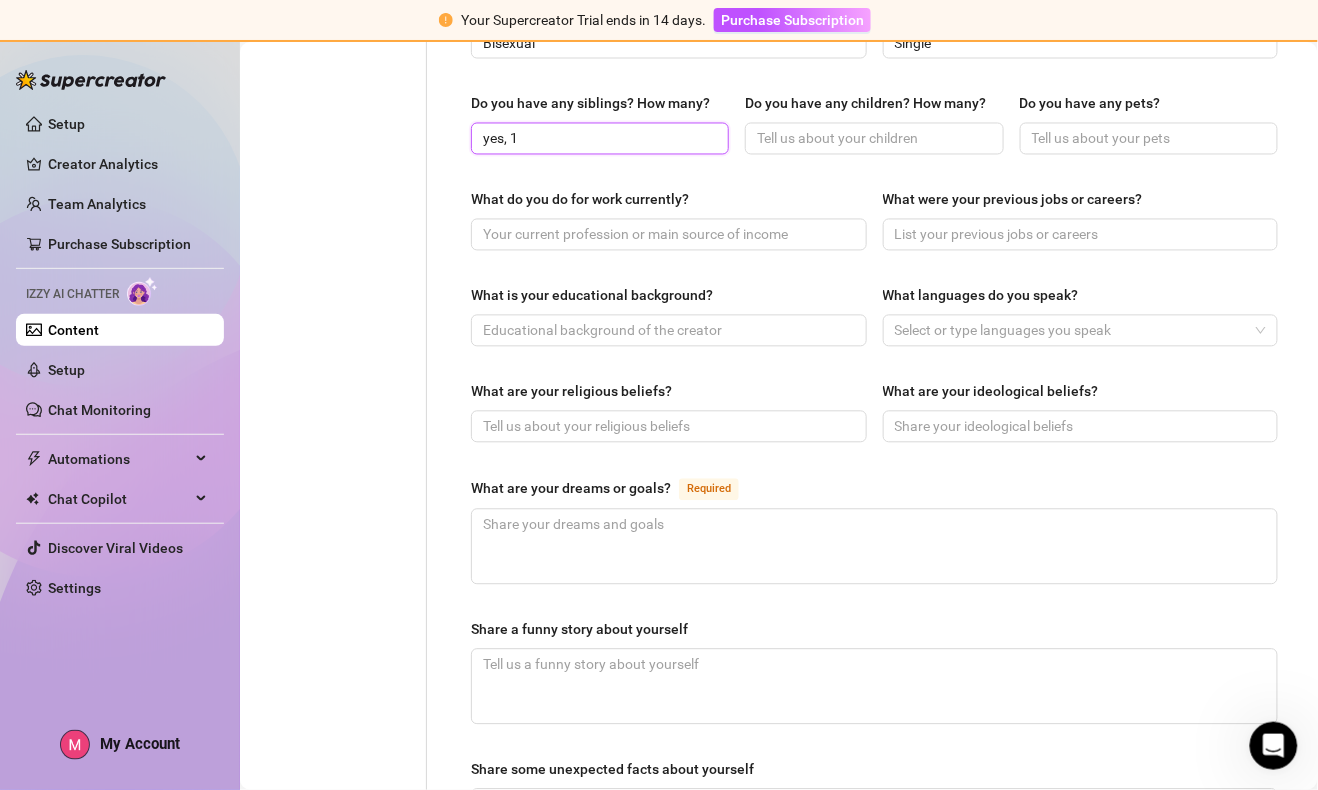 type on "yes, 1" 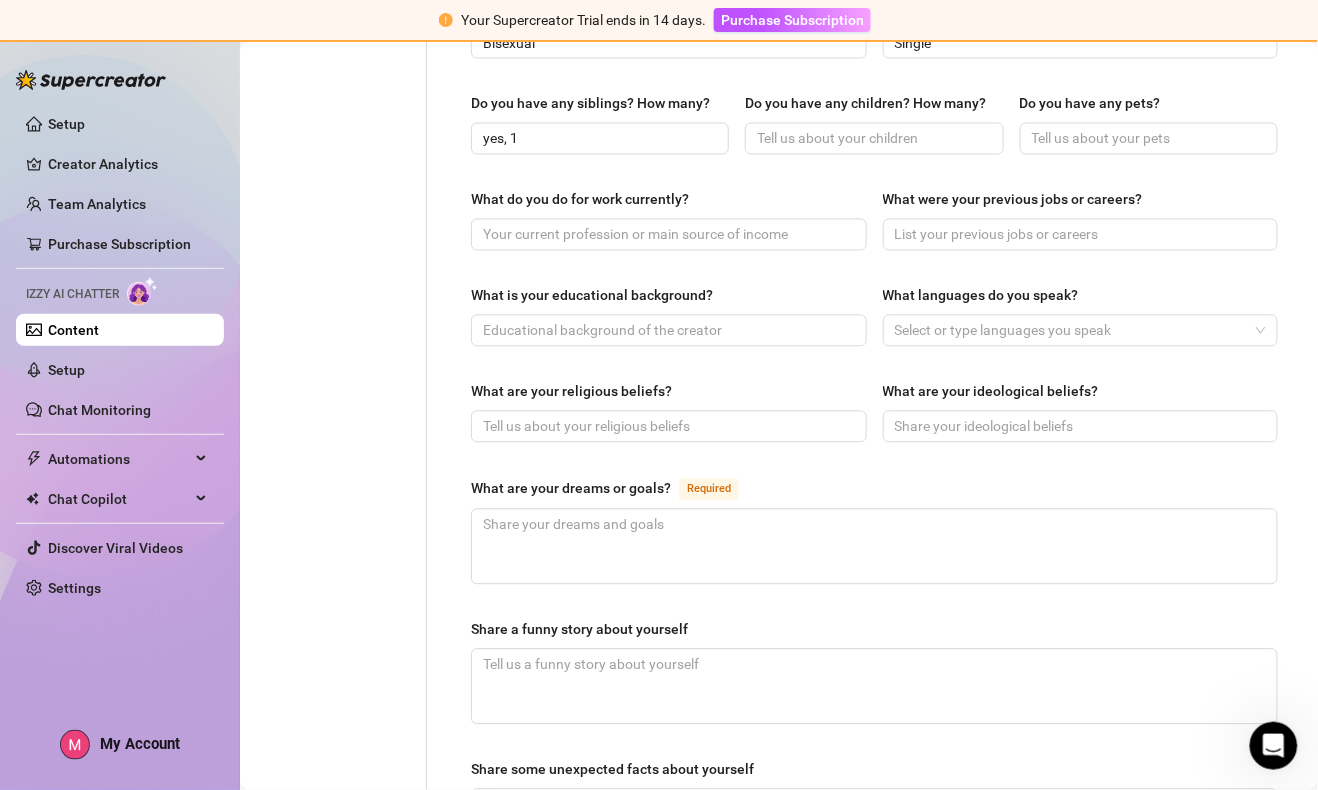 click on "Personal Info Chatting Lifestyle Physique Content Intimate Details Socials Train Izzy" at bounding box center (343, 222) 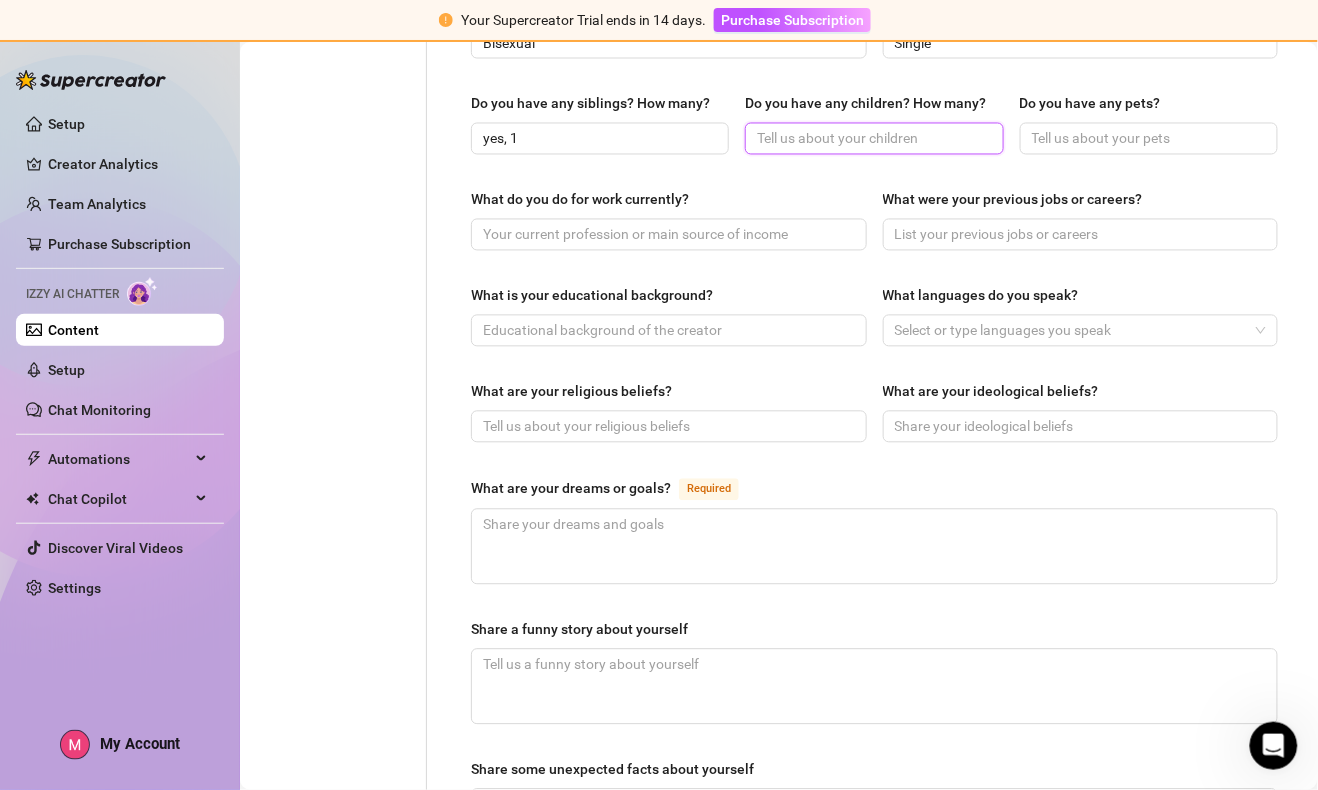 click on "Do you have any children? How many?" at bounding box center (872, 139) 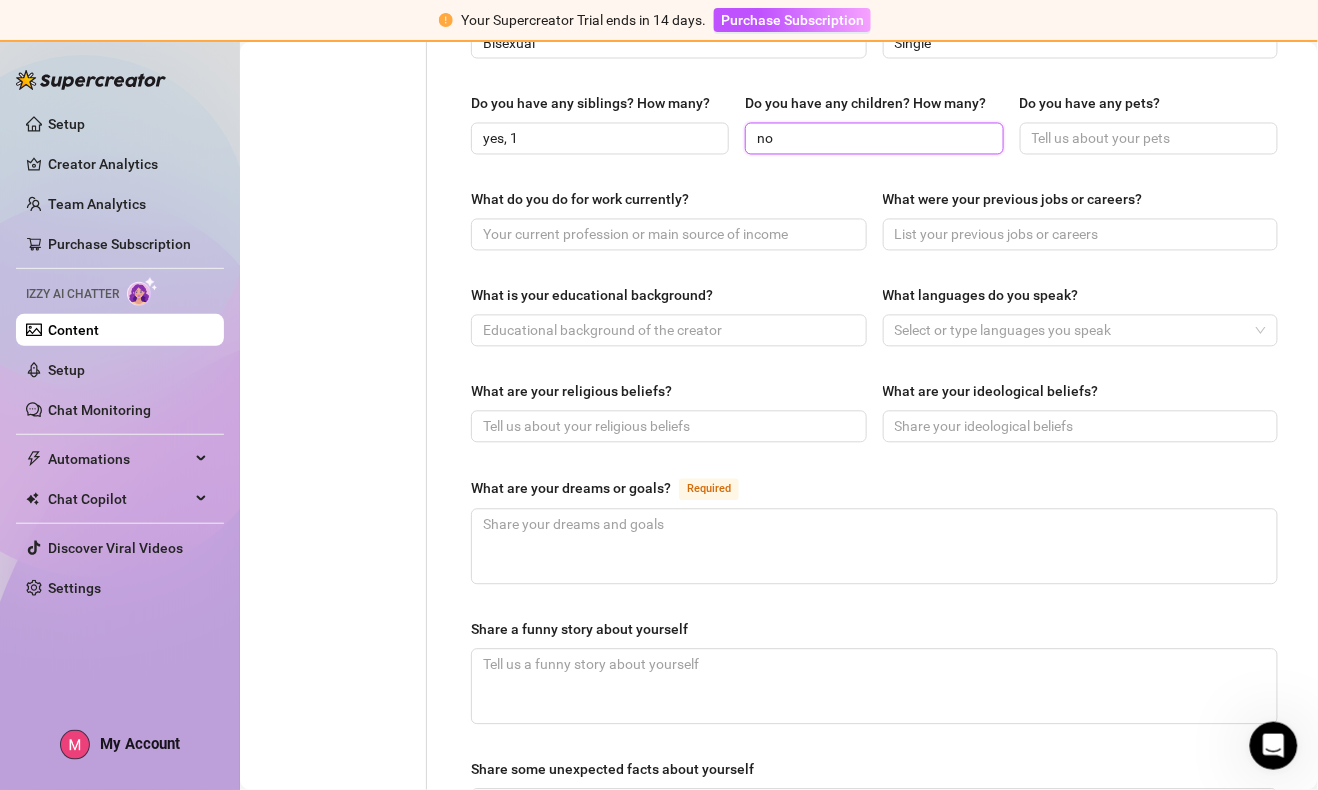 type on "no" 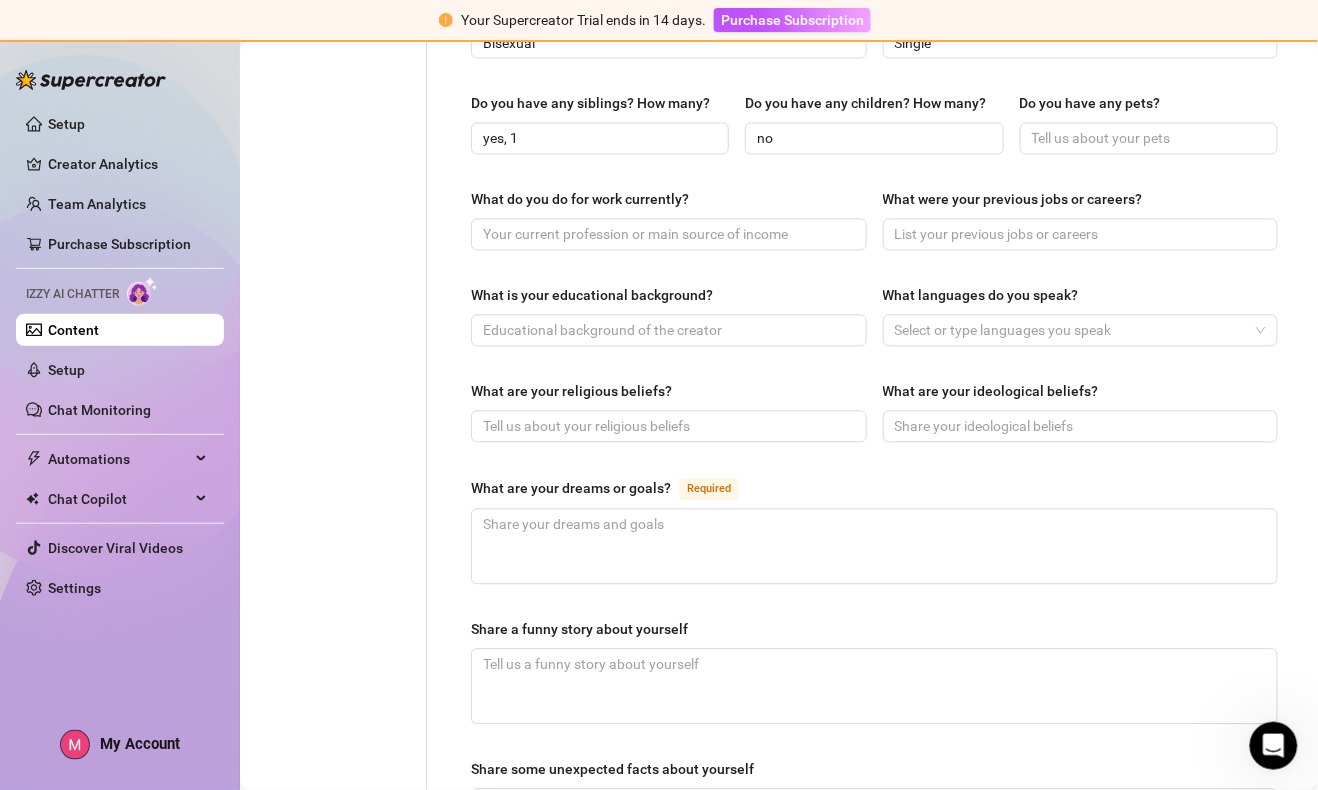 drag, startPoint x: 318, startPoint y: 340, endPoint x: 363, endPoint y: 331, distance: 45.891174 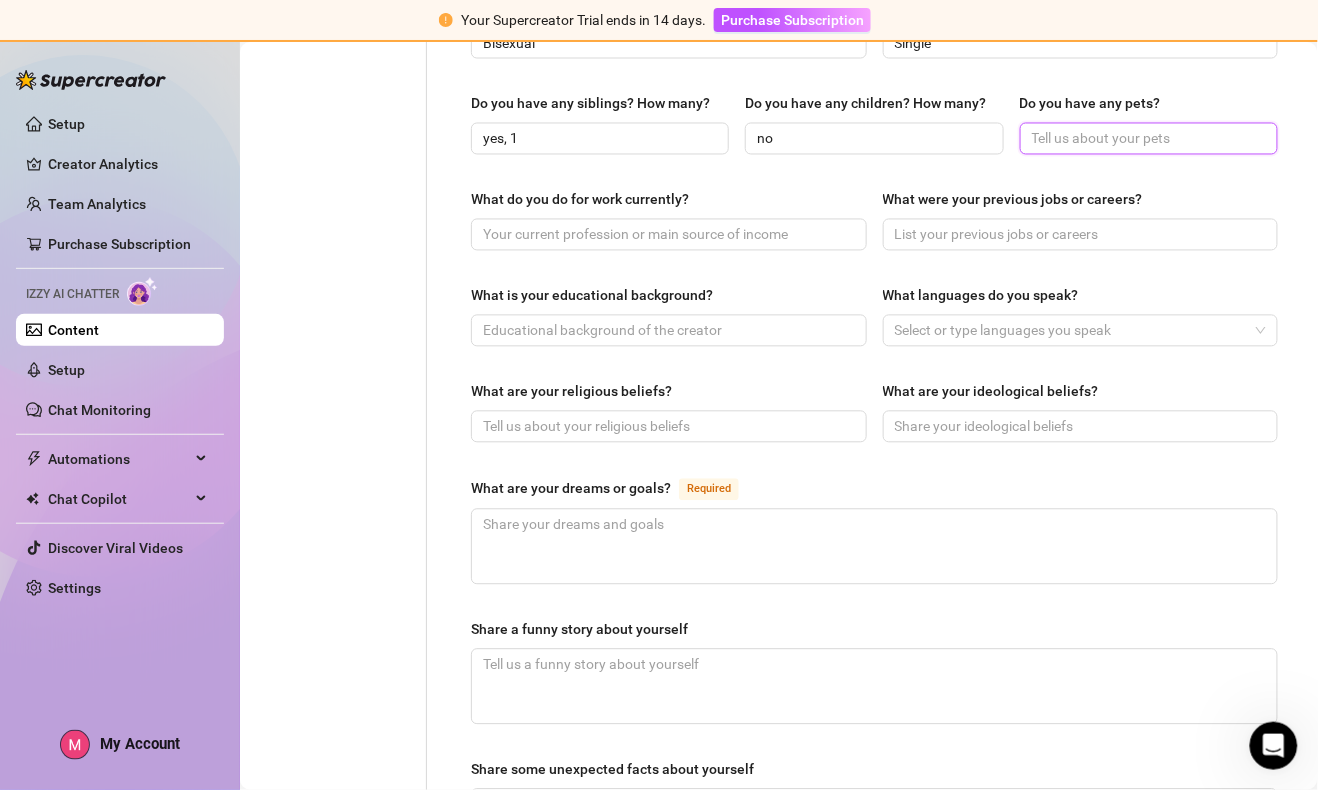 click on "Do you have any pets?" at bounding box center [1147, 139] 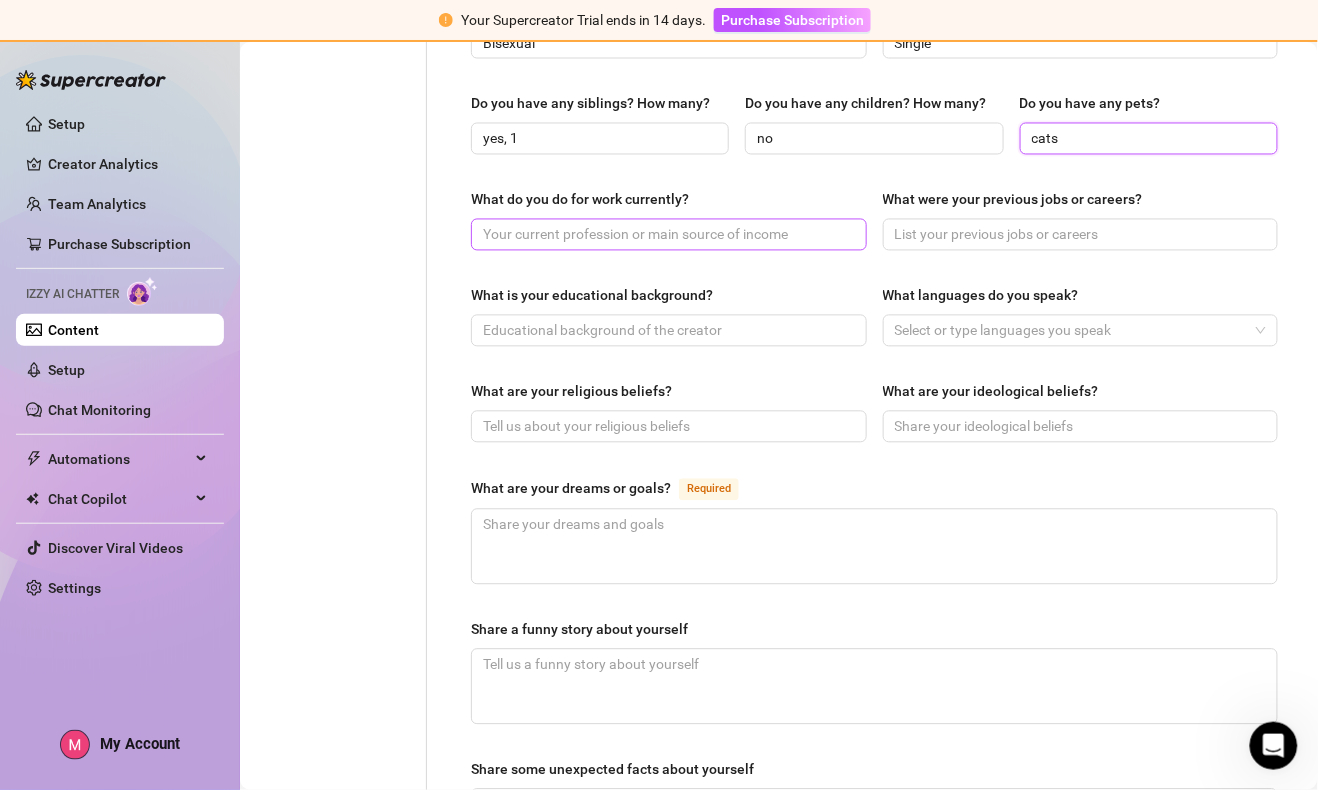type on "cats" 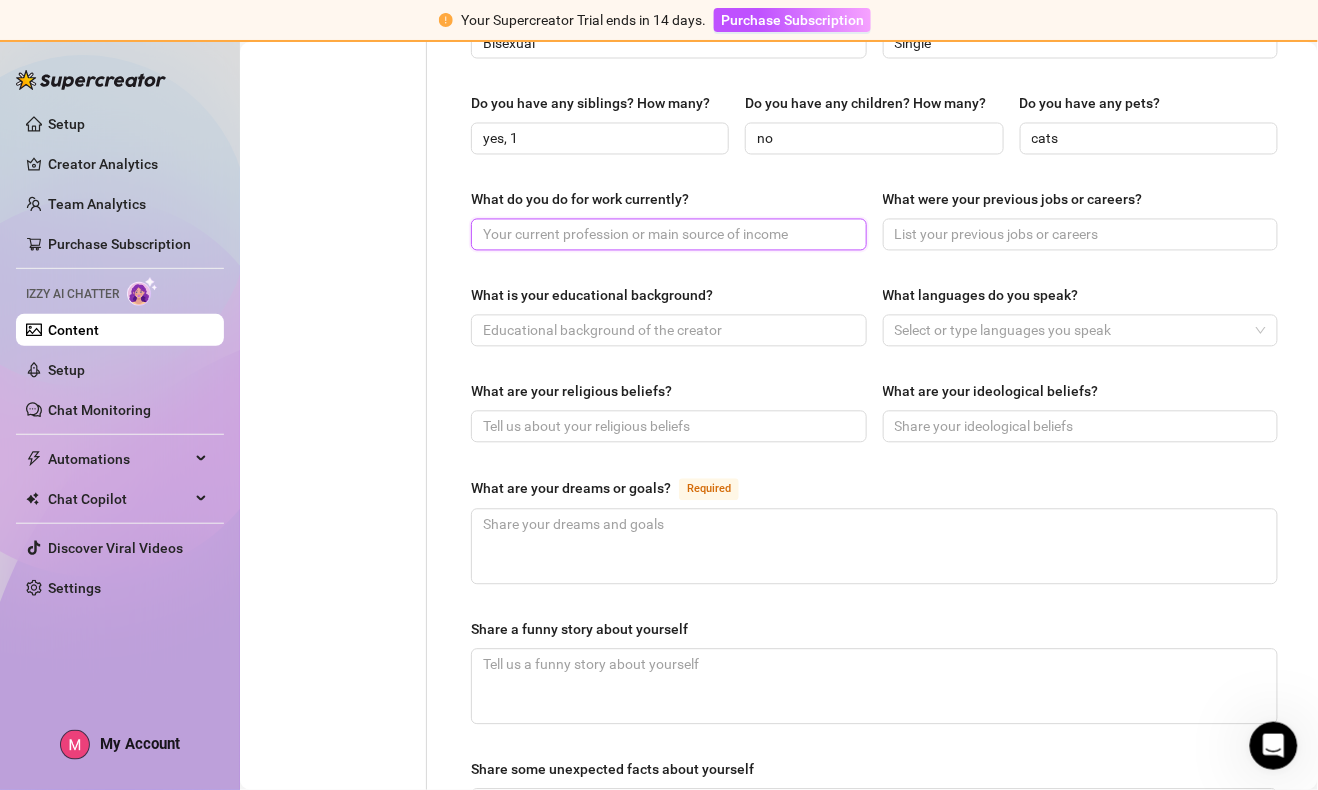 click on "What do you do for work currently?" at bounding box center (667, 235) 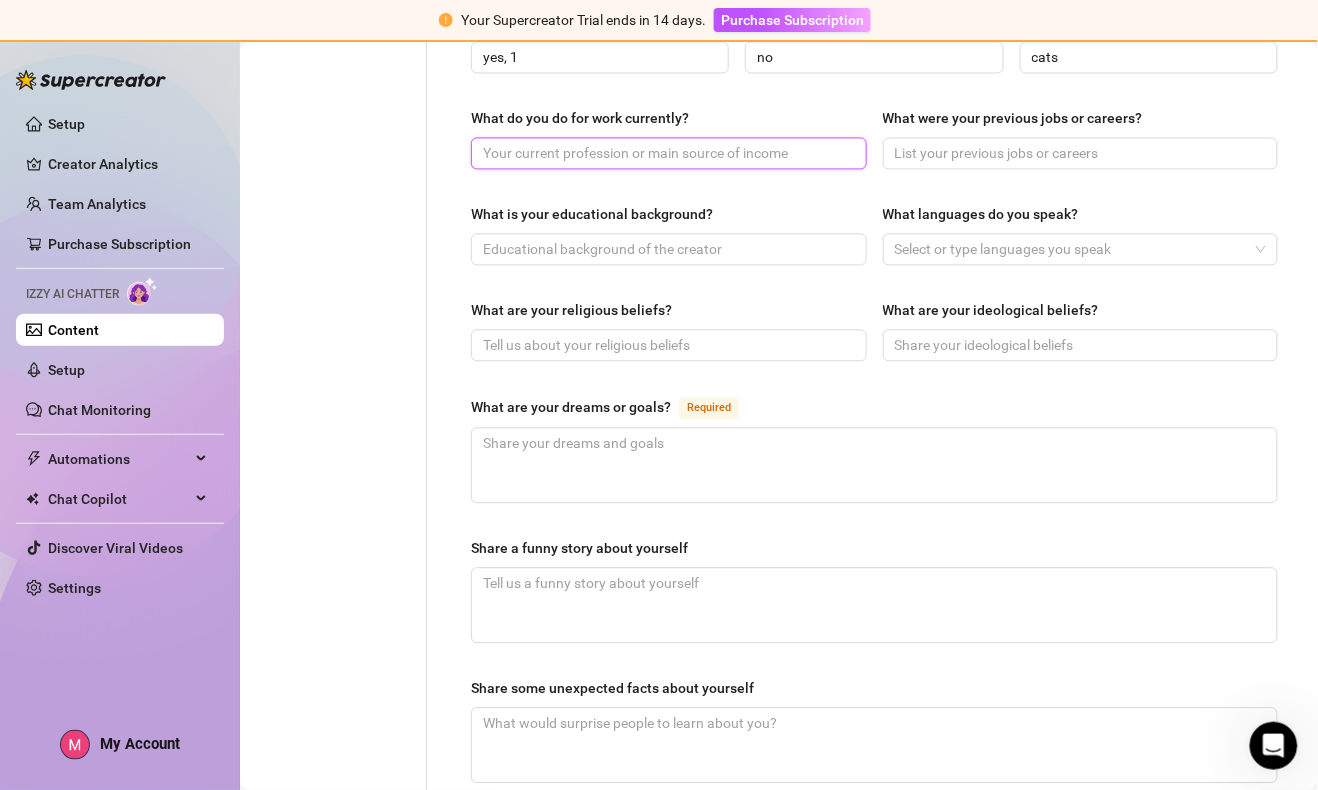 scroll, scrollTop: 956, scrollLeft: 0, axis: vertical 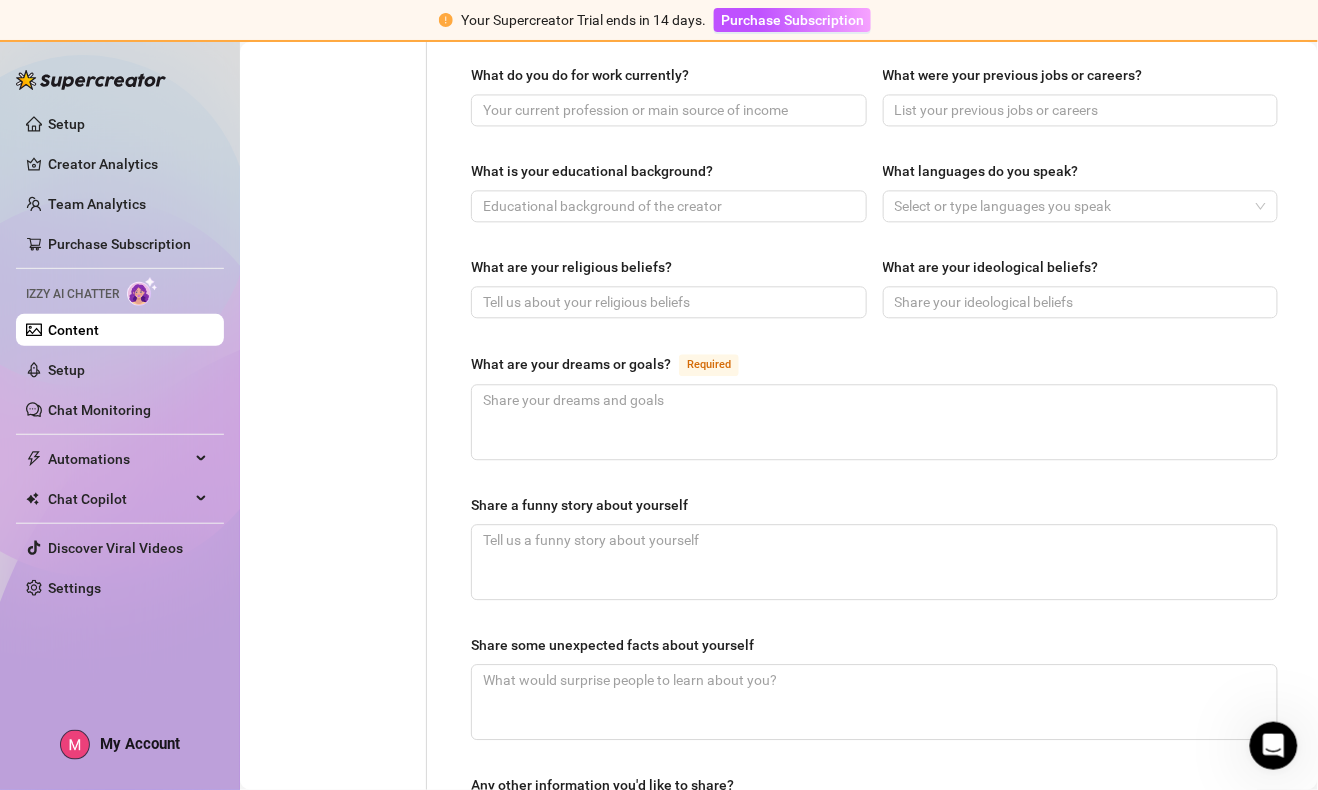 click on "Personal Info Chatting Lifestyle Physique Content Intimate Details Socials Train Izzy" at bounding box center (343, 97) 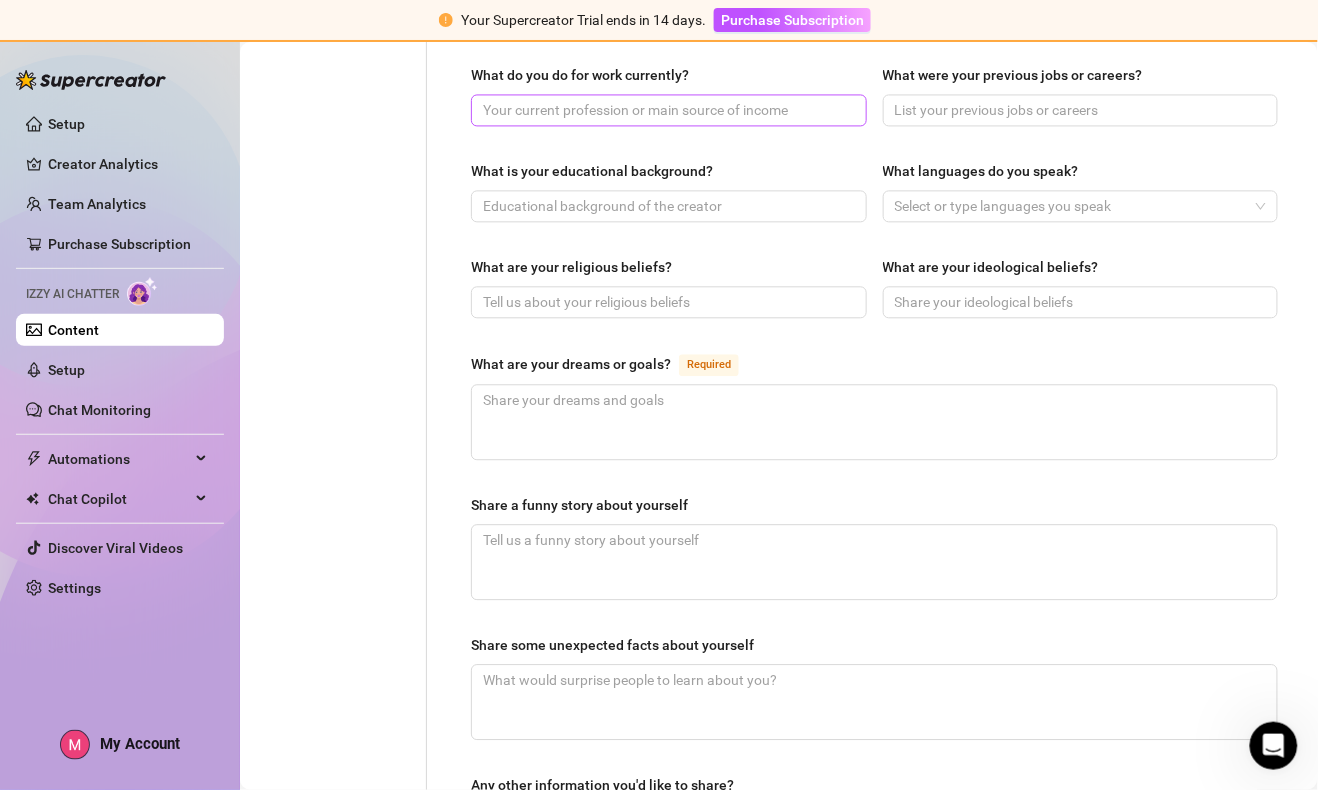 click at bounding box center (669, 110) 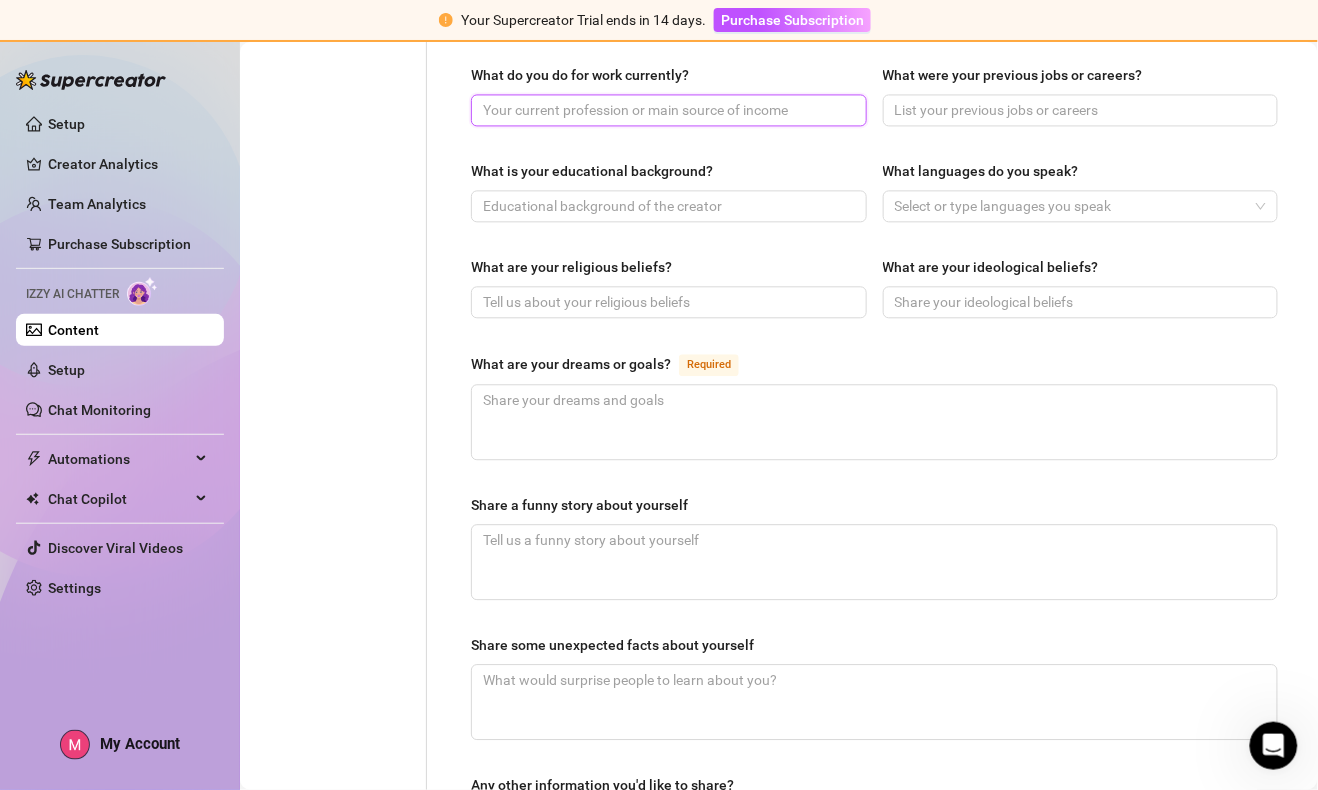 click on "What do you do for work currently?" at bounding box center (667, 110) 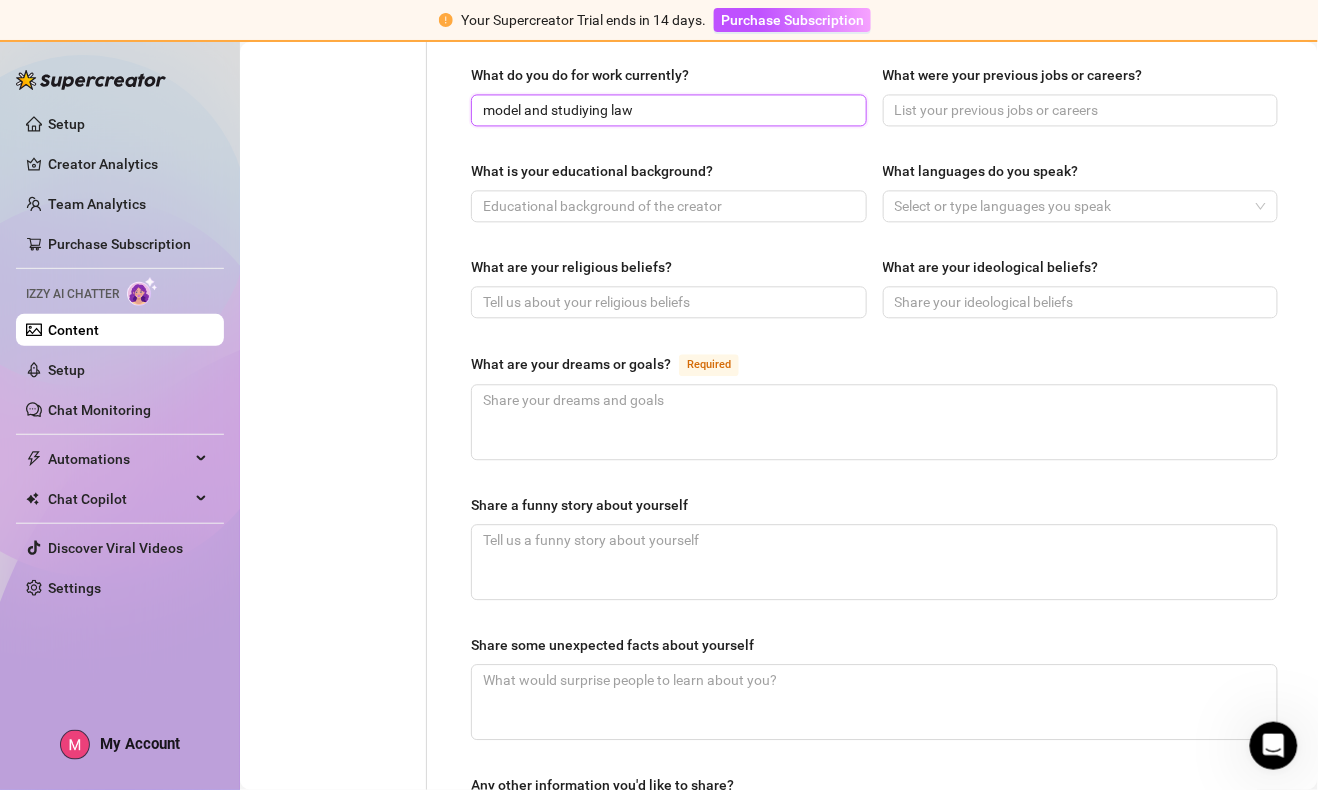 click on "model and studiying law" at bounding box center [667, 110] 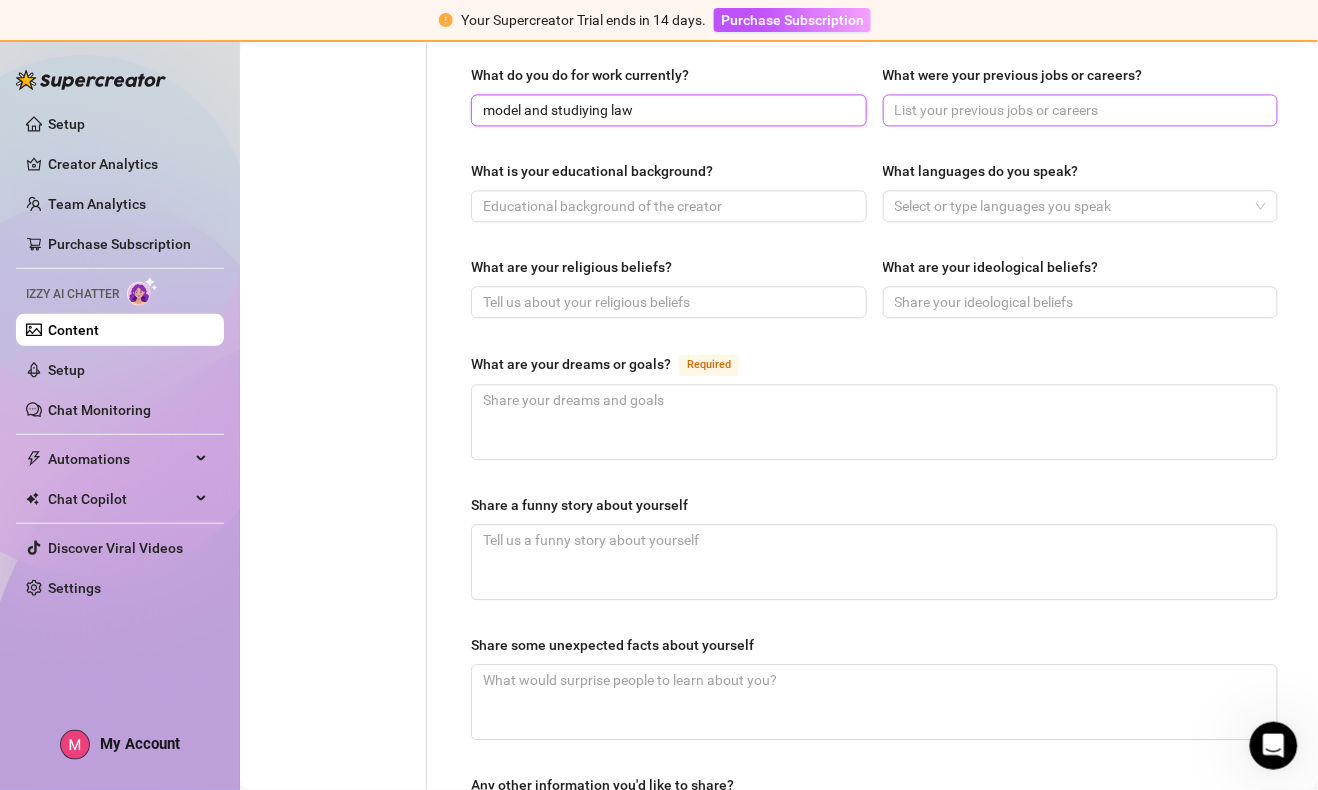 type on "model and studiying law" 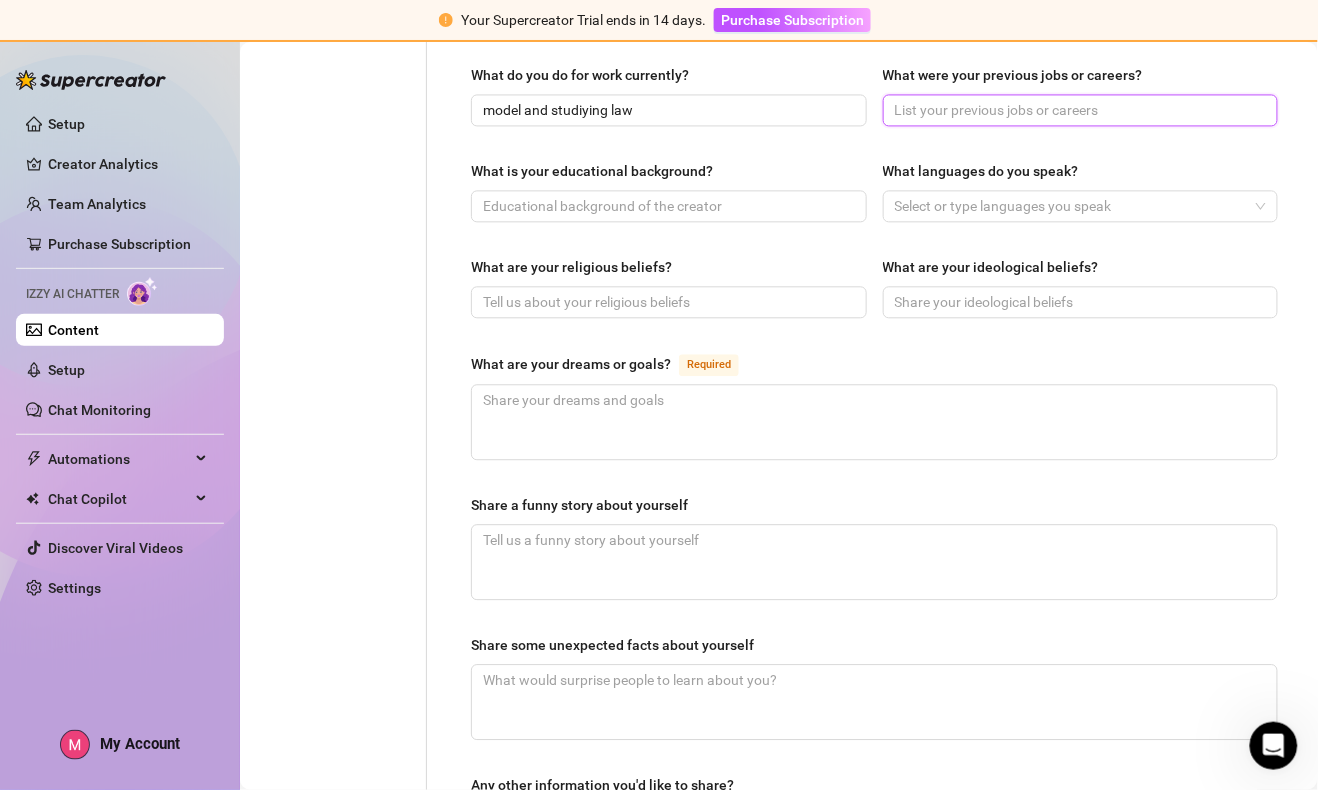 click on "What were your previous jobs or careers?" at bounding box center (1079, 110) 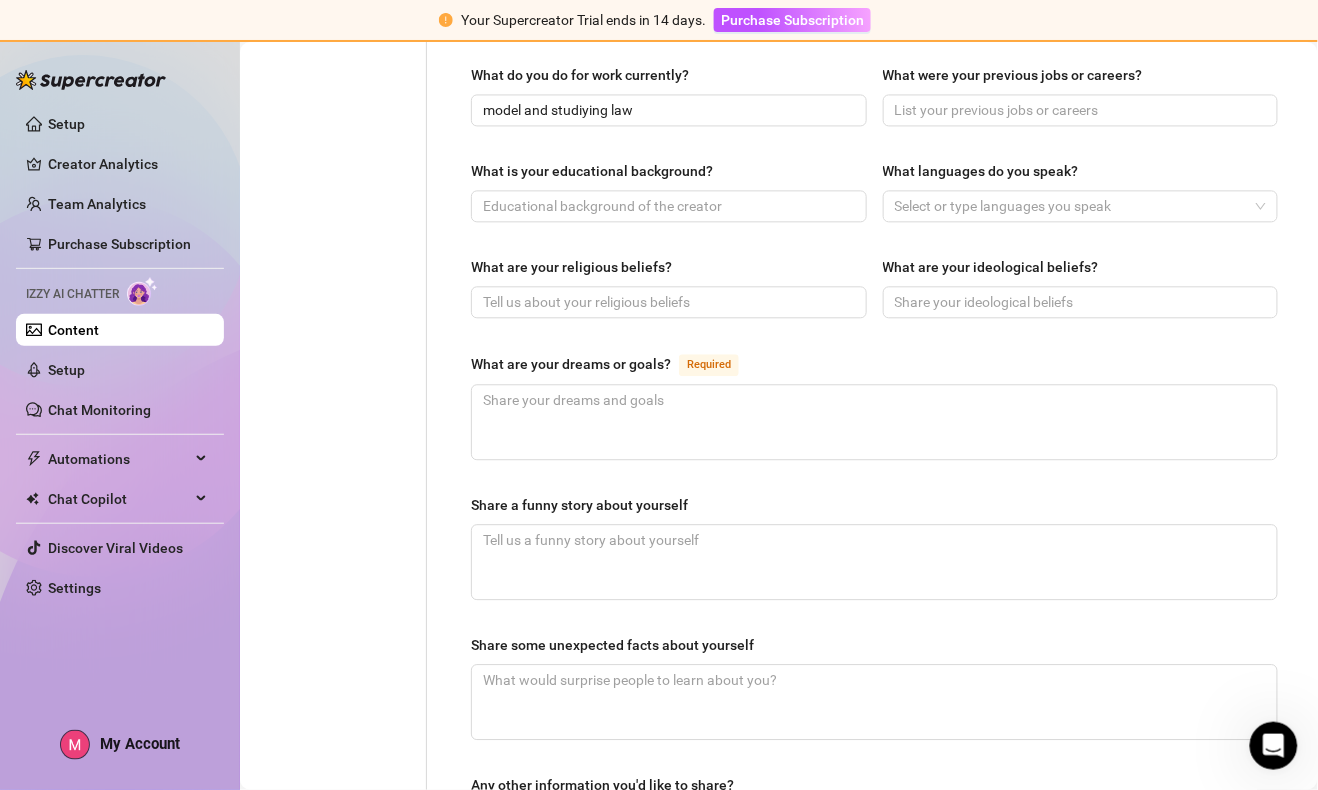 click on "Personal Info Chatting Lifestyle Physique Content Intimate Details Socials Train Izzy" at bounding box center (343, 97) 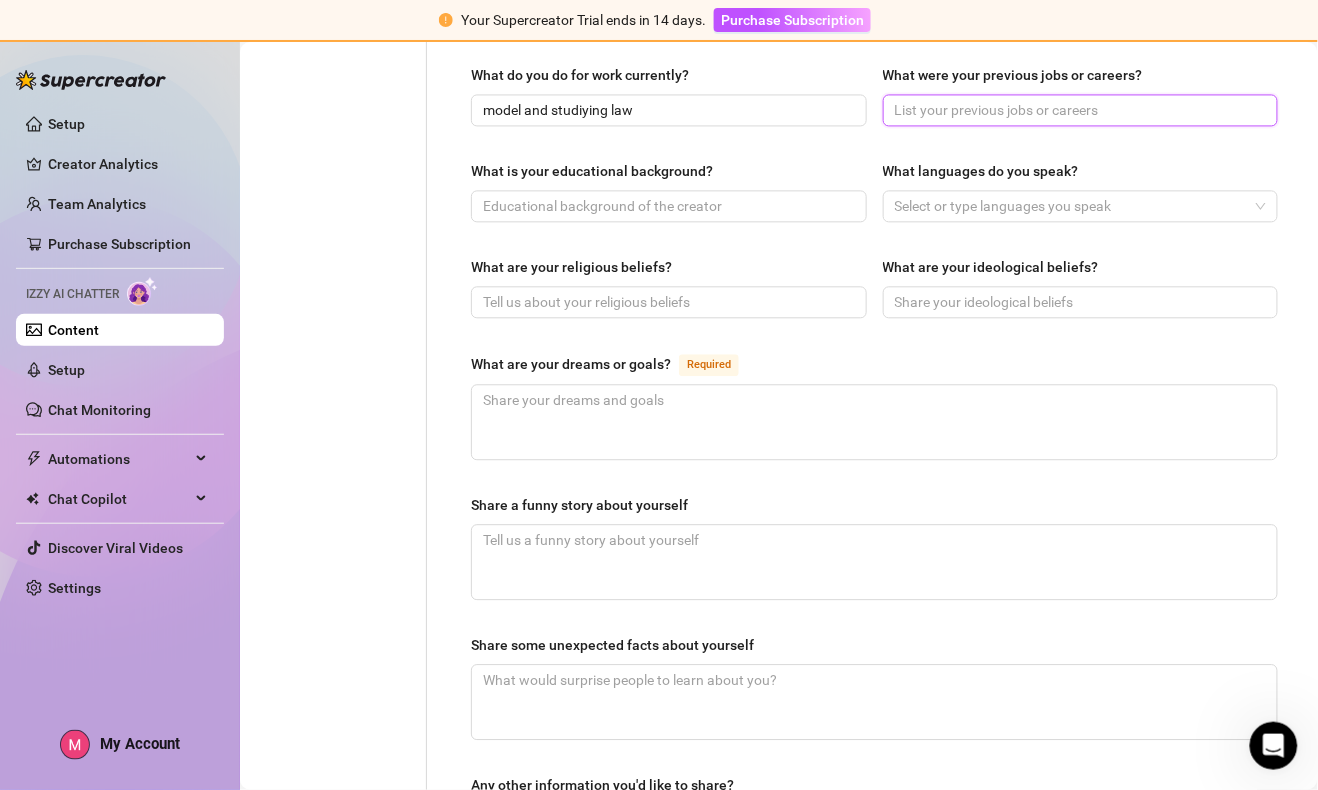 click on "What were your previous jobs or careers?" at bounding box center (1079, 110) 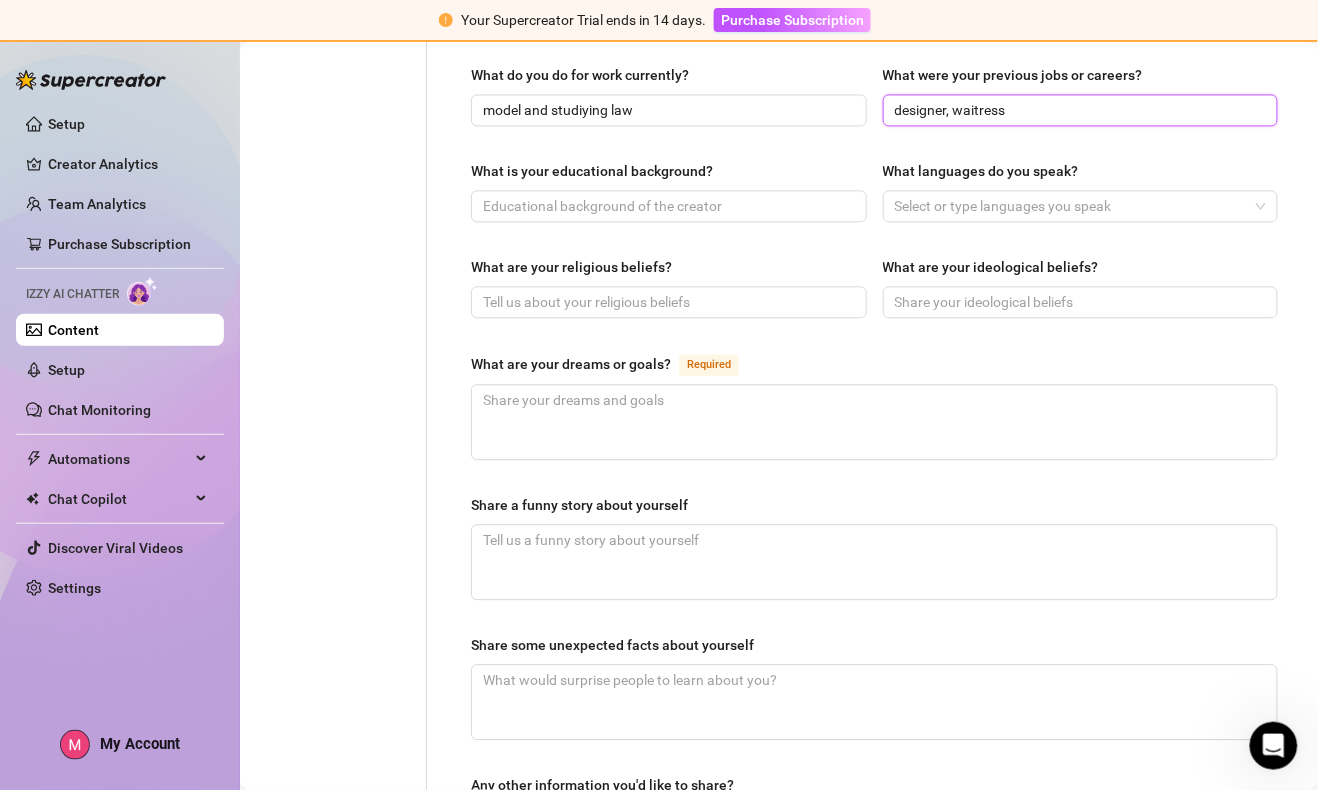 type on "designer, waitress" 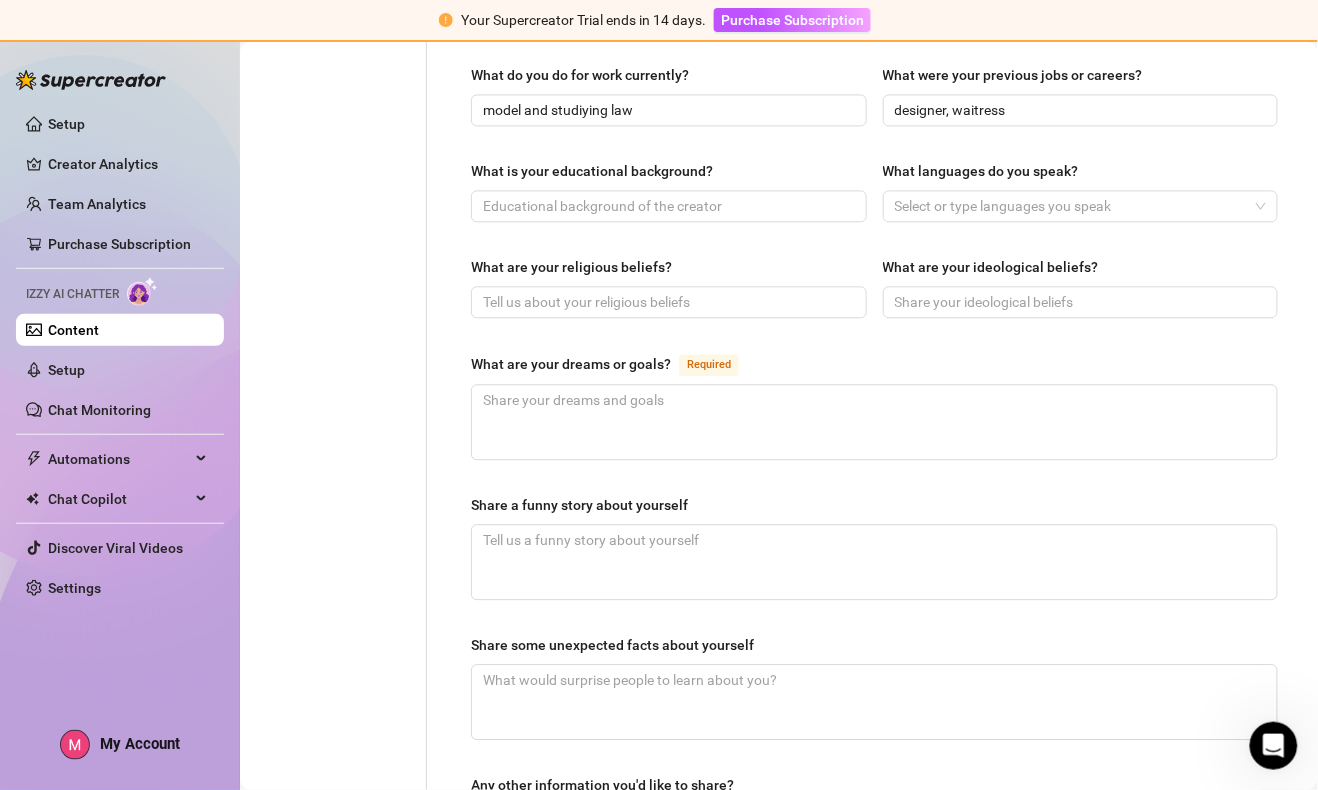 drag, startPoint x: 302, startPoint y: 333, endPoint x: 376, endPoint y: 315, distance: 76.15773 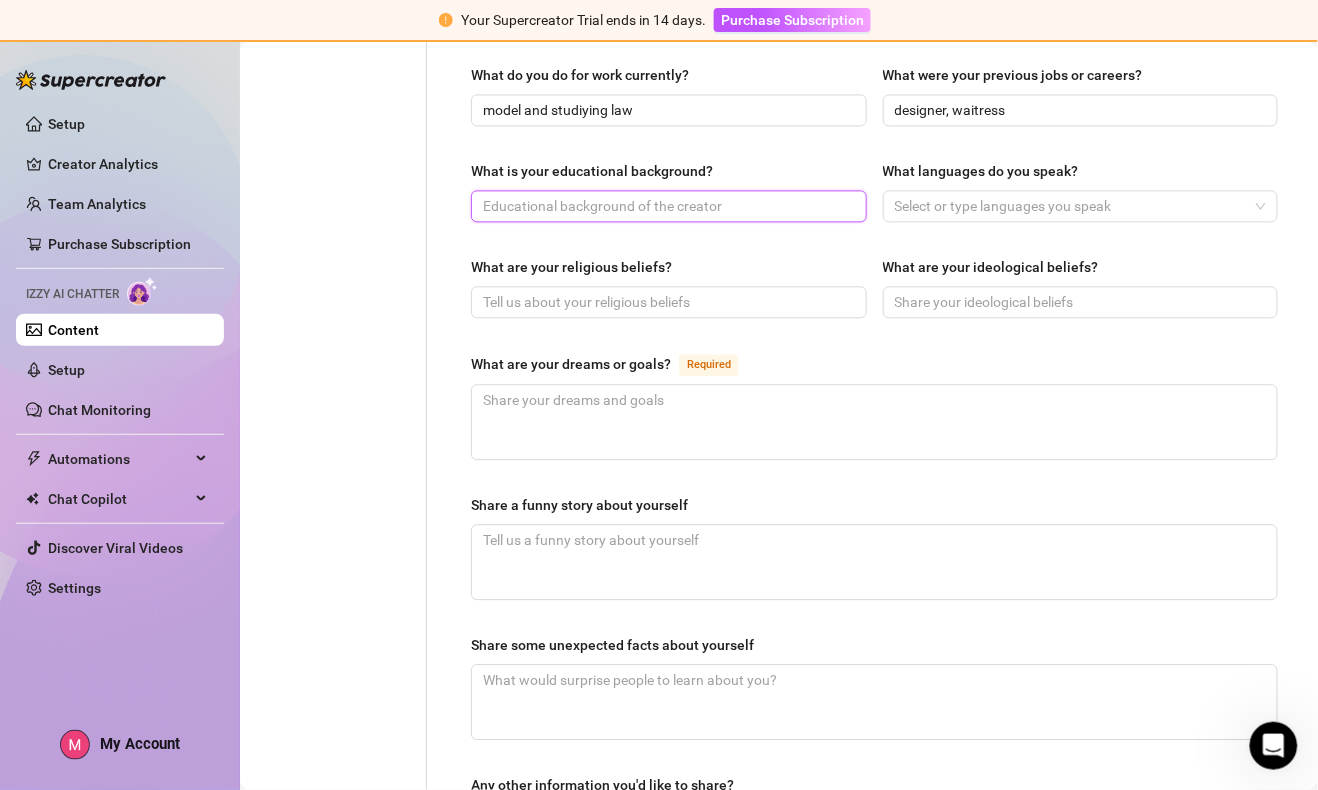 click on "What is your educational background?" at bounding box center (667, 206) 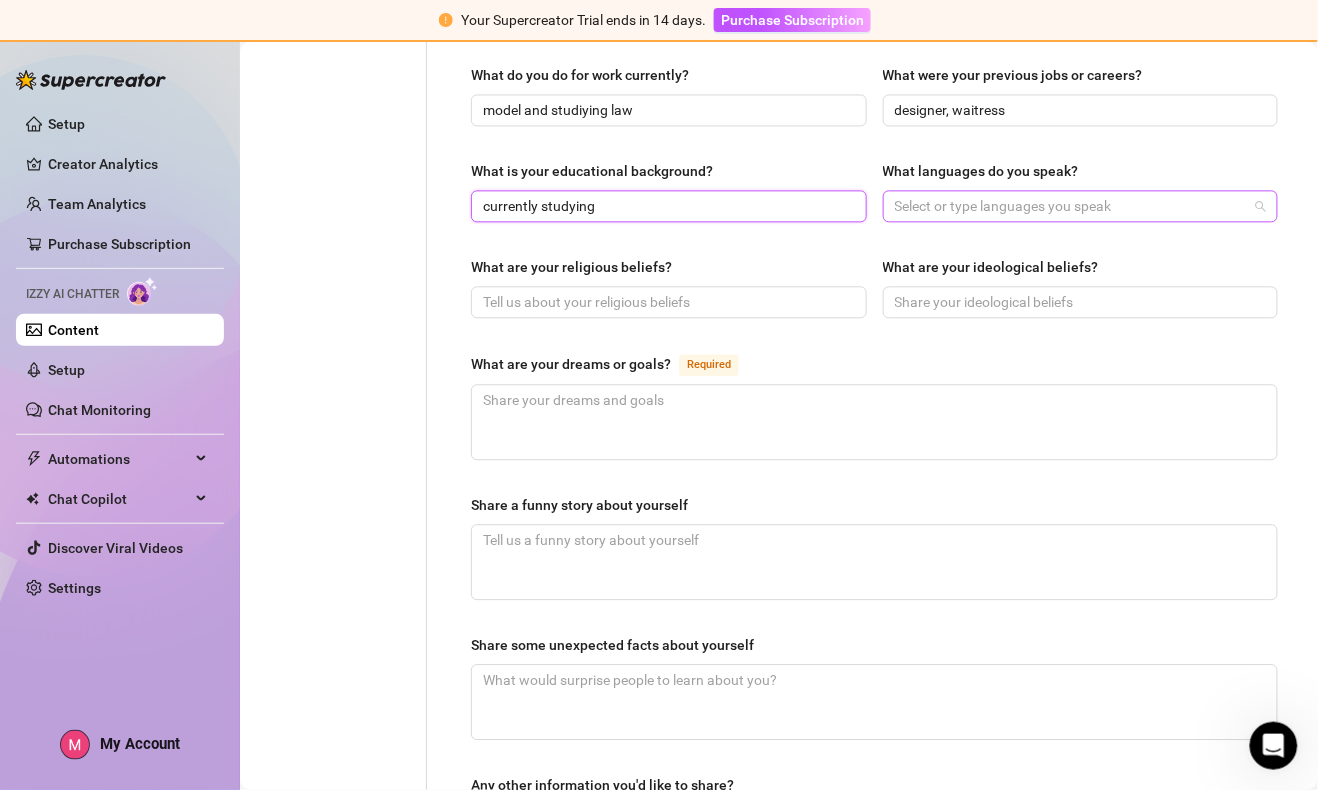 click at bounding box center [1070, 206] 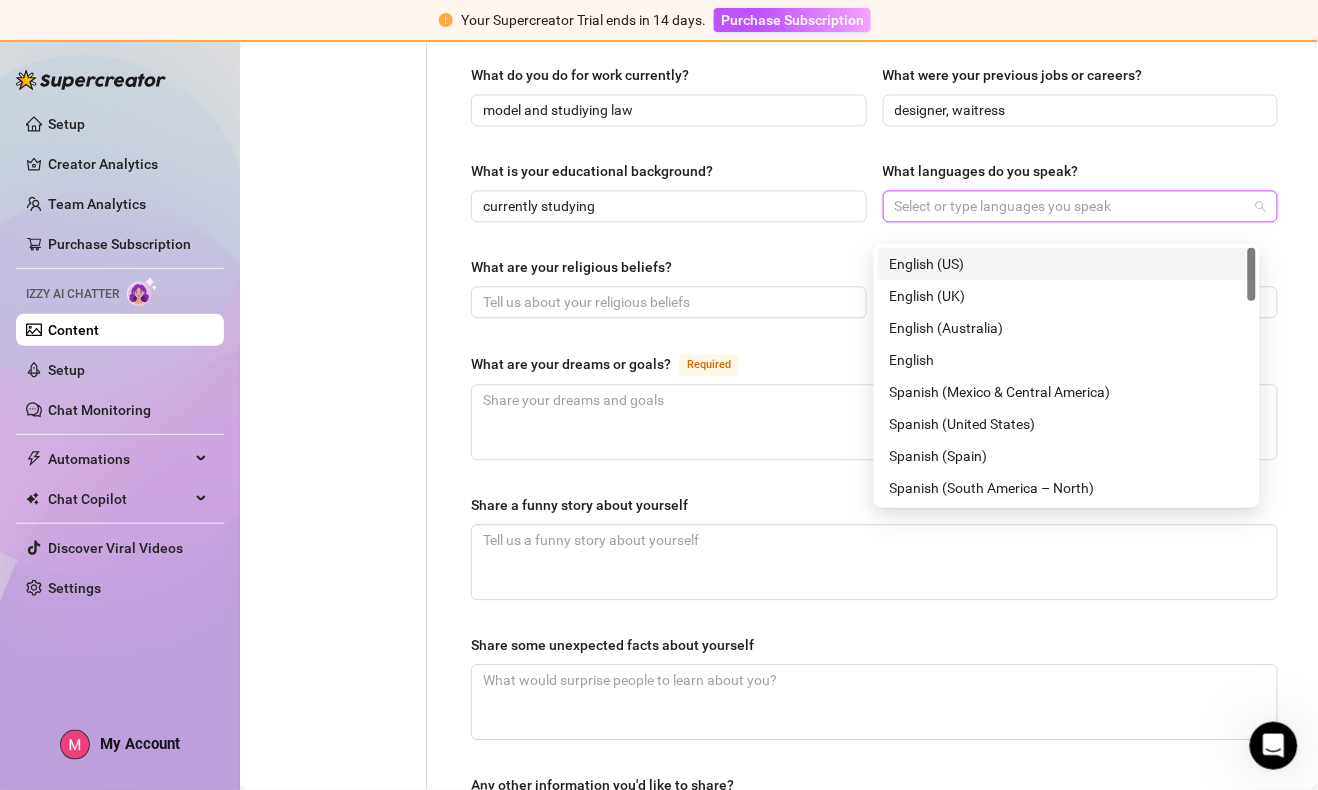 click on "English (US)" at bounding box center [1067, 264] 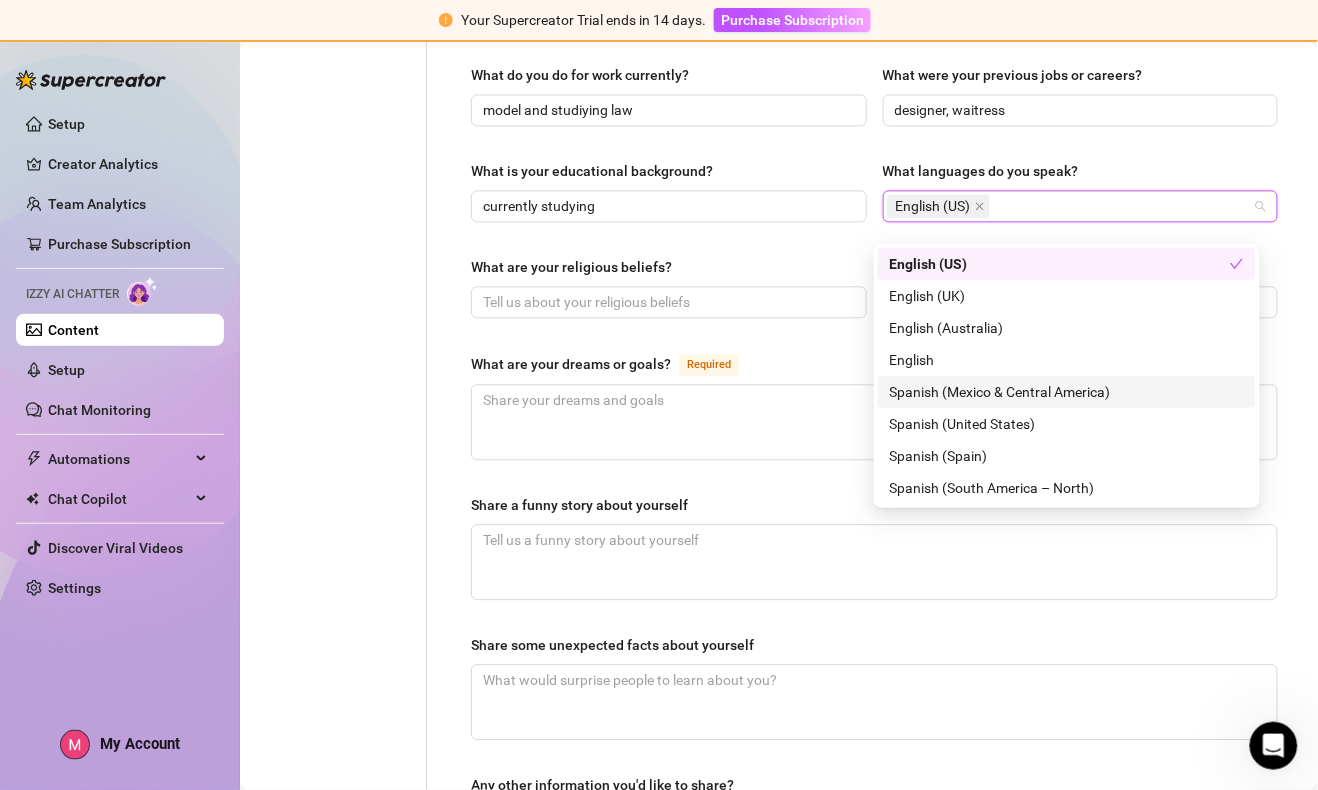 click on "Spanish (Mexico & Central America)" at bounding box center (1067, 392) 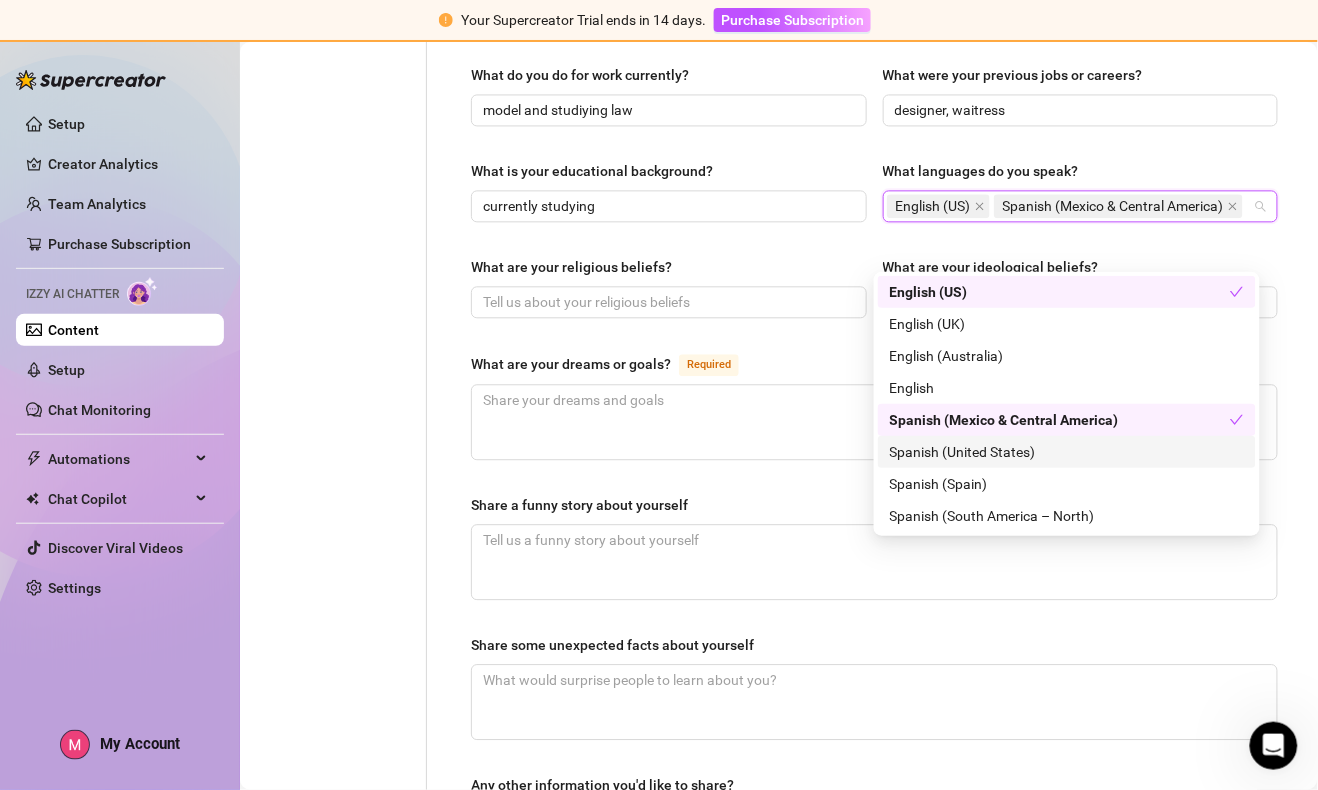 click on "Spanish (United States)" at bounding box center [1067, 452] 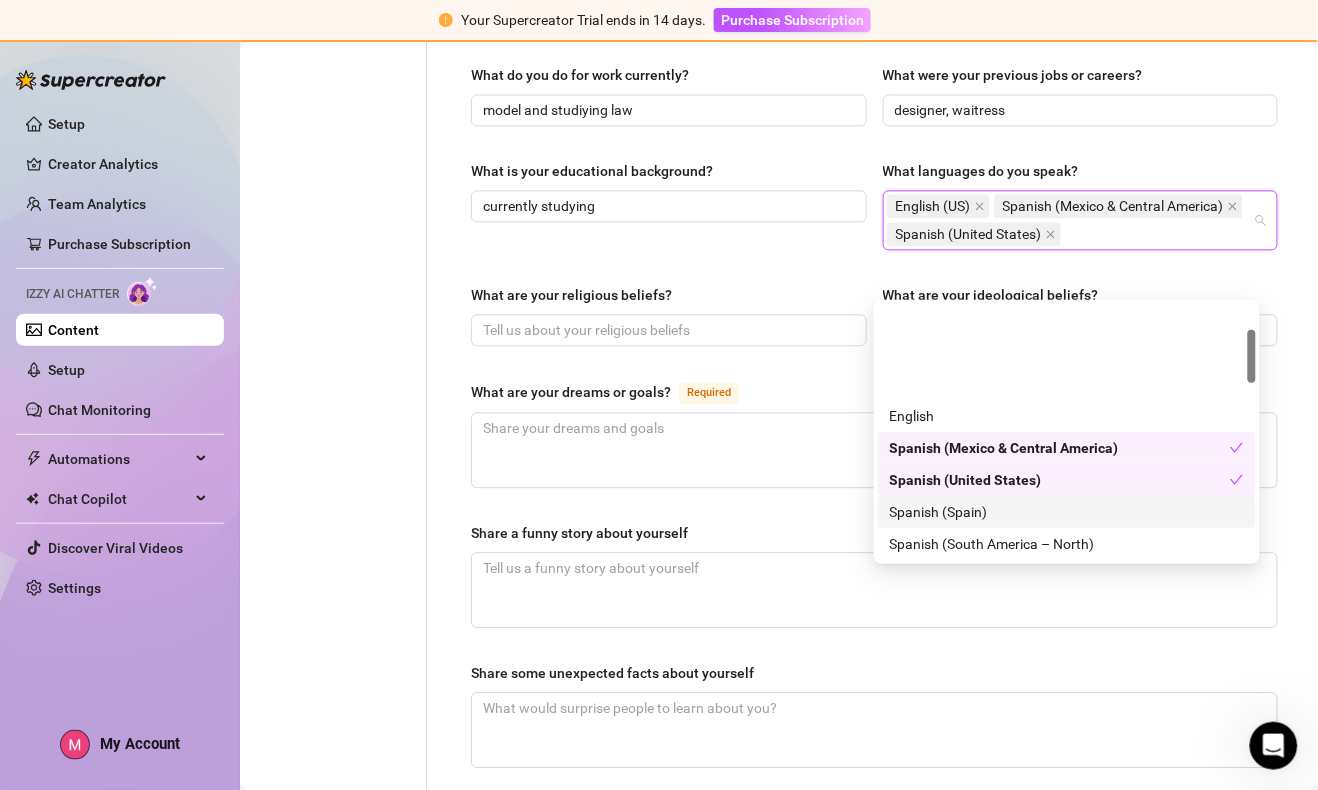 scroll, scrollTop: 125, scrollLeft: 0, axis: vertical 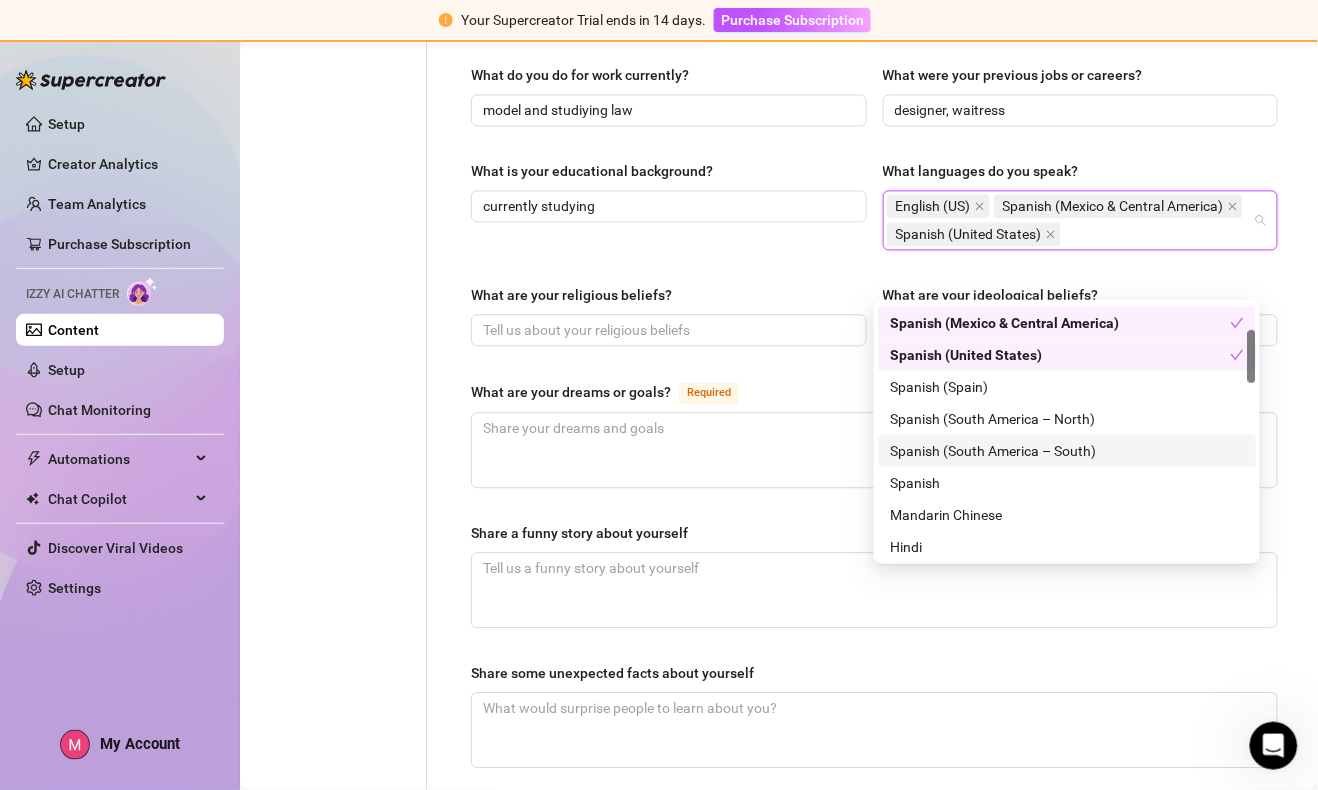 click on "Spanish (South America – South)" at bounding box center [1067, 451] 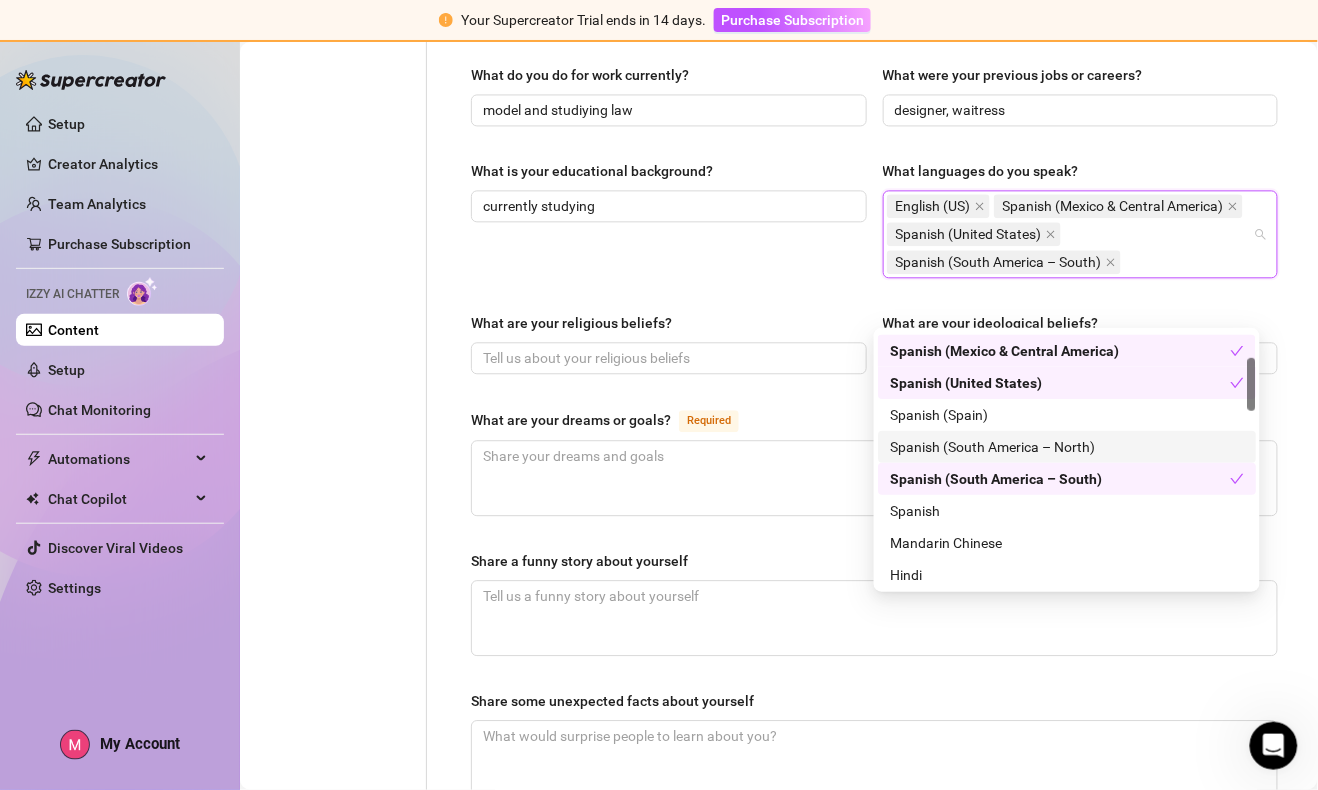 click on "Spanish (South America – North)" at bounding box center [1067, 447] 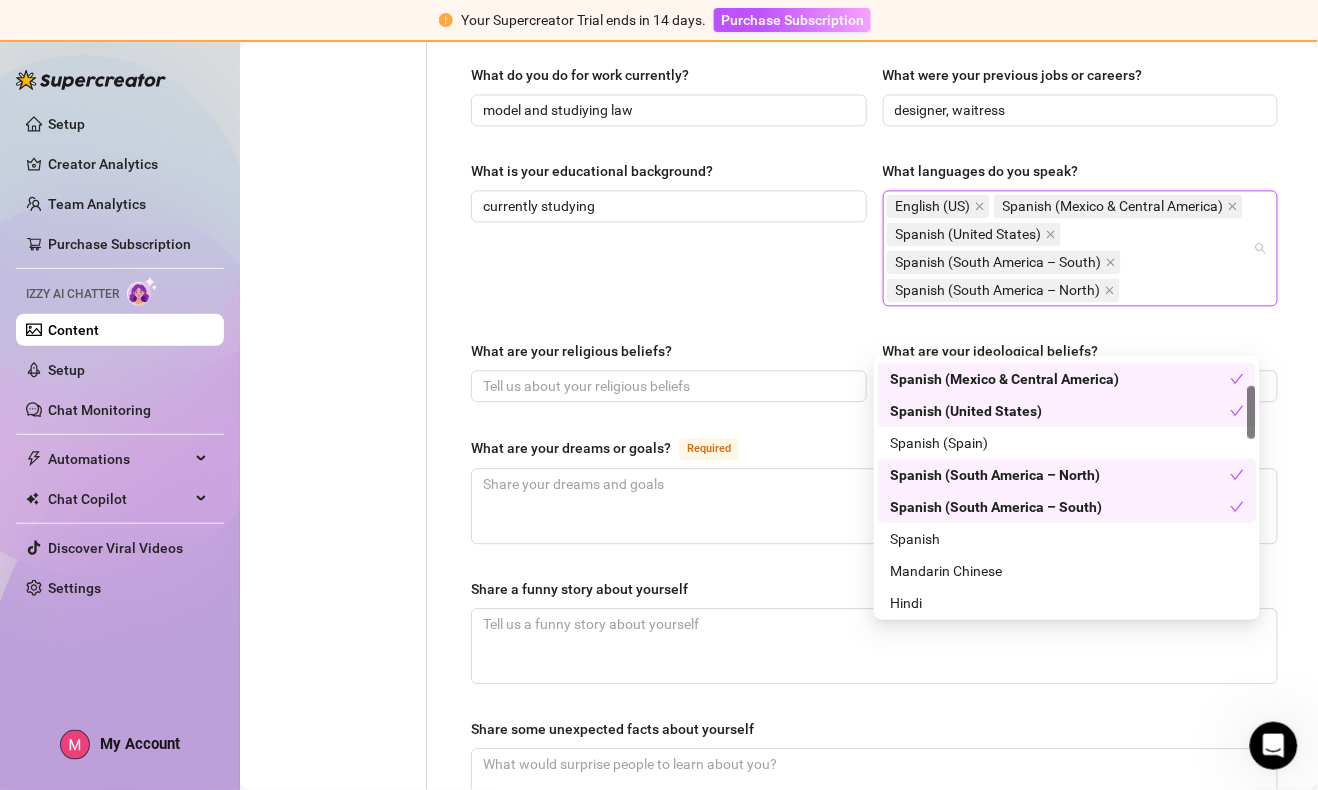 click on "What is your educational background? currently studying" at bounding box center (669, 233) 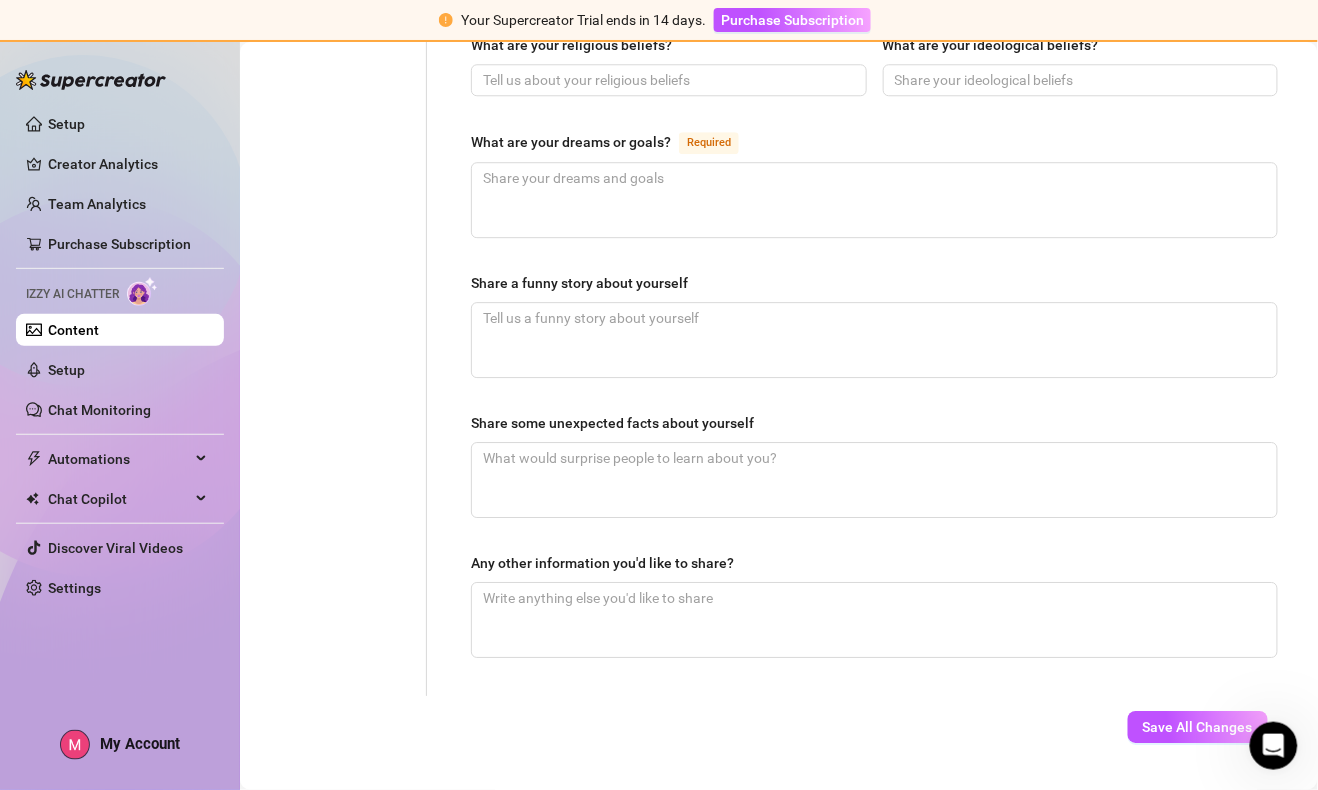 scroll, scrollTop: 1206, scrollLeft: 0, axis: vertical 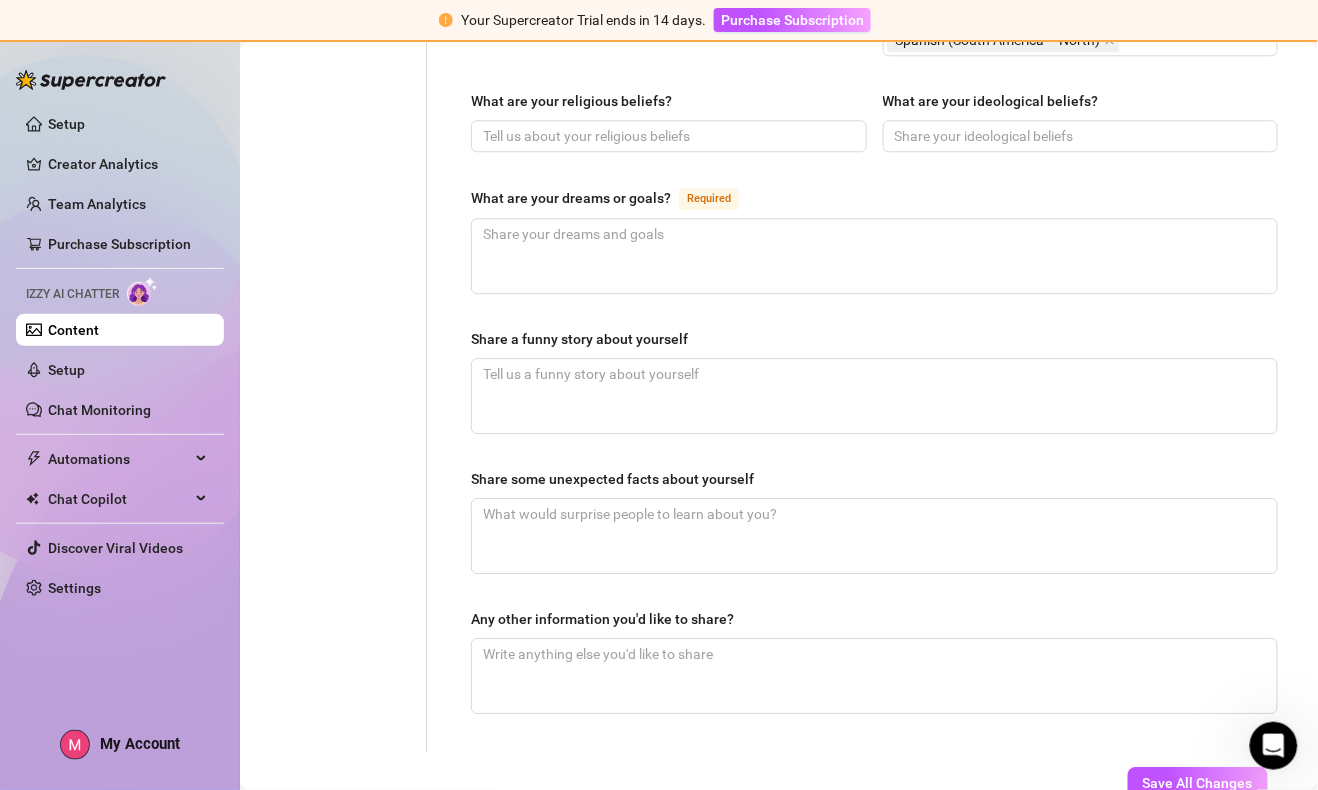 click on "Personal Info Chatting Lifestyle Physique Content Intimate Details Socials Train Izzy" at bounding box center [343, -111] 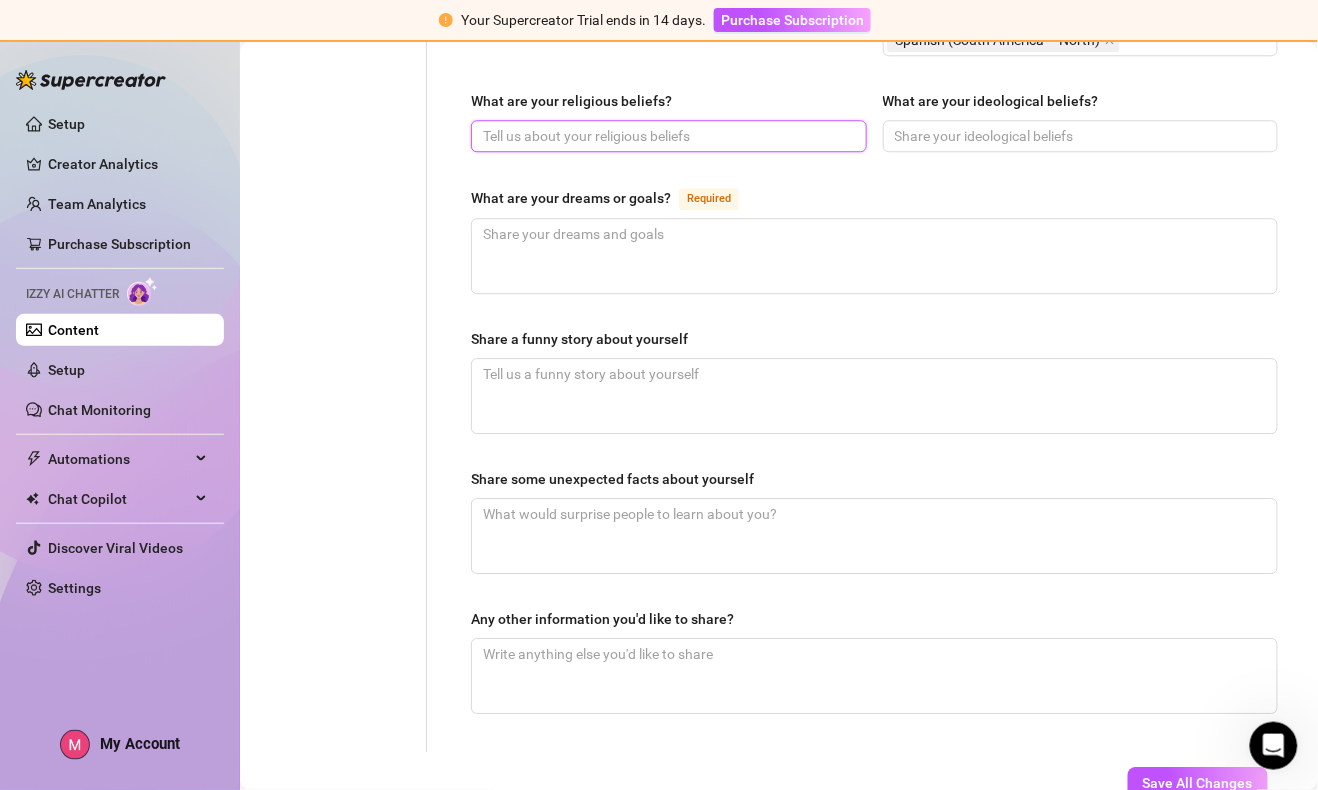 click on "What are your religious beliefs?" at bounding box center (667, 136) 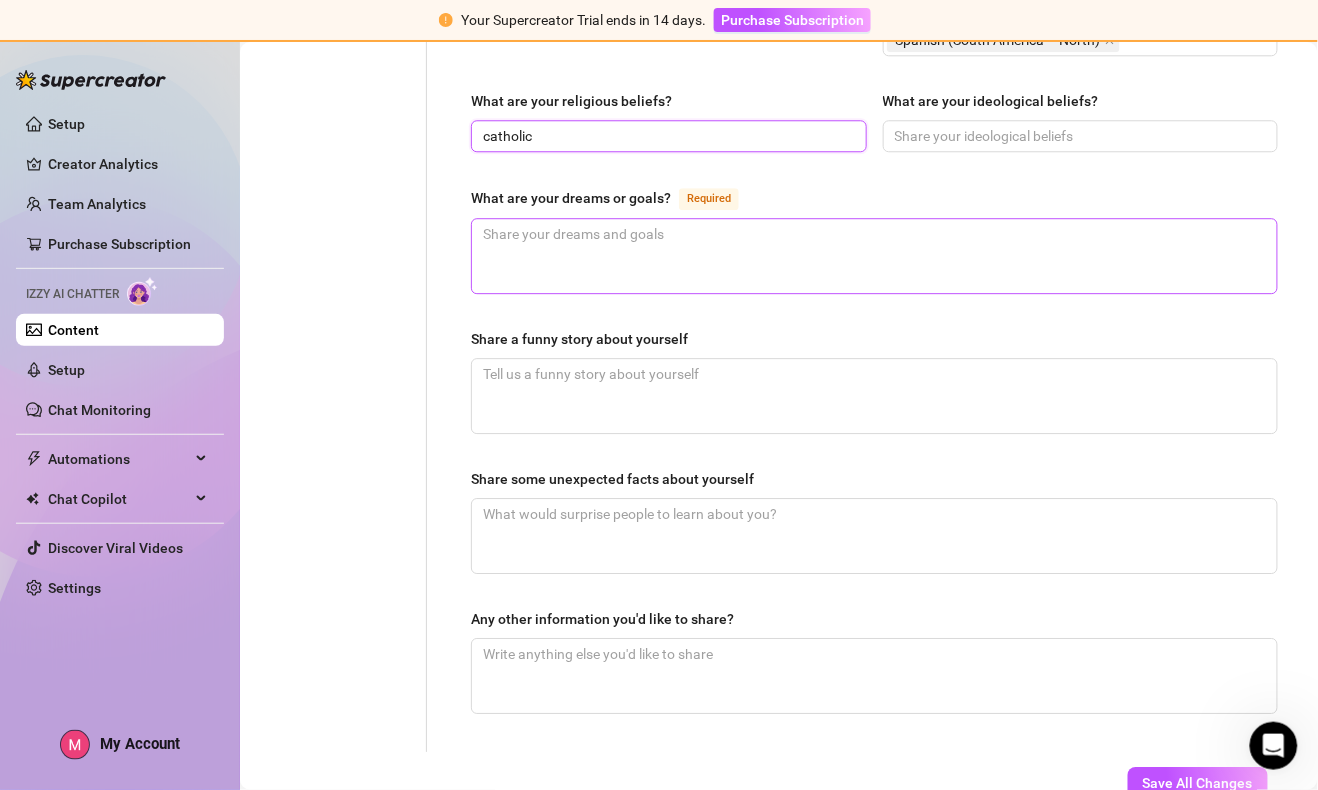 type on "catholic" 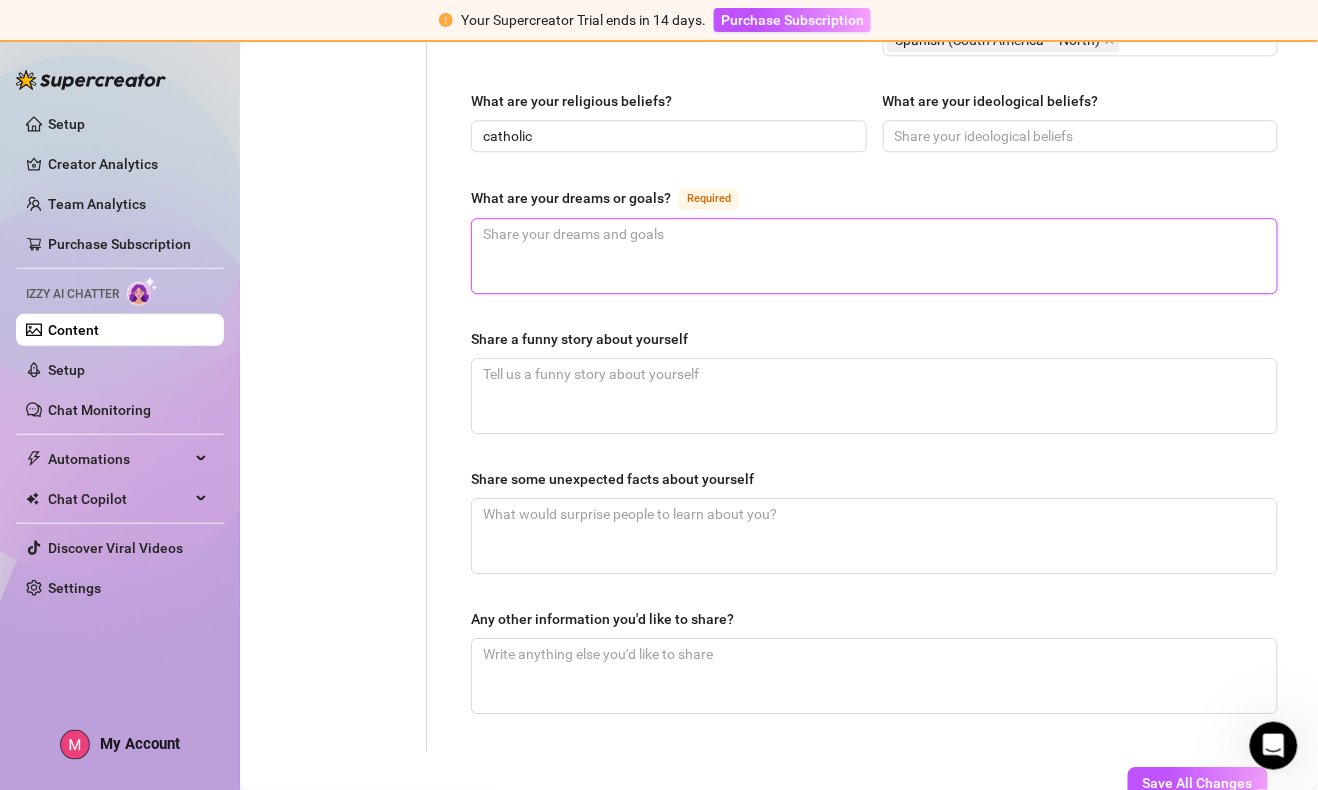 click on "What are your dreams or goals? Required" at bounding box center [874, 256] 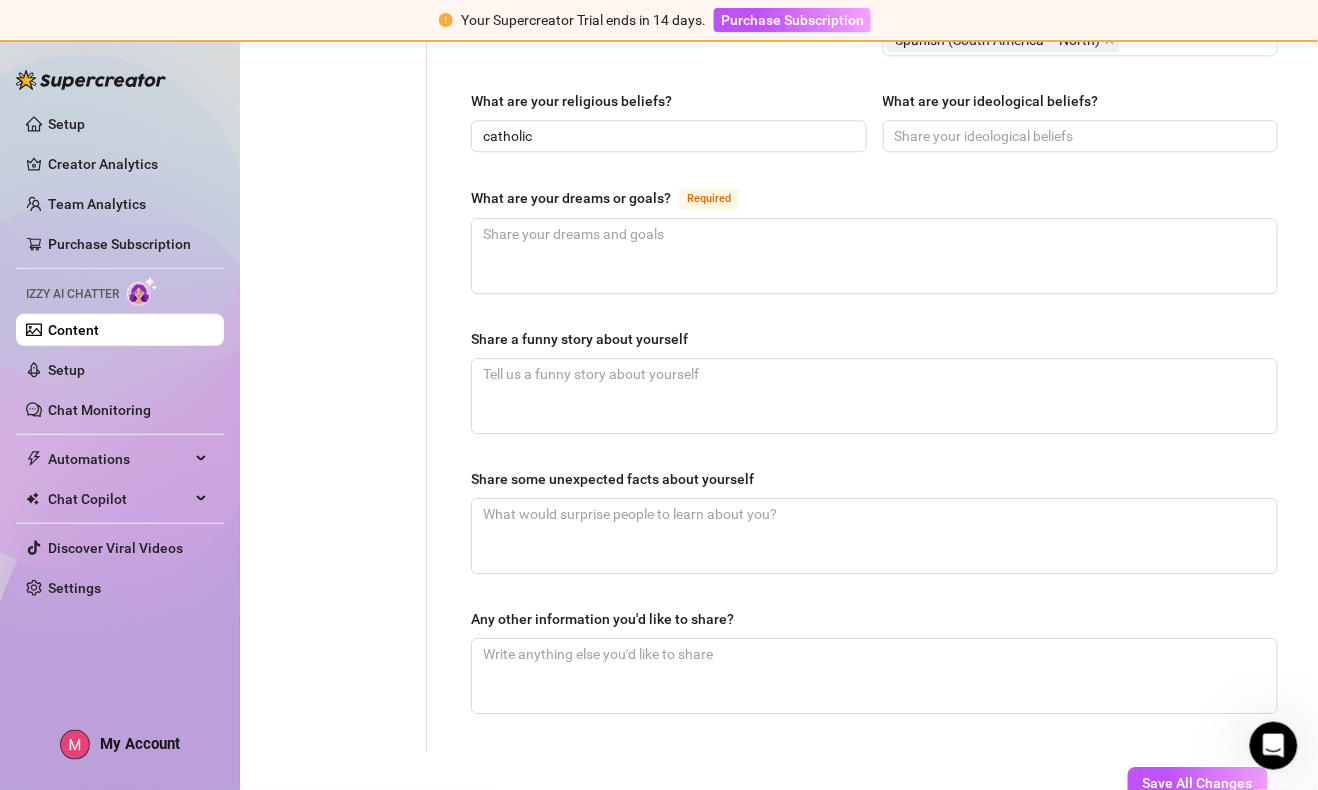 drag, startPoint x: 280, startPoint y: 288, endPoint x: 340, endPoint y: 298, distance: 60.827625 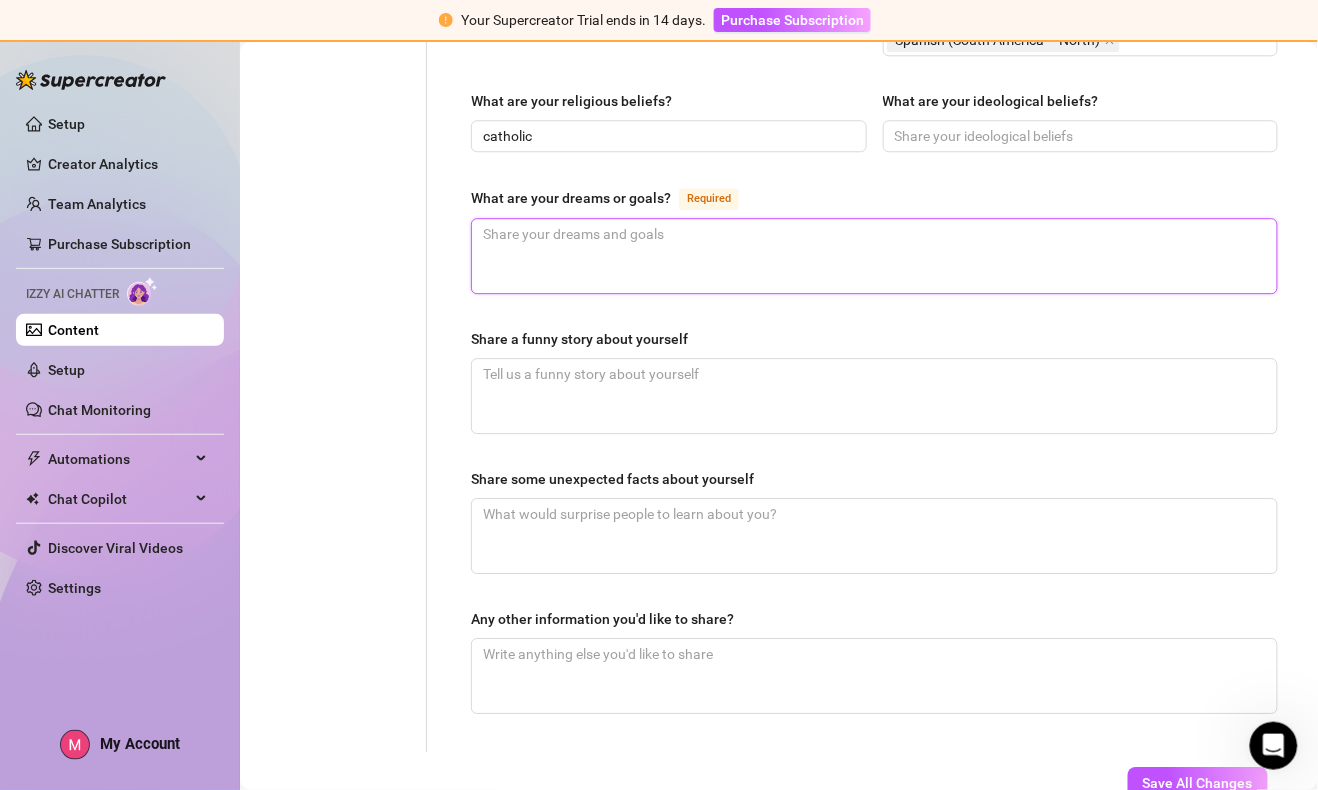 click on "What are your dreams or goals? Required" at bounding box center (874, 256) 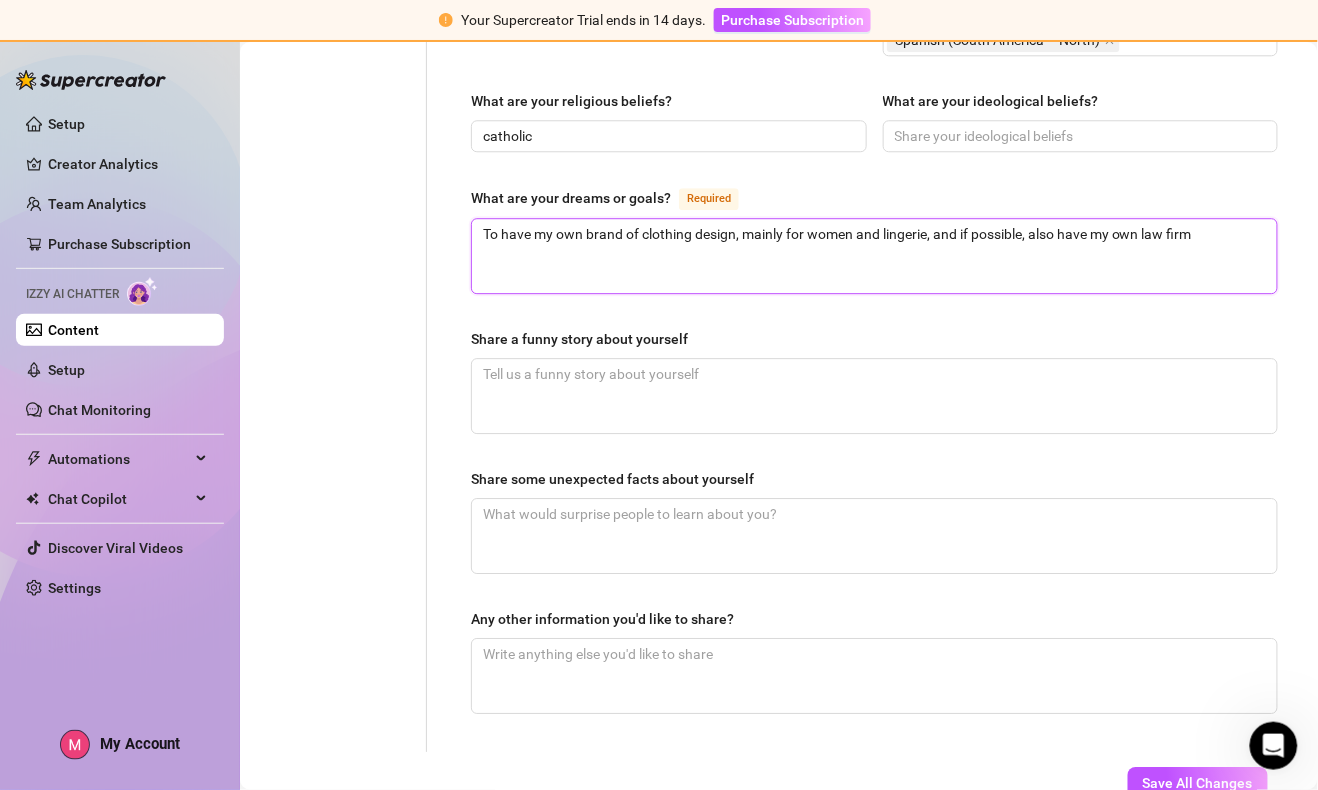 type 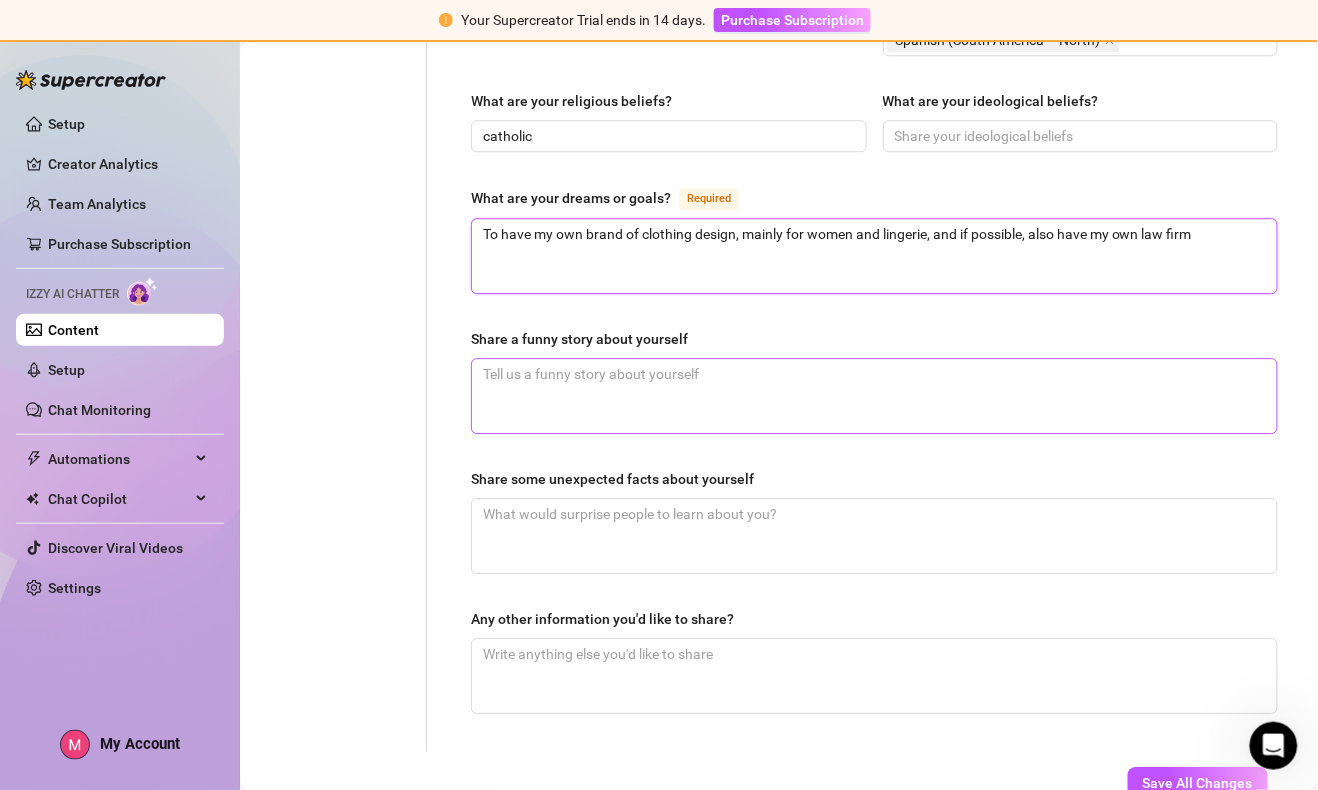 type on "To have my own brand of clothing design, mainly for women and lingerie, and if possible, also have my own law firm" 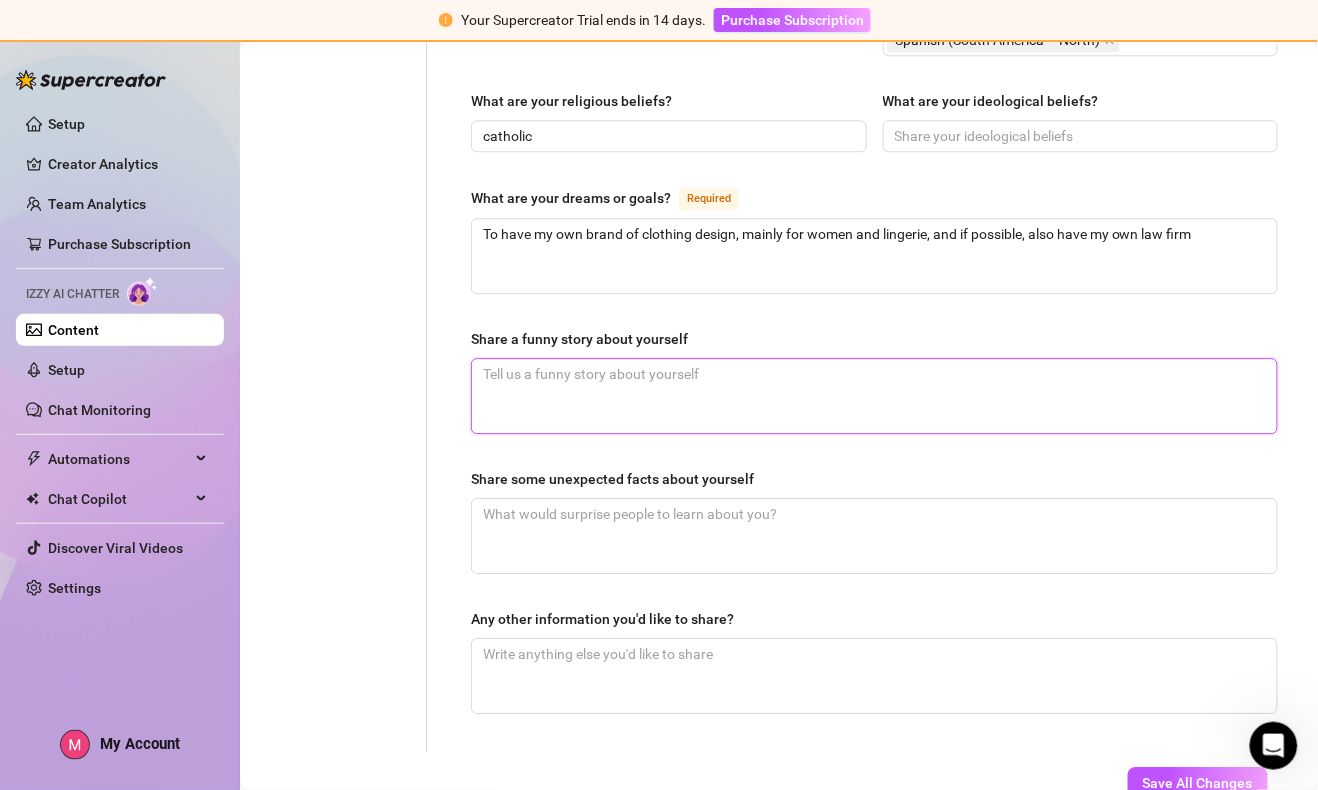 click on "Share a funny story about yourself" at bounding box center (874, 396) 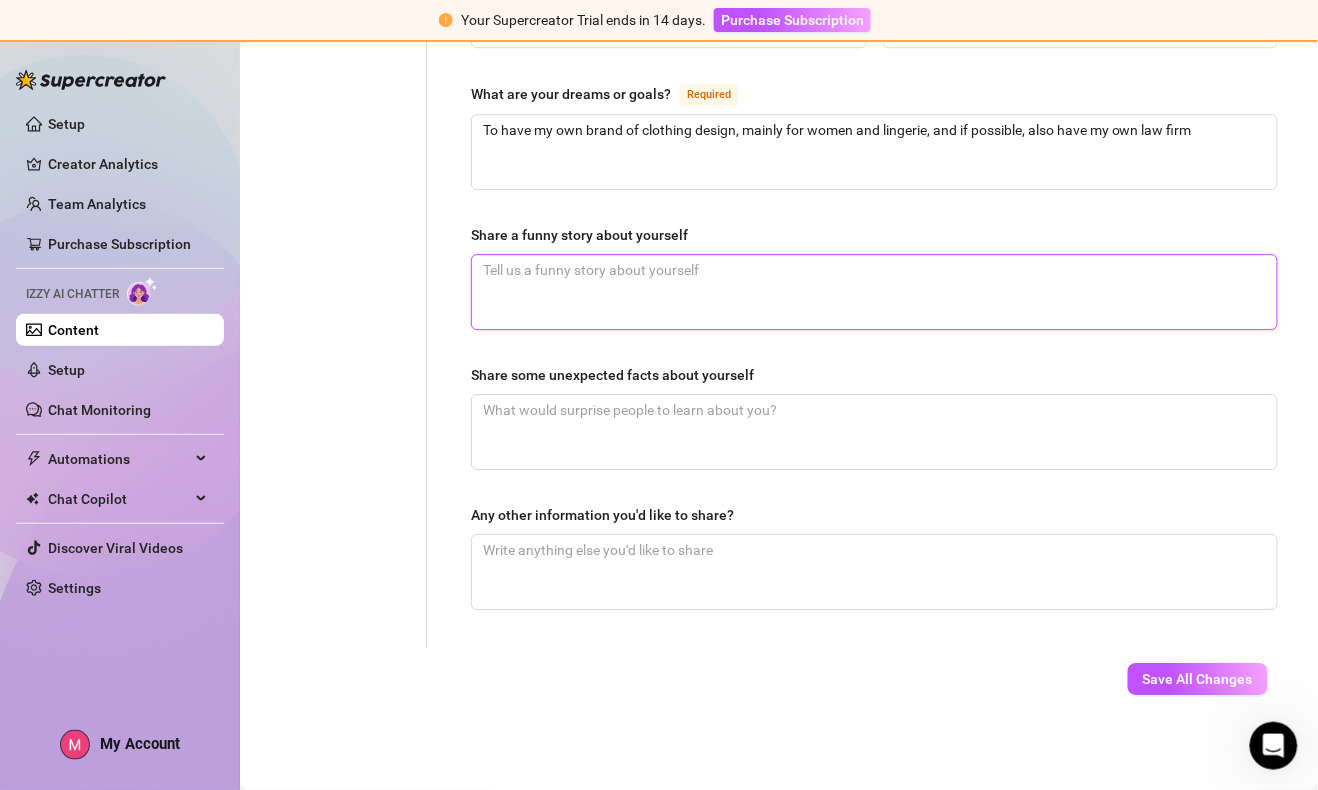 scroll, scrollTop: 1357, scrollLeft: 0, axis: vertical 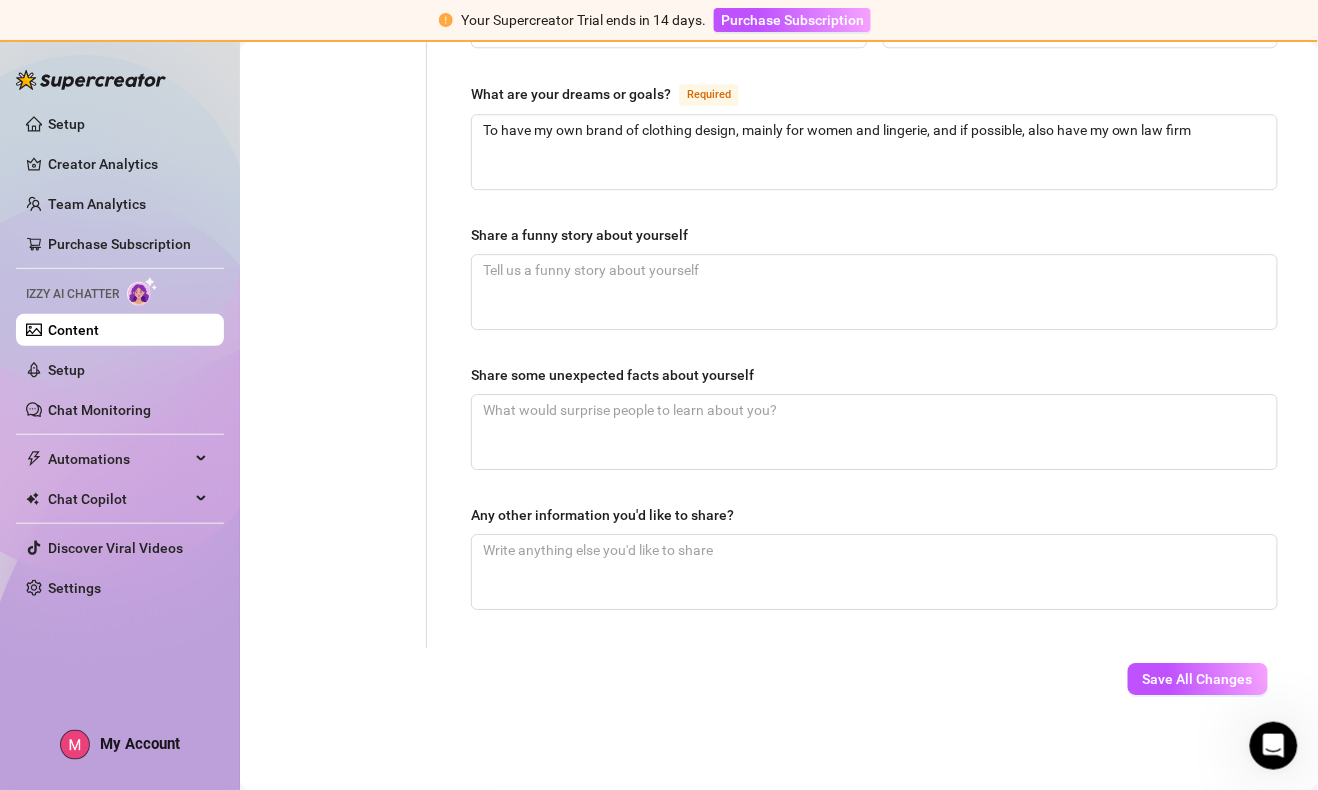 click on "Personal Info Chatting Lifestyle Physique Content Intimate Details Socials Train Izzy" at bounding box center [343, -215] 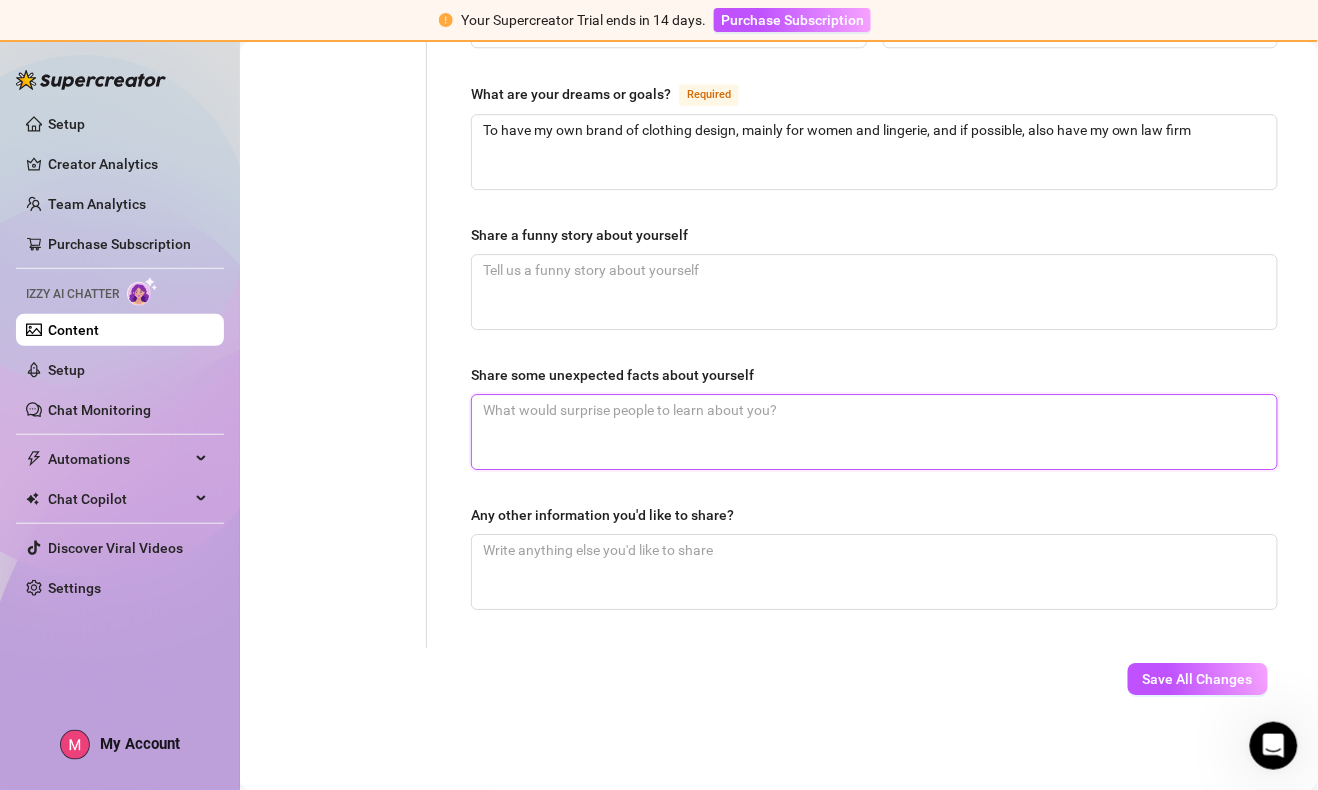 click on "Share some unexpected facts about yourself" at bounding box center (874, 432) 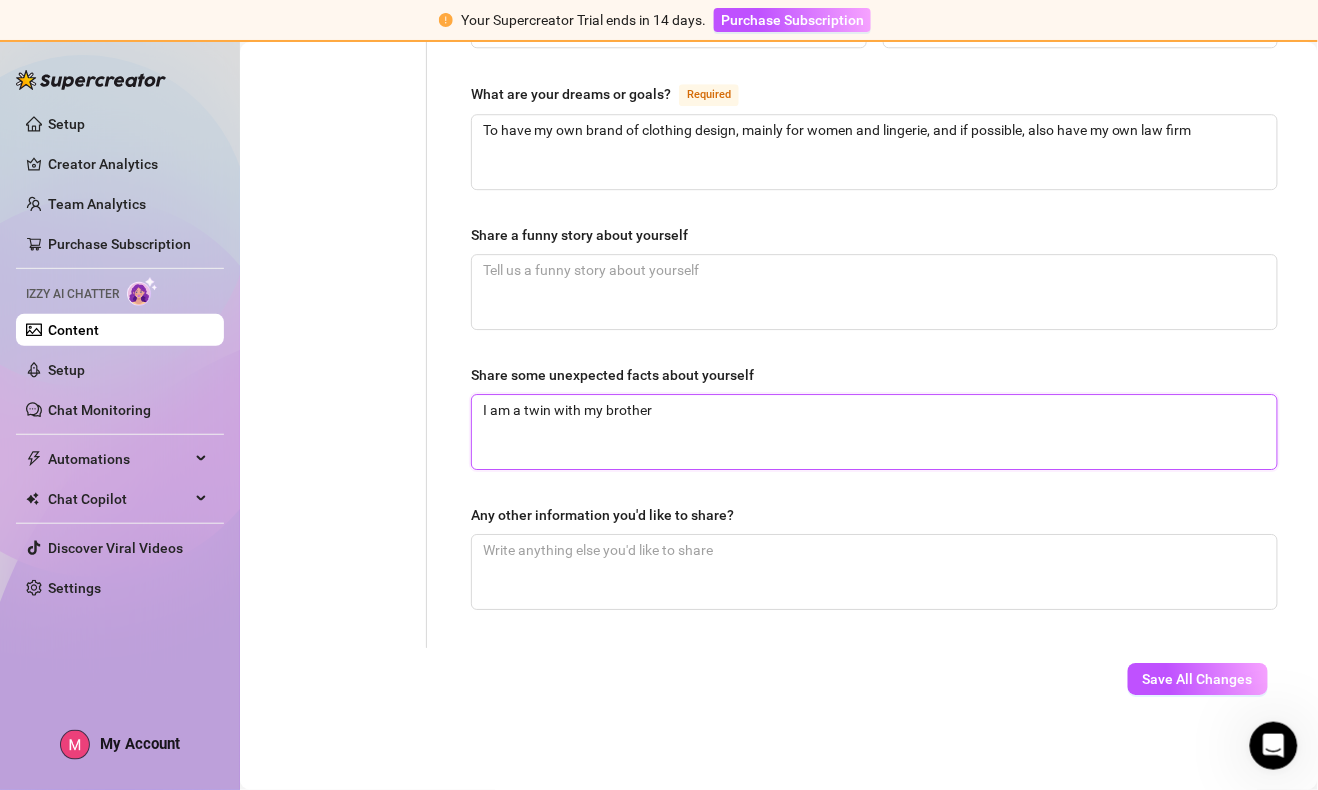 type 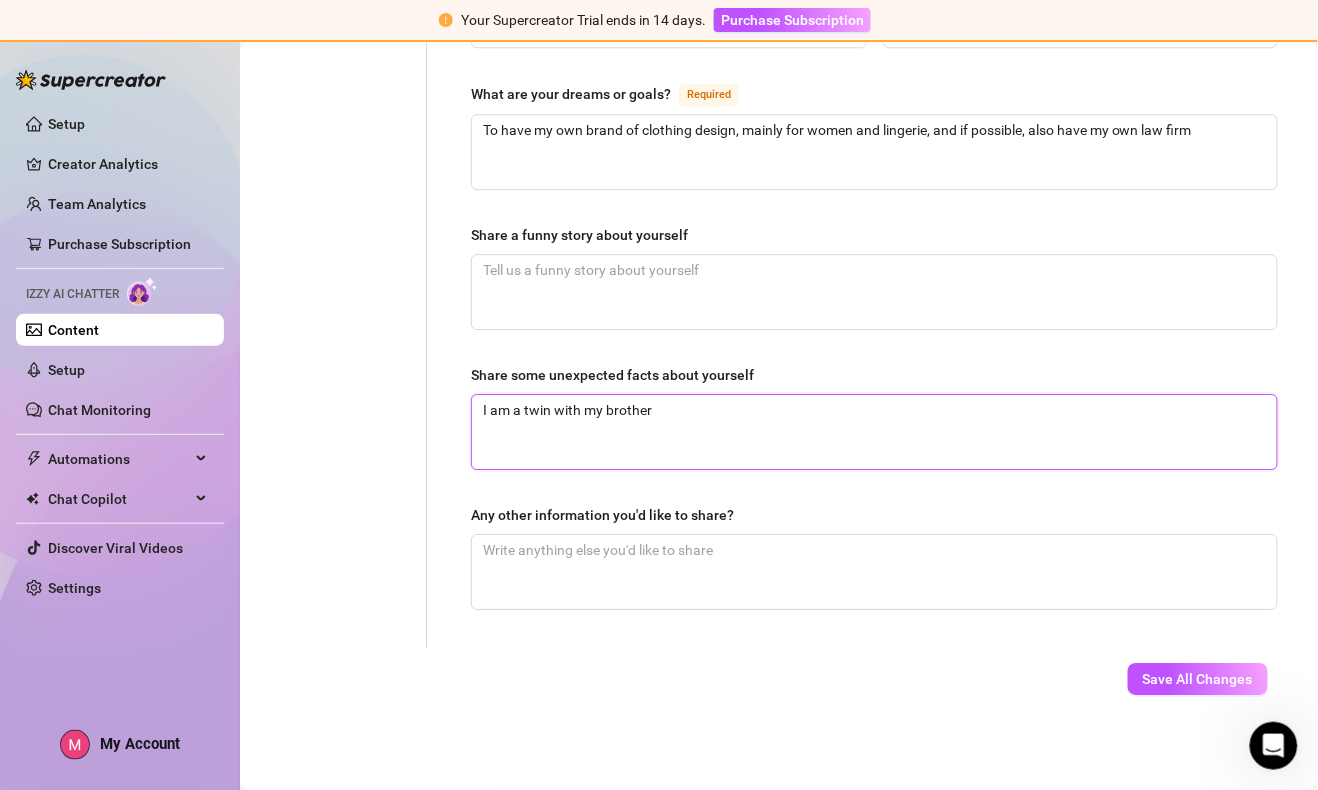 type on "I am a twin with my brother" 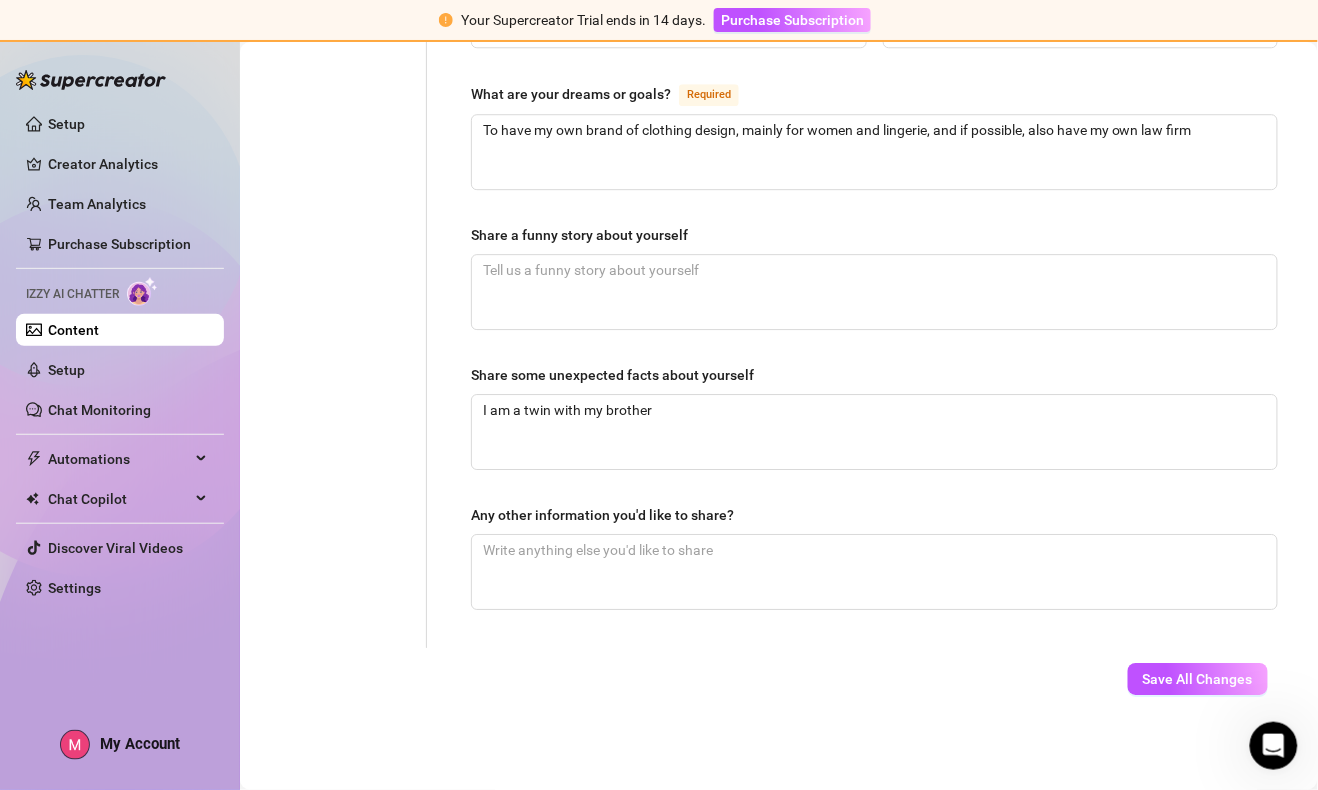 drag, startPoint x: 281, startPoint y: 498, endPoint x: 312, endPoint y: 500, distance: 31.06445 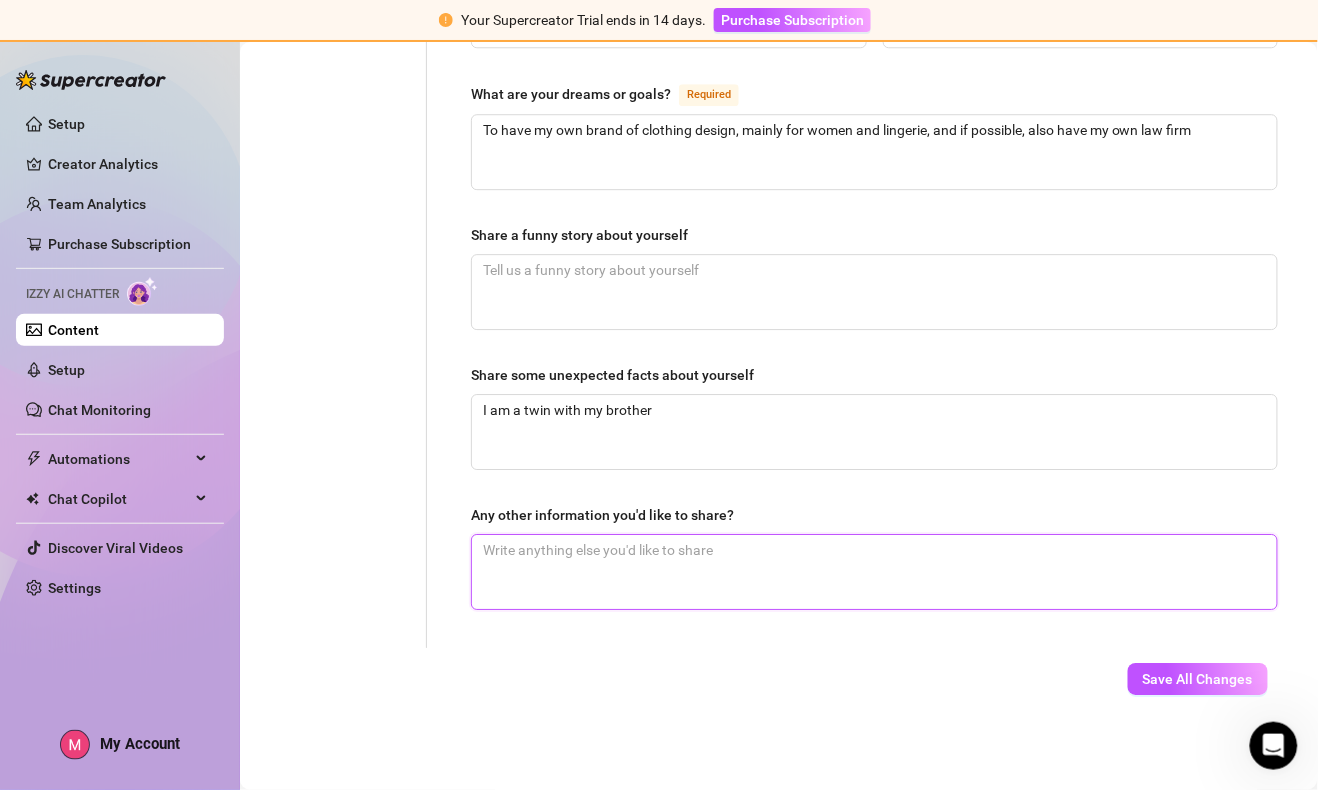 click on "Any other information you'd like to share?" at bounding box center (874, 572) 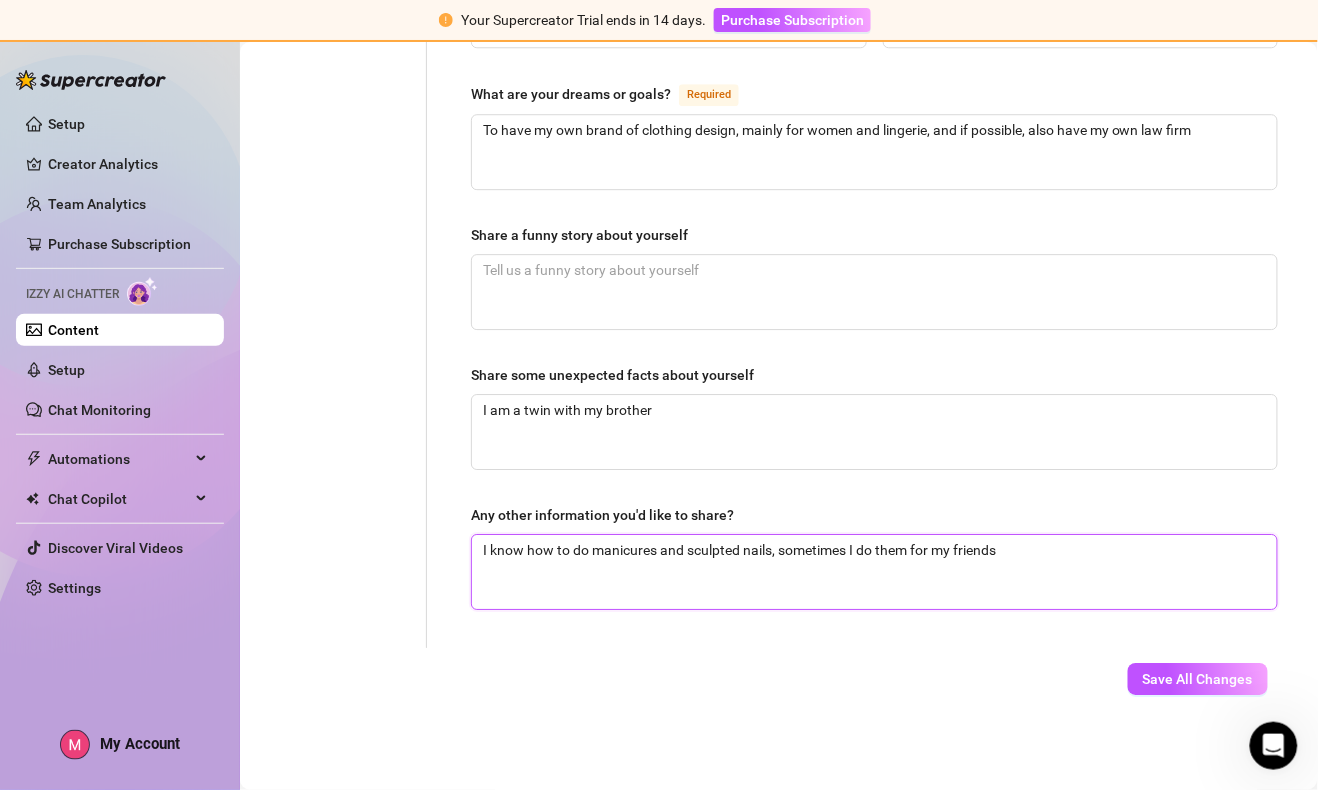 type 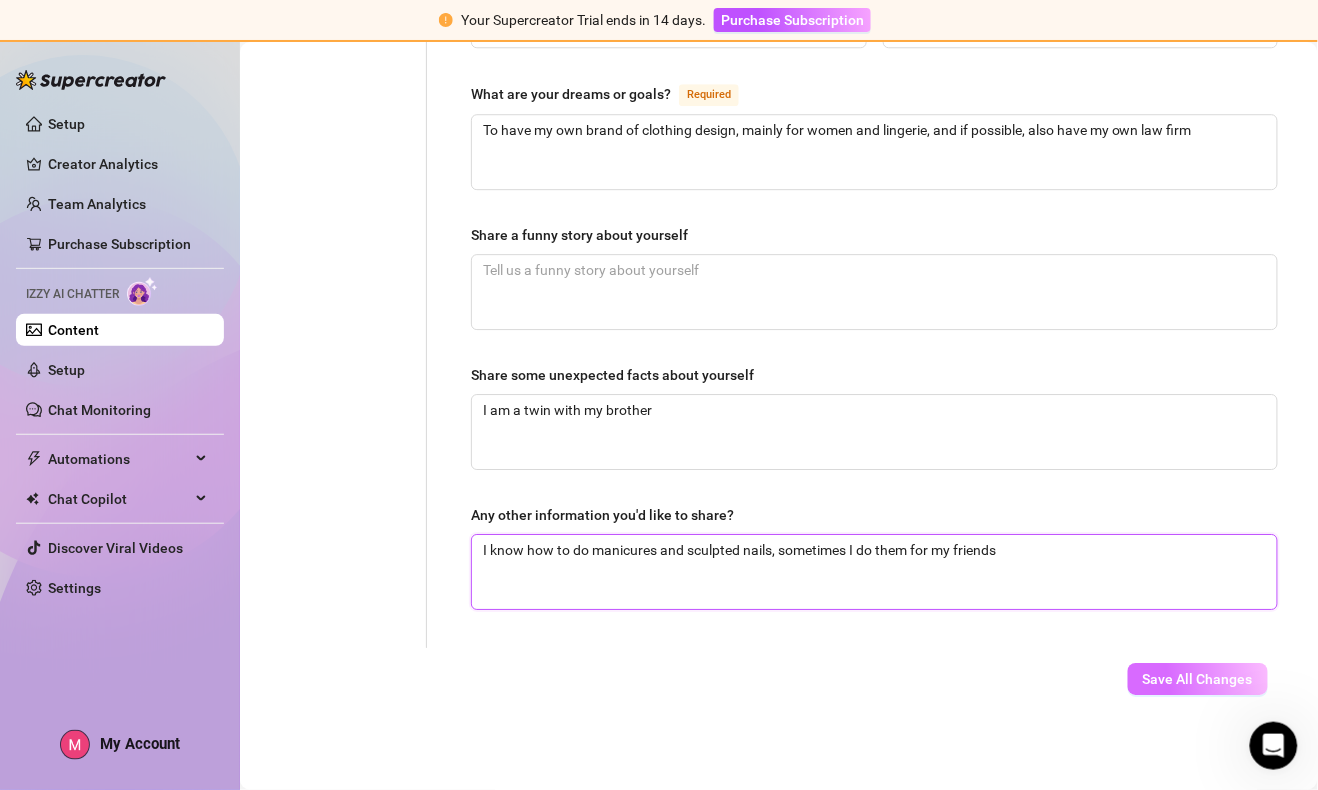 type on "I know how to do manicures and sculpted nails, sometimes I do them for my friends" 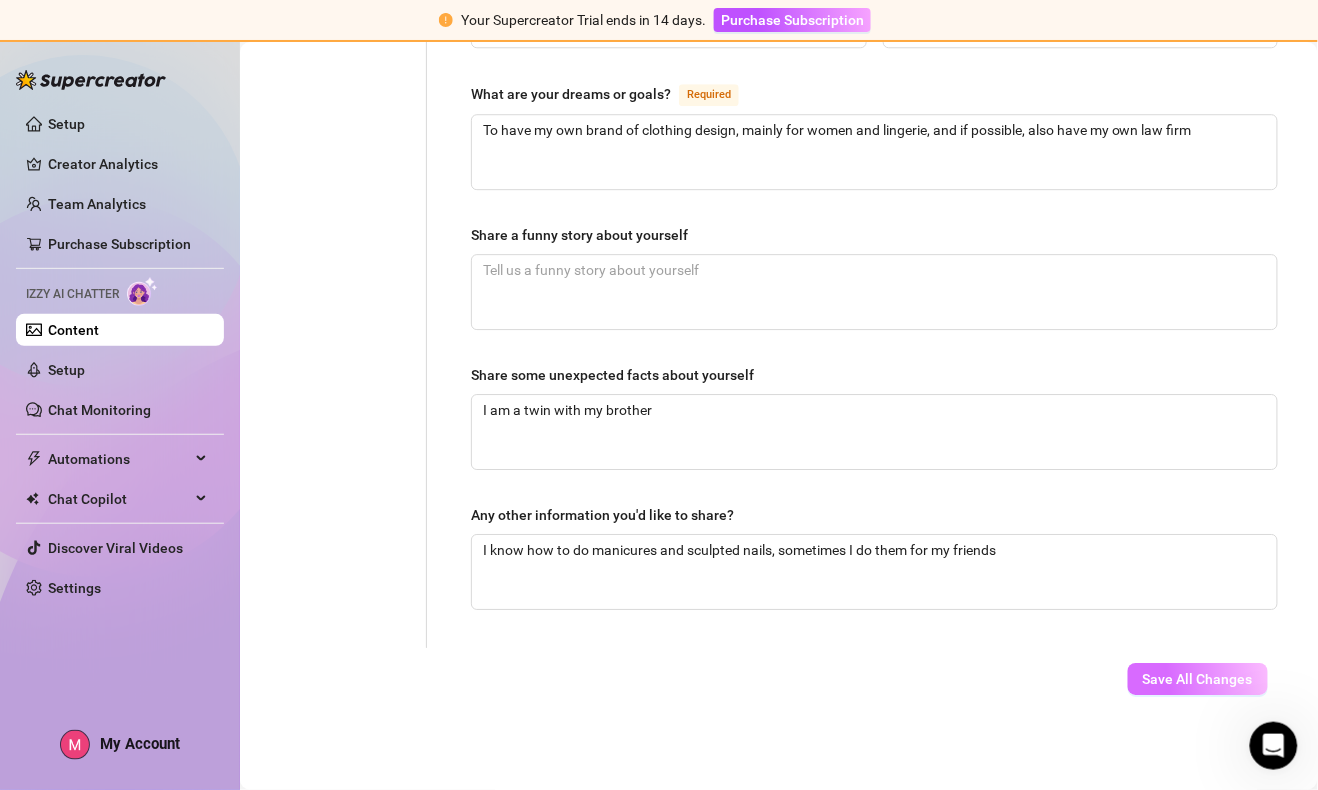 click on "Save All Changes" at bounding box center [1198, 679] 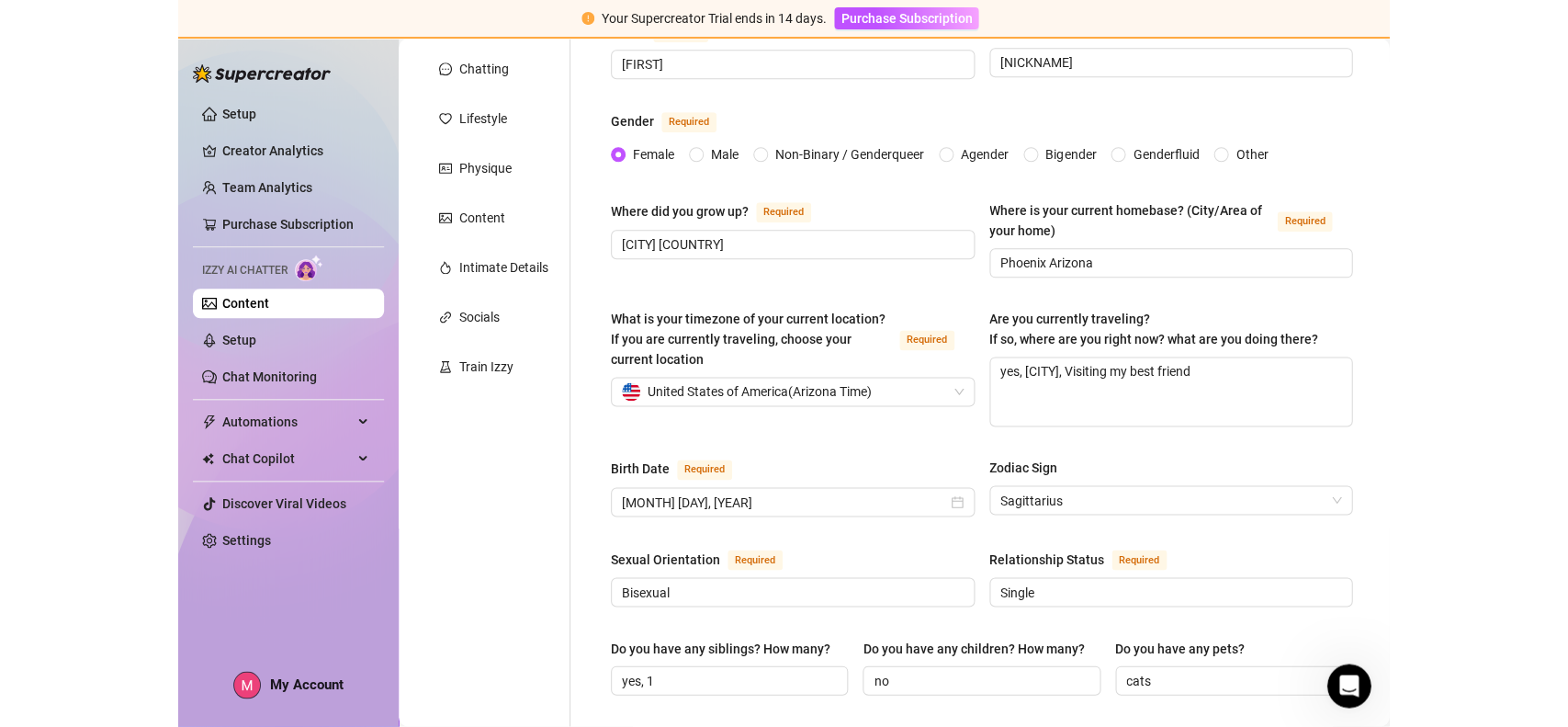 scroll, scrollTop: 0, scrollLeft: 0, axis: both 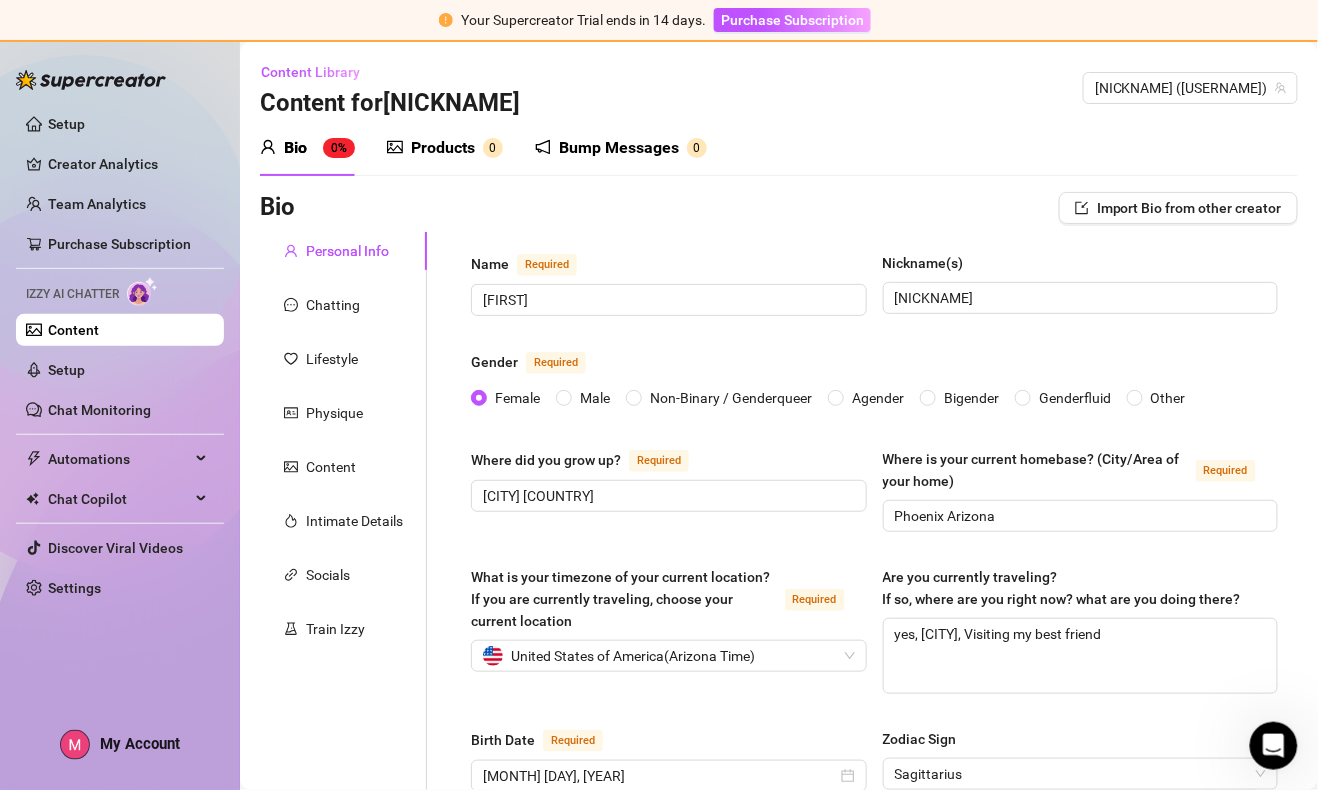 type 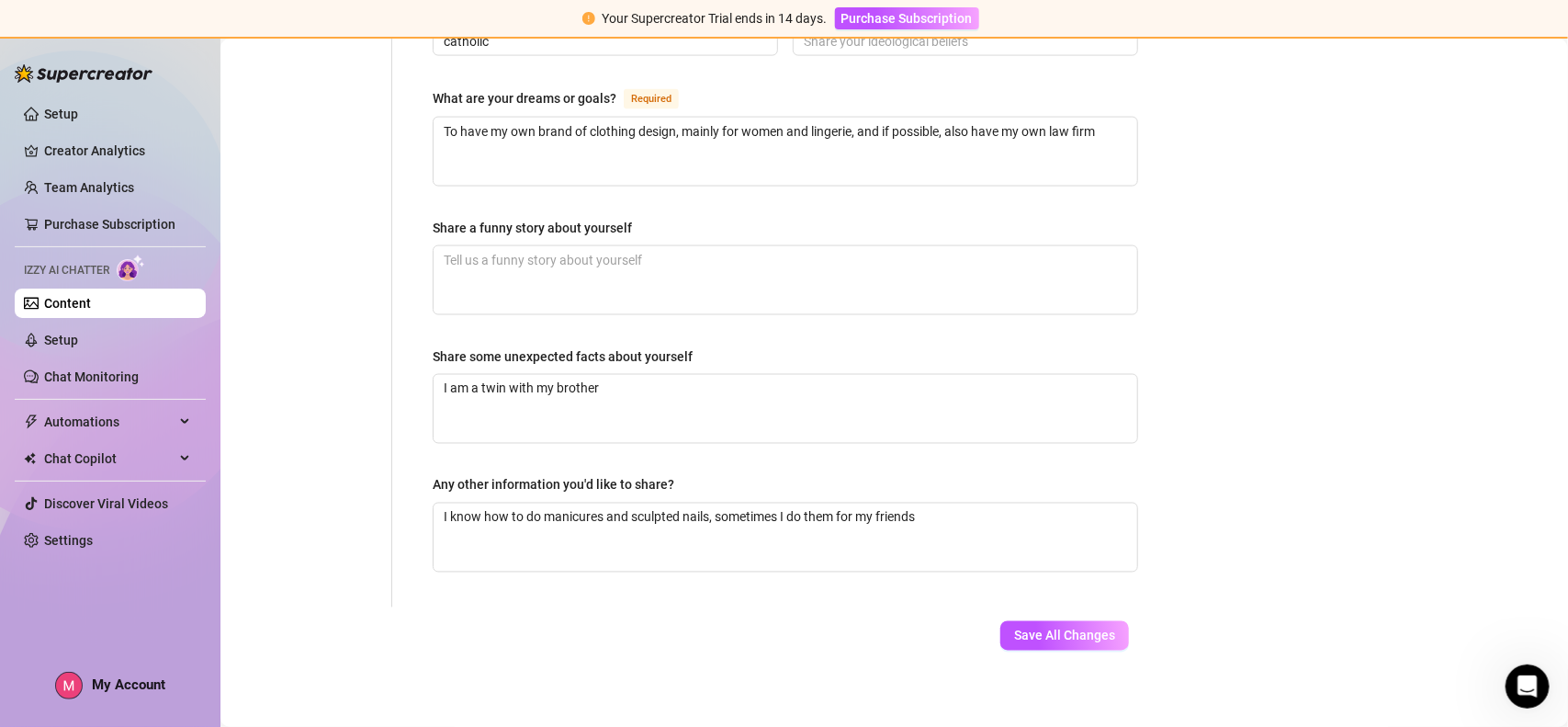 scroll, scrollTop: 1246, scrollLeft: 0, axis: vertical 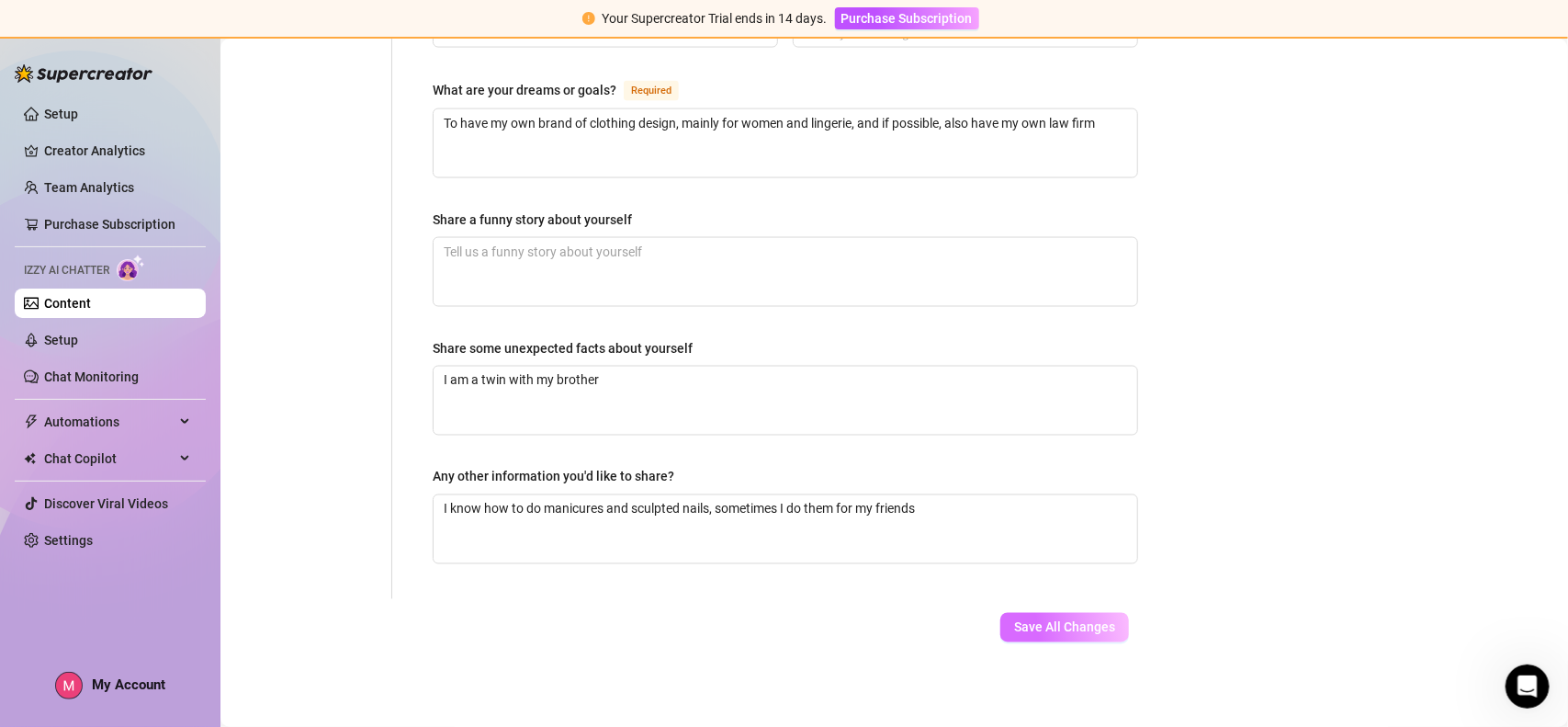 click on "Save All Changes" at bounding box center [1065, 628] 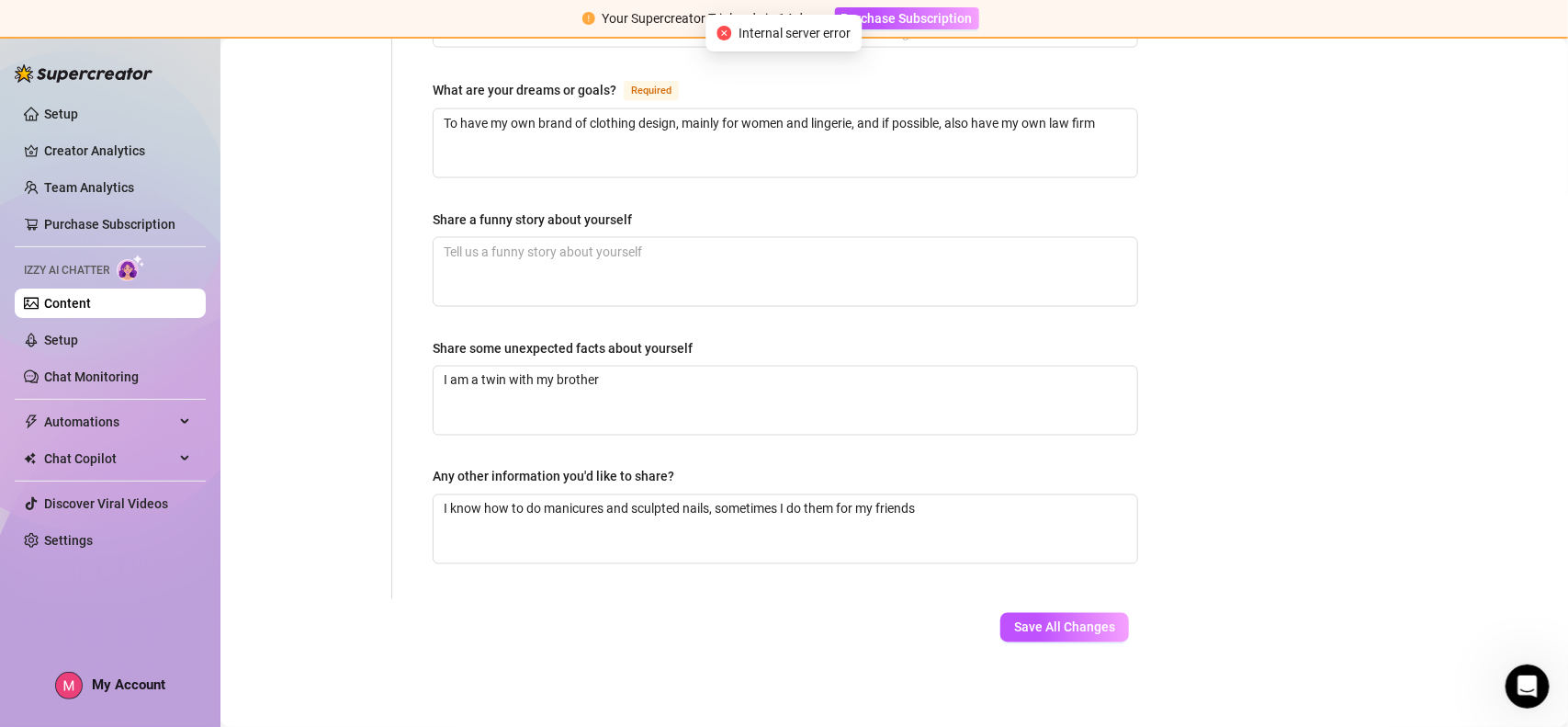 click on "Internal server error" at bounding box center [795, 33] 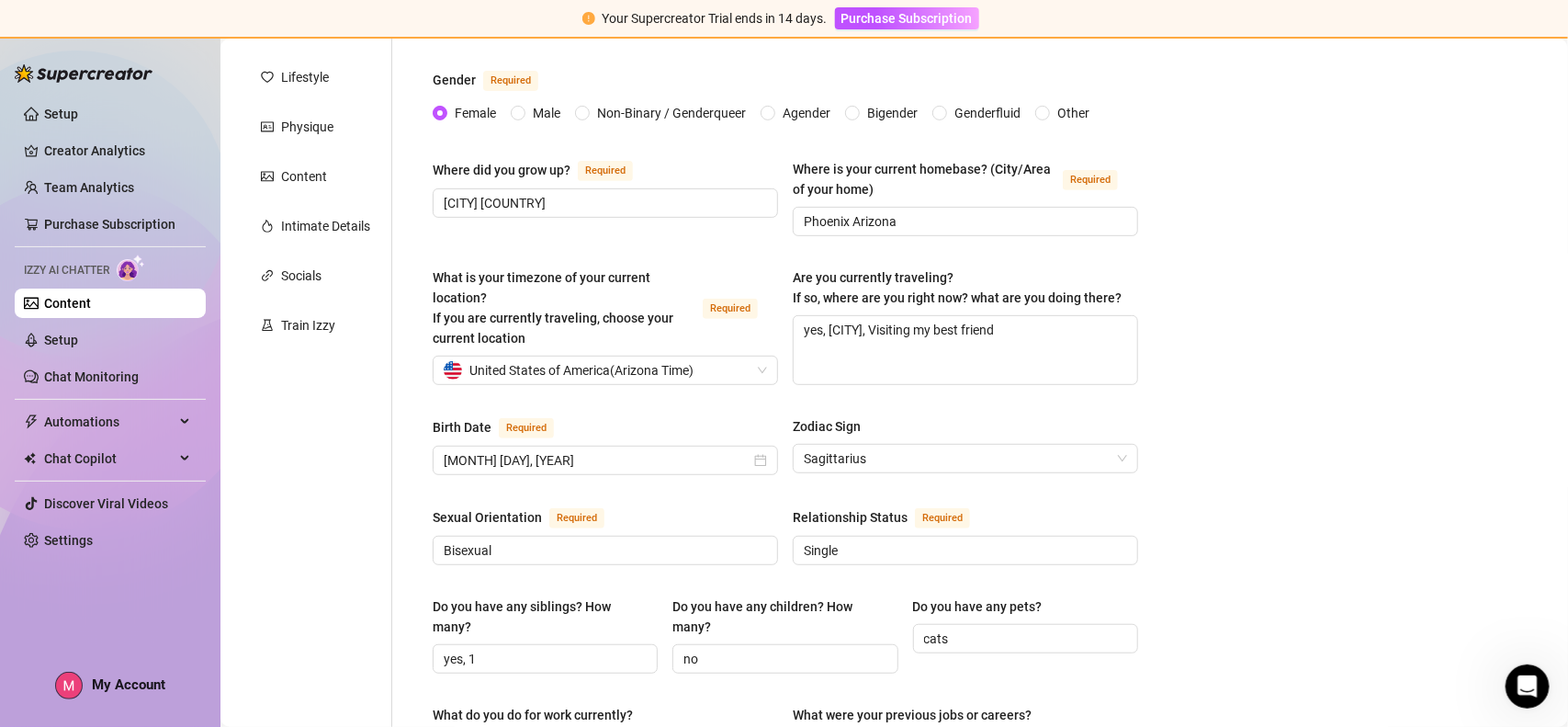 scroll, scrollTop: 212, scrollLeft: 0, axis: vertical 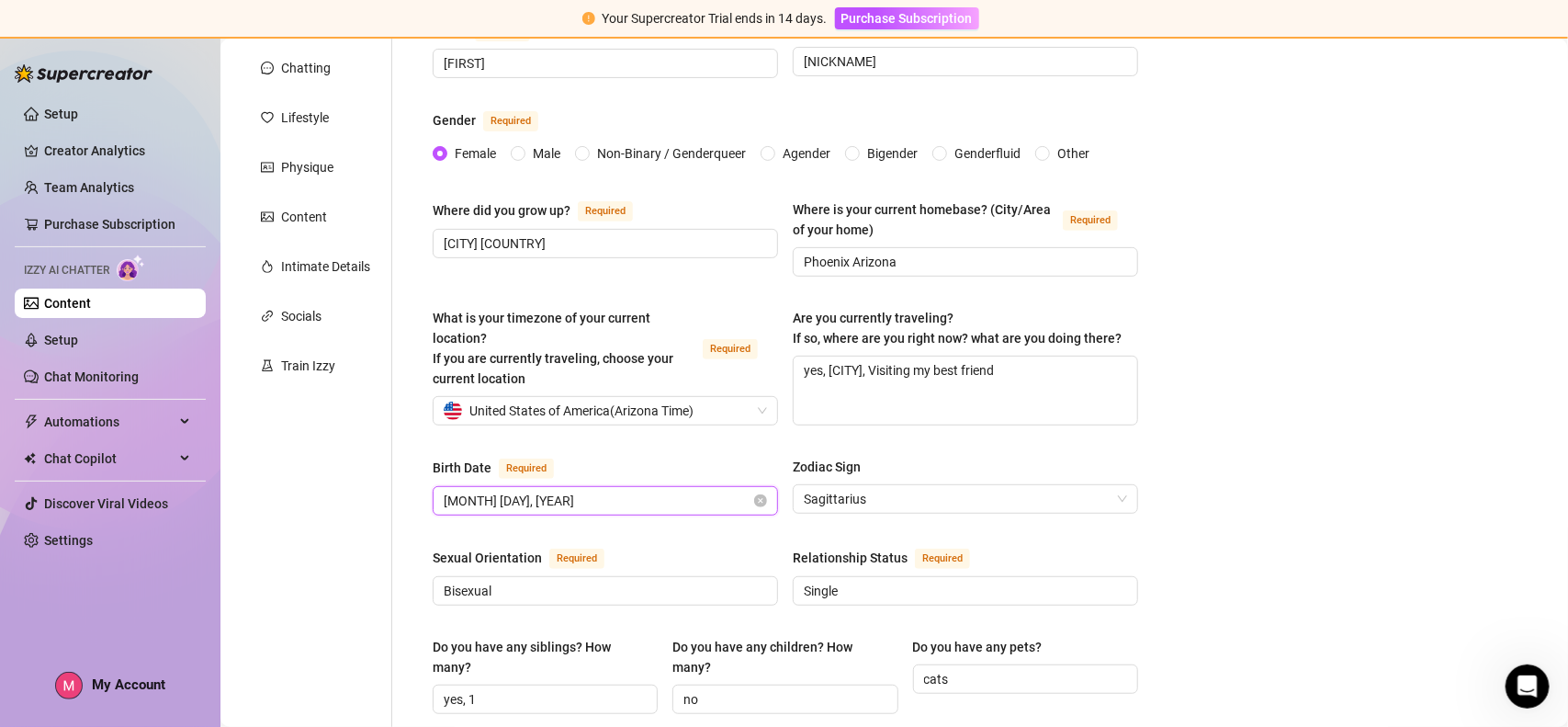 click on "[MONTH] [DAY], [YEAR]" at bounding box center (597, 501) 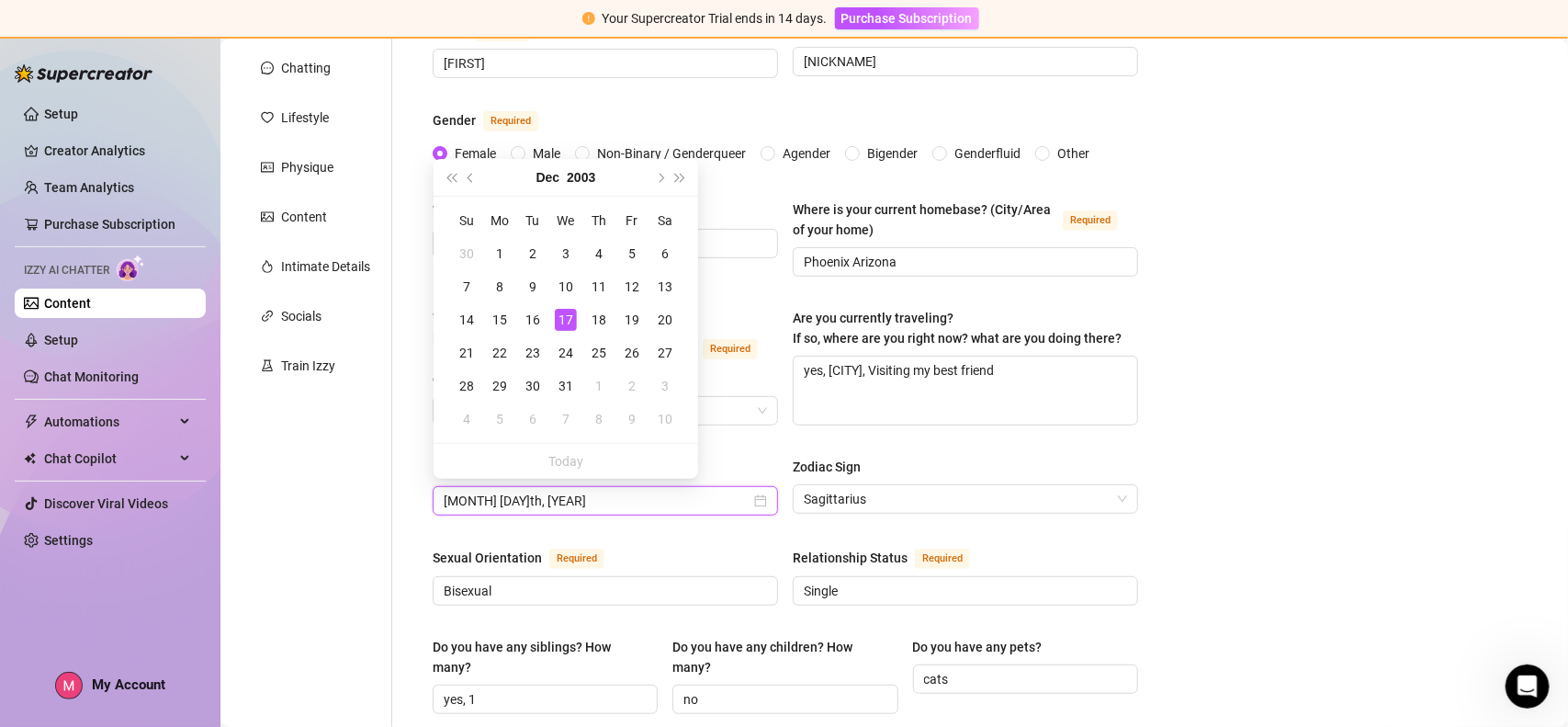 type on "[MONTH] [DAY]th, [YEAR]" 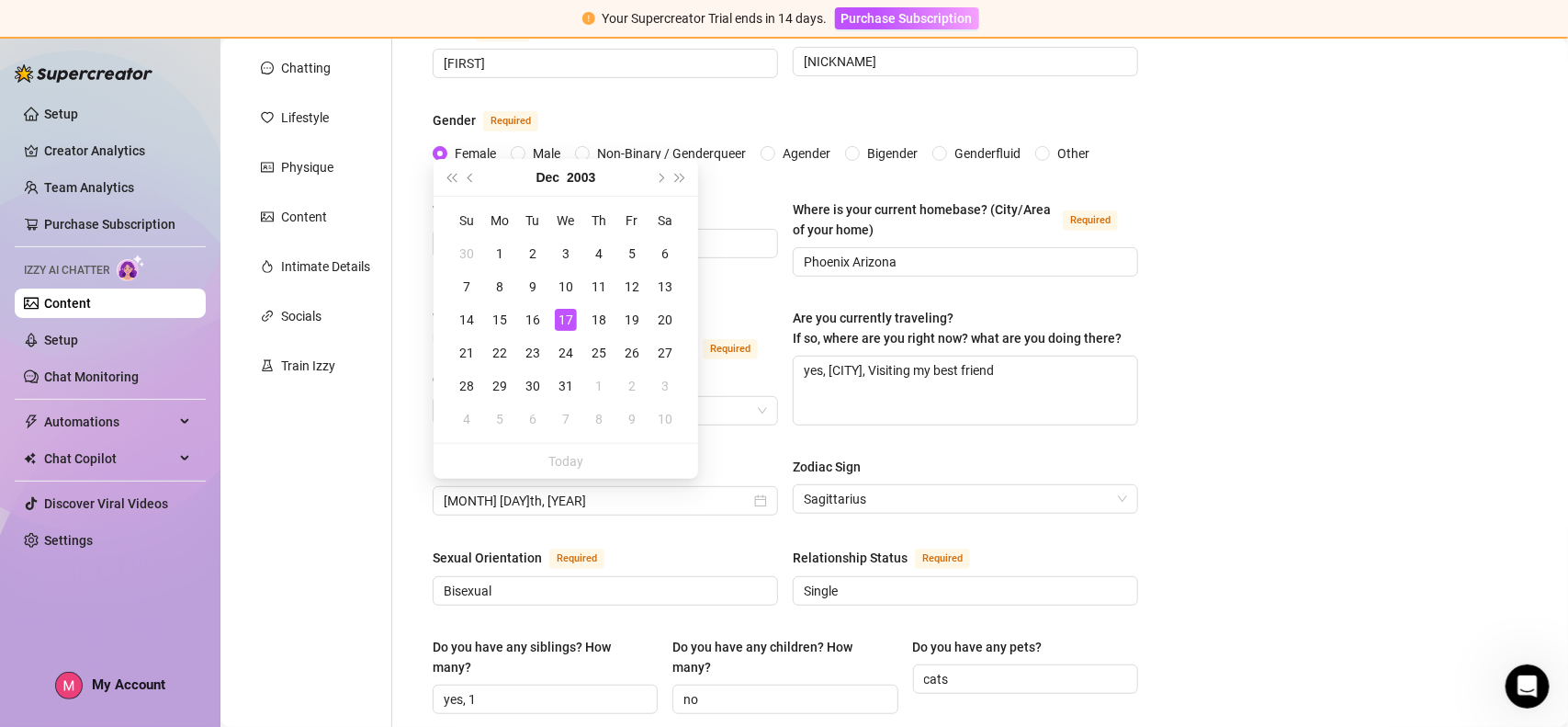 drag, startPoint x: 1419, startPoint y: 483, endPoint x: 1381, endPoint y: 497, distance: 40.496913 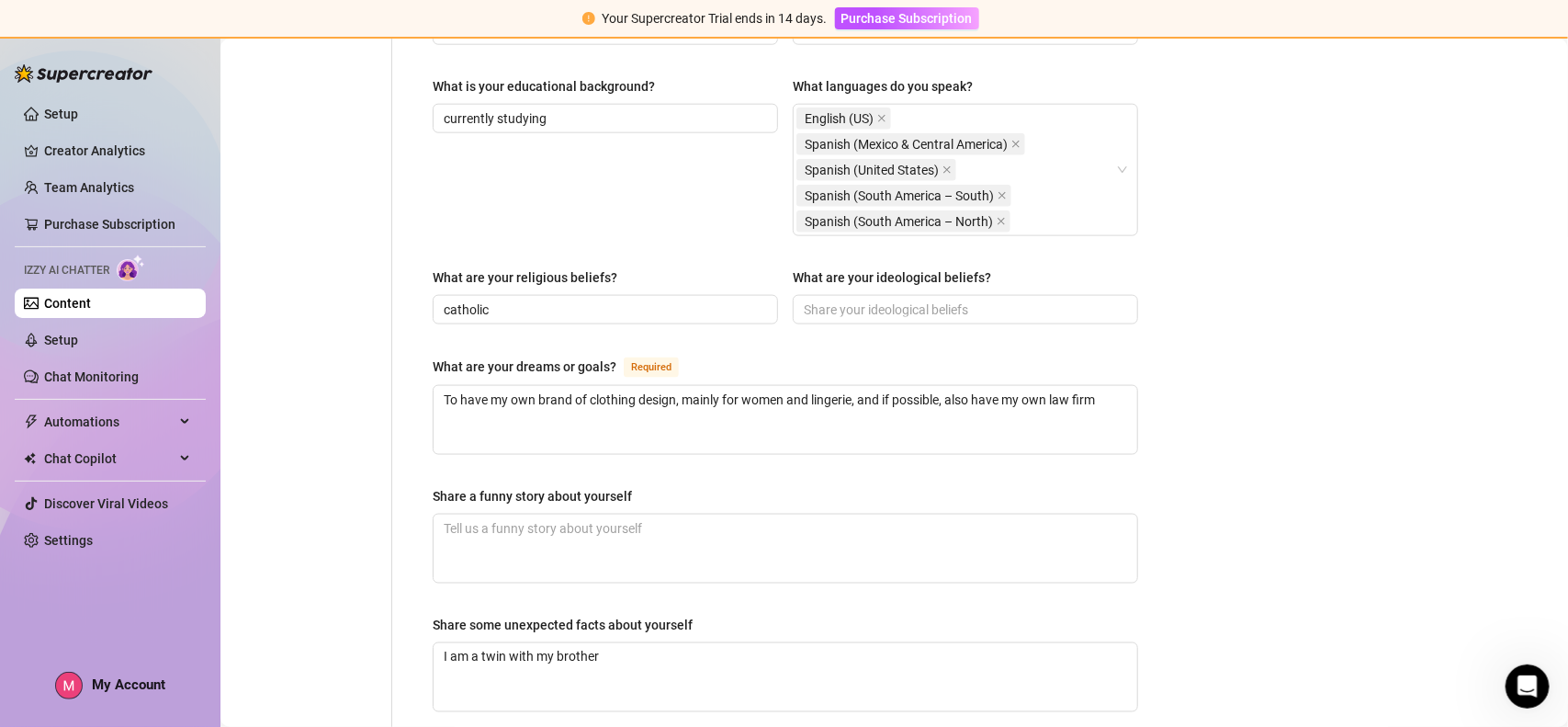 scroll, scrollTop: 1246, scrollLeft: 0, axis: vertical 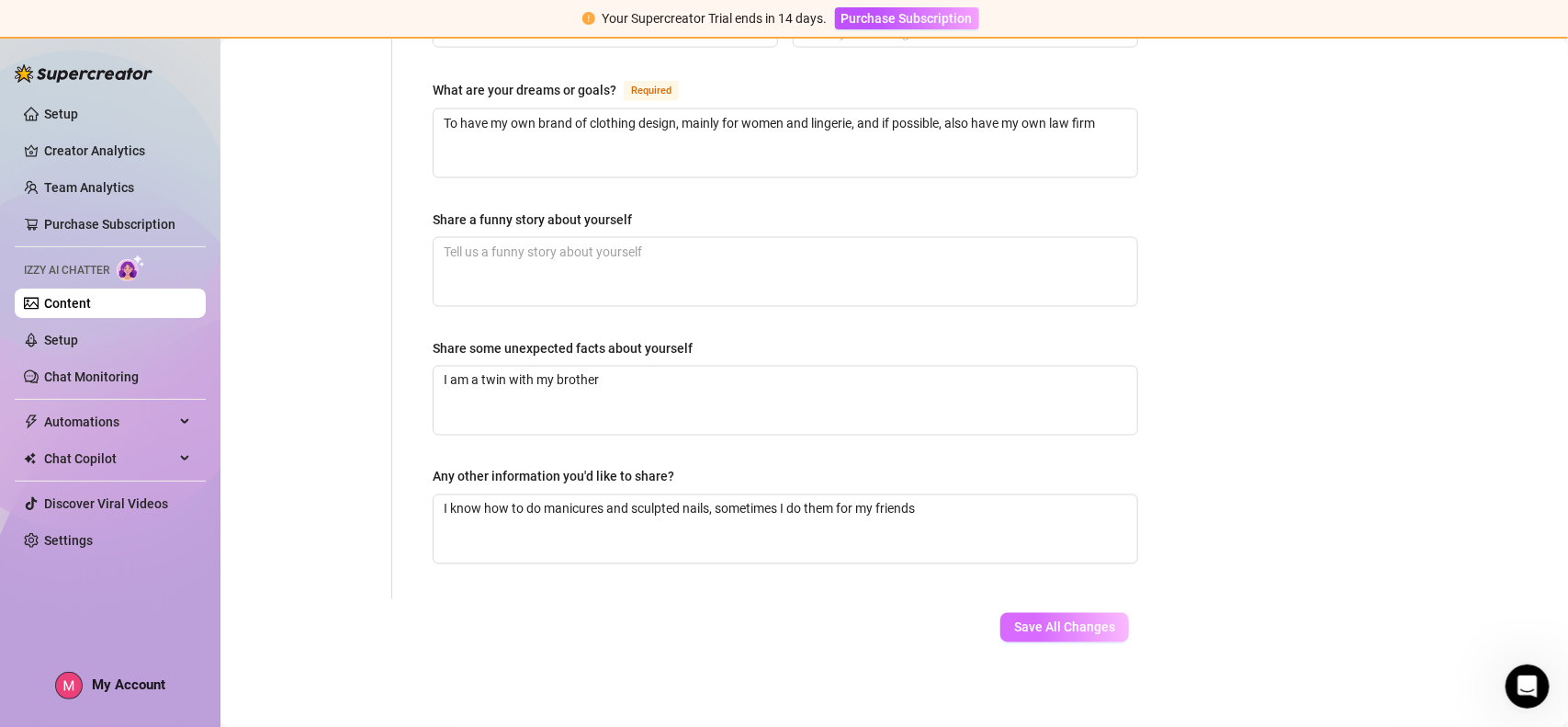 click on "Save All Changes" at bounding box center (1065, 628) 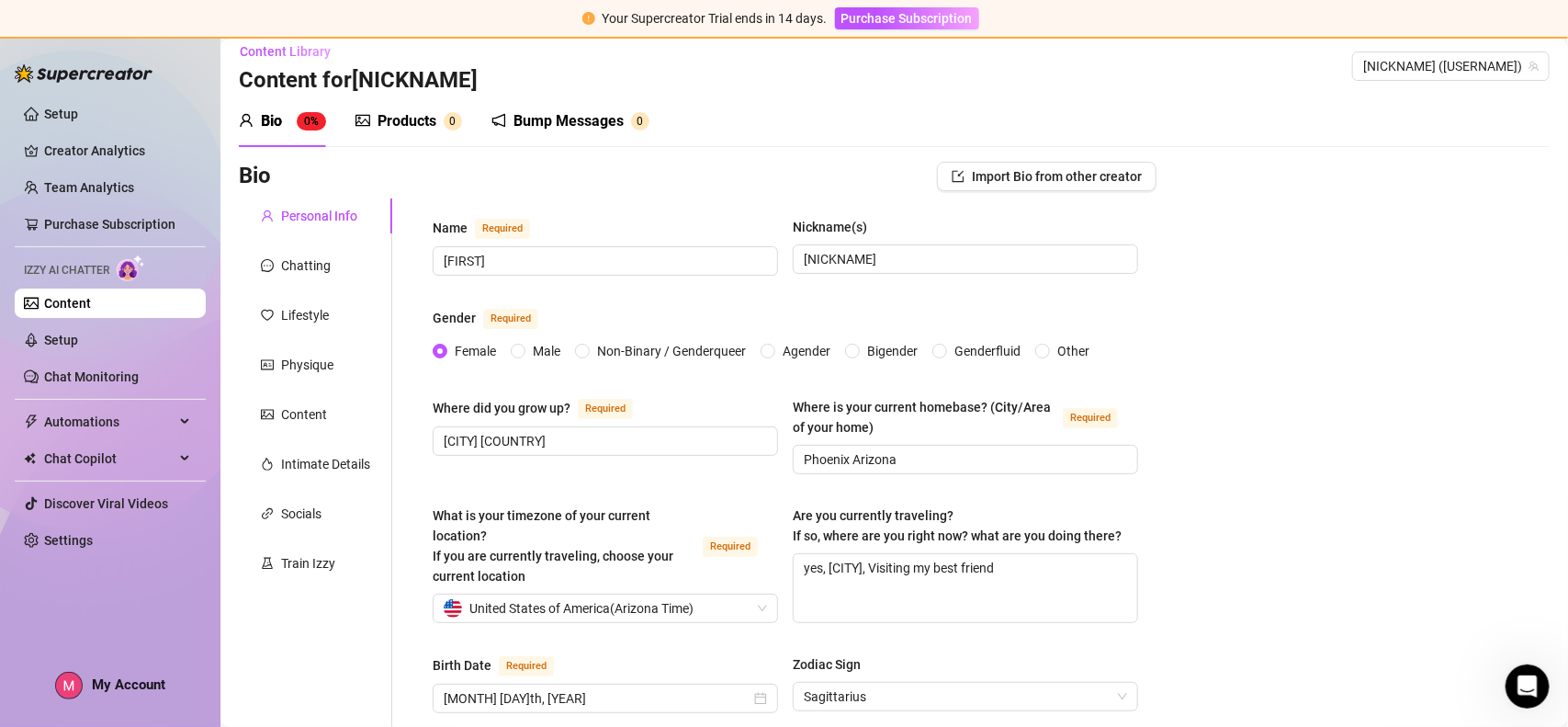scroll, scrollTop: 0, scrollLeft: 0, axis: both 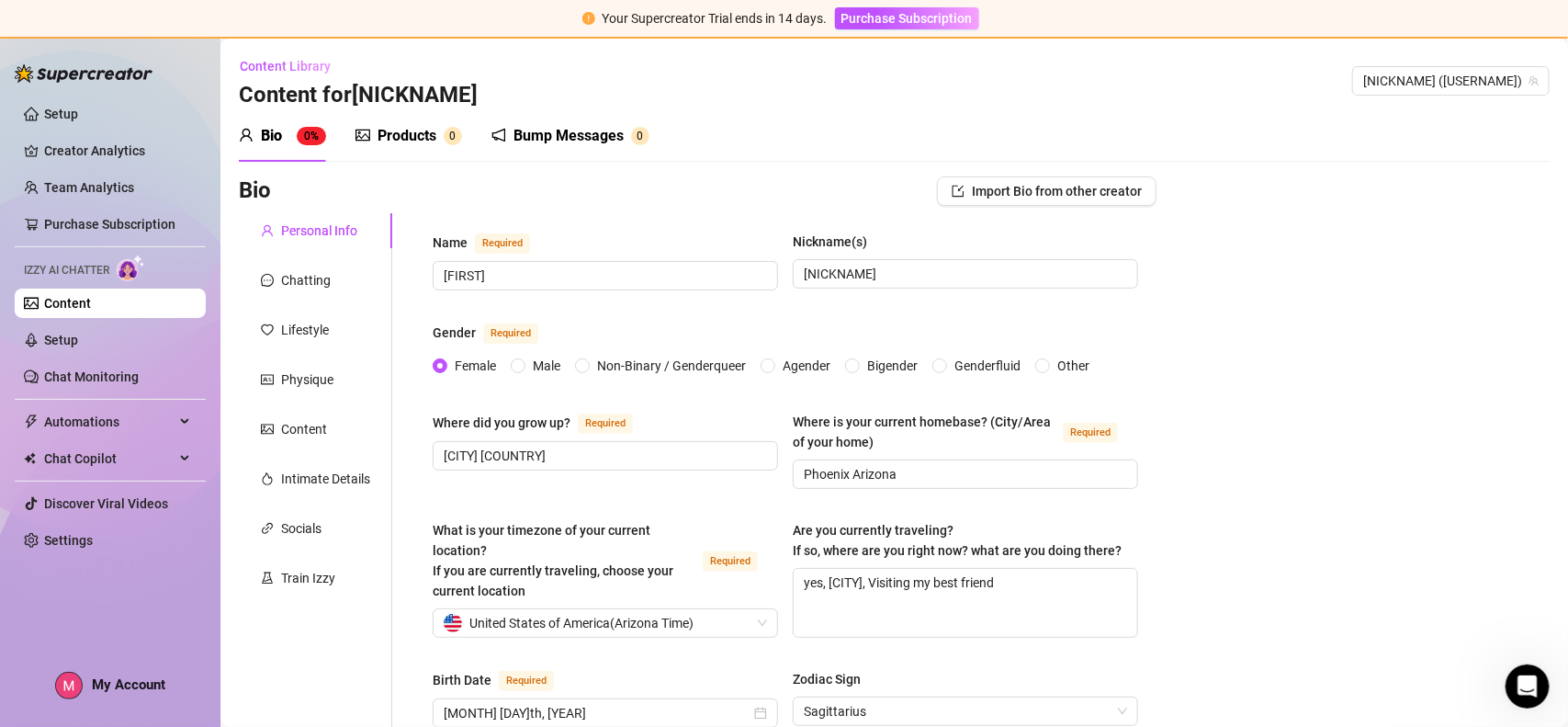 drag, startPoint x: 444, startPoint y: 235, endPoint x: 427, endPoint y: 235, distance: 17 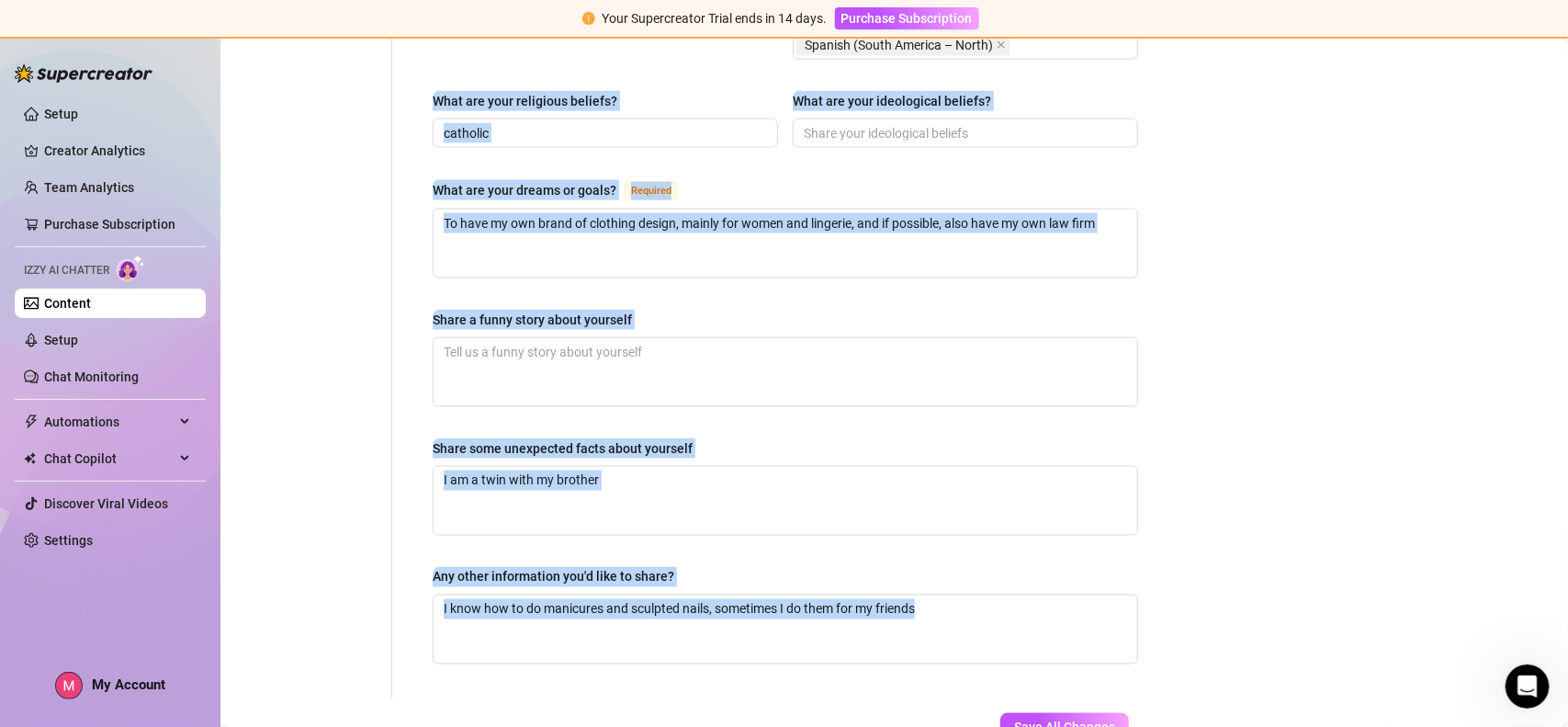 scroll, scrollTop: 1246, scrollLeft: 0, axis: vertical 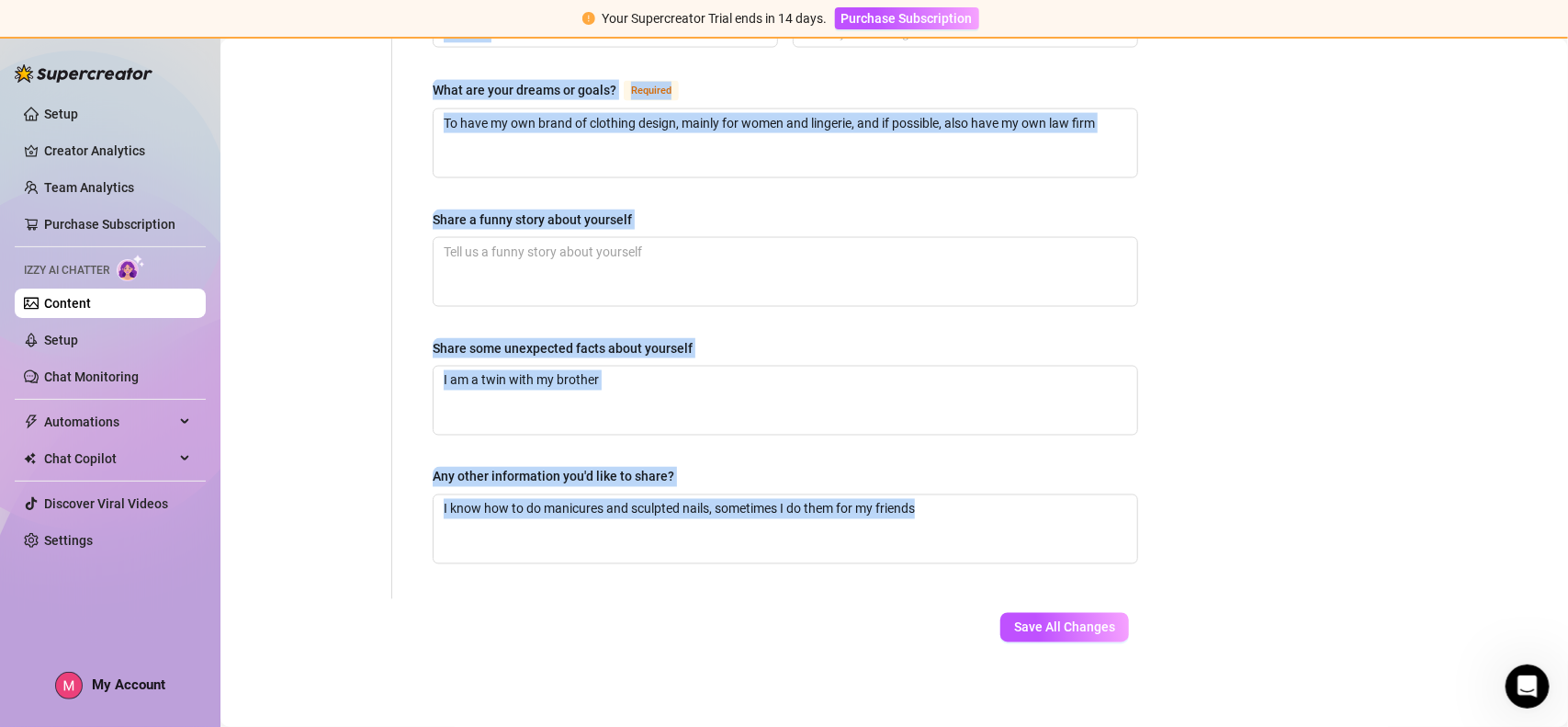 drag, startPoint x: 427, startPoint y: 235, endPoint x: 995, endPoint y: 703, distance: 735.96739 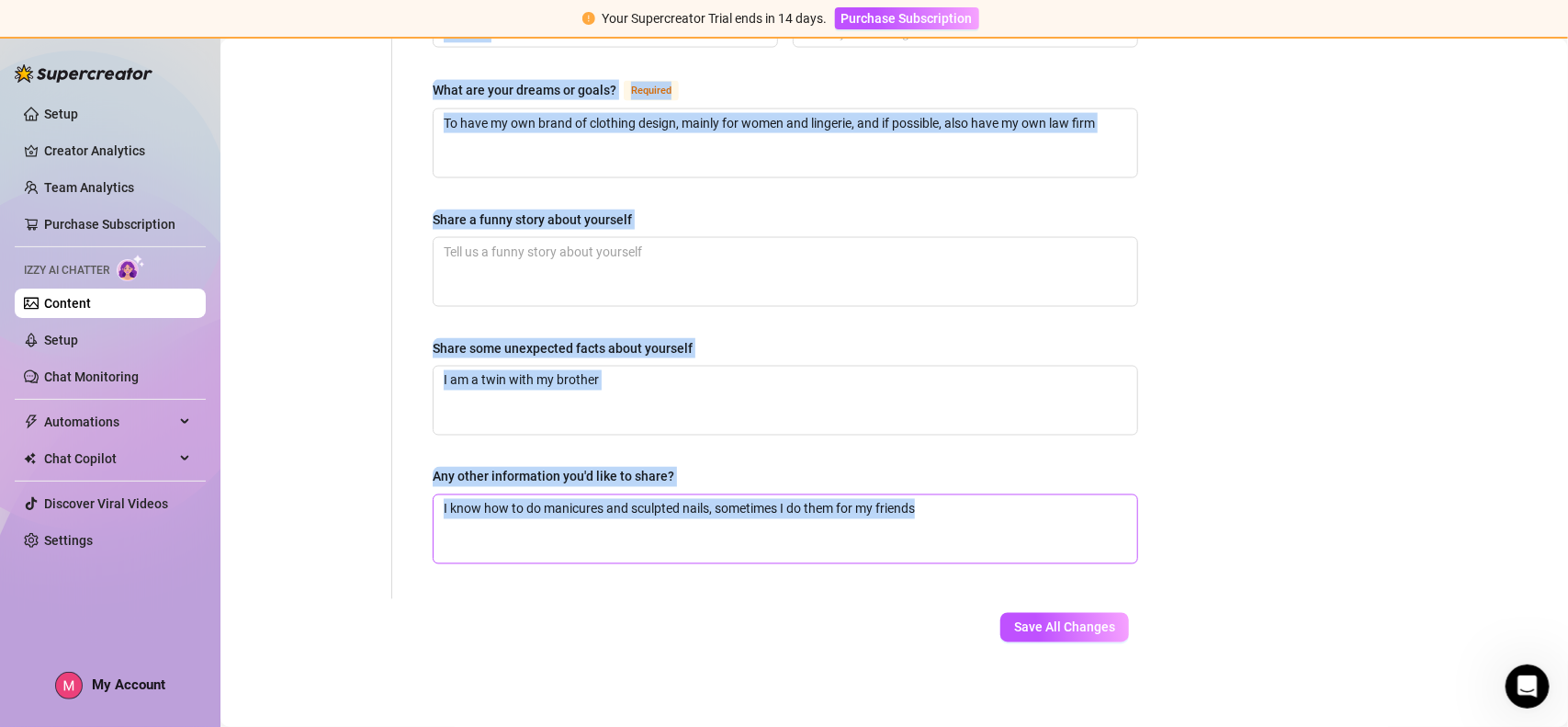 copy on "Lore Ipsumdol Sitametc(a) Elitse Doeiusmo Tempor Inci Utl-Etdolo / Magnaaliqua Enimadm Veniamqu Nostrudexer Ullam Labor nis ali exea co? Consequa Duisa ir inre volupta velitess? (Cill/Fugi nu pari exce) Sintocca Cupi no proi suntculp qu offi deserun mollitan? Id est lab perspicia undeomnis, istena erro volupta accusant Doloremq Laudan Totamr ap Eaqueip  ( Quaeabi Inve ) Ver qua architect beataevit? Di ex, nemoe ips qui volup asp? auto fug con magni dolor? eos, Rat Sequine, Nequepor qu dolo adipis Numqu Eius Moditemp Incidu Magn Quaeratetia Minuss Nobiseligen Optiocum Nihilimpedit Quopla Facerepo As rep temp aut quibusda? Off debi? Re nec saep eve voluptat? Rep recu? It ear hict sap dele? Reic vo mai al per dolo asperiore? Repe mini nost exercita ulla co suscipi? Labo al comm consequatur quidmaxime? Moll molestiae ha qui rerum? Facilis (EX) Distinc (Namlib & Tempore Cumsolu) Nobisel (Optioc Nihili) Minusqu (Maxim Placeat – Facer) Possimu (Omnis Loremip – Dolor)   Sita con adip elitseddo eiusmod? Temp inc ut..." 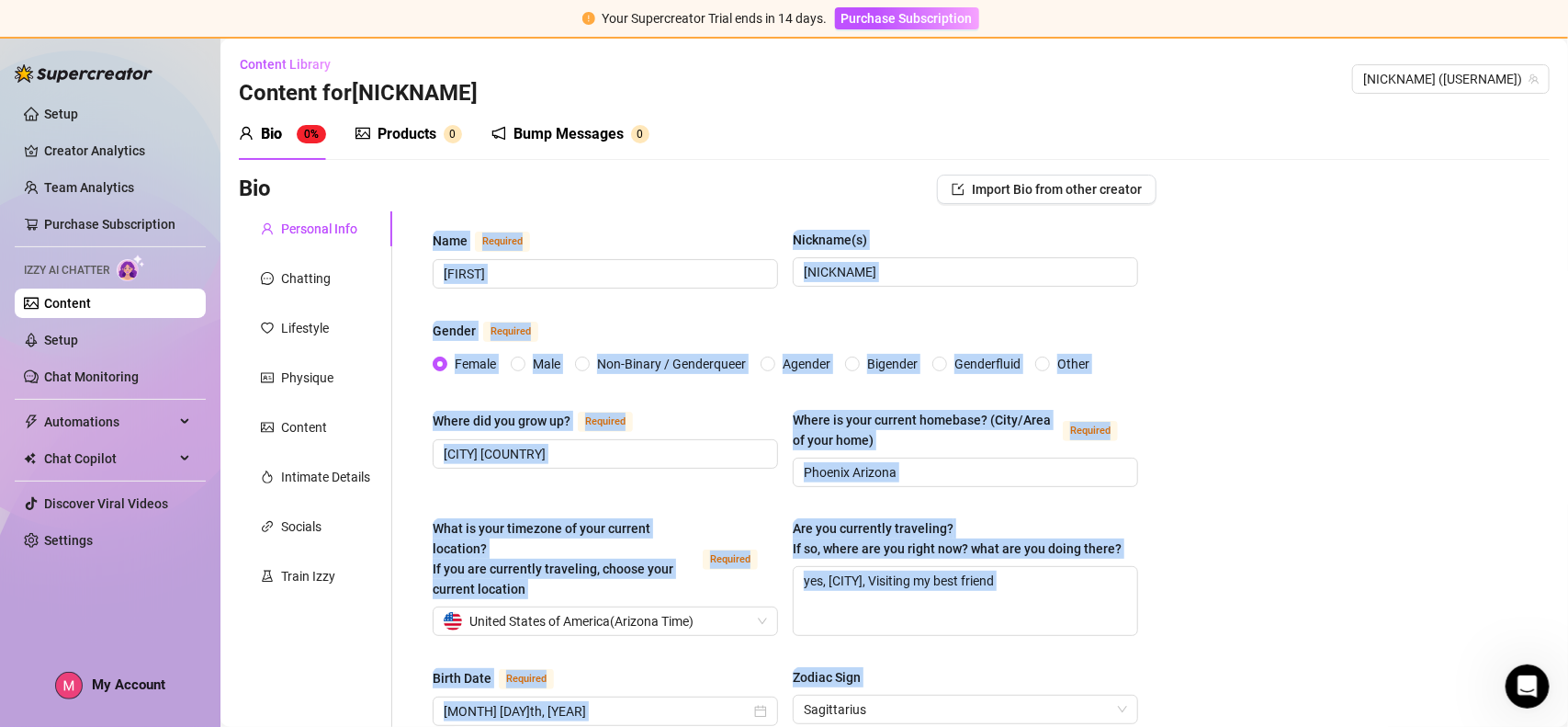 scroll, scrollTop: 0, scrollLeft: 0, axis: both 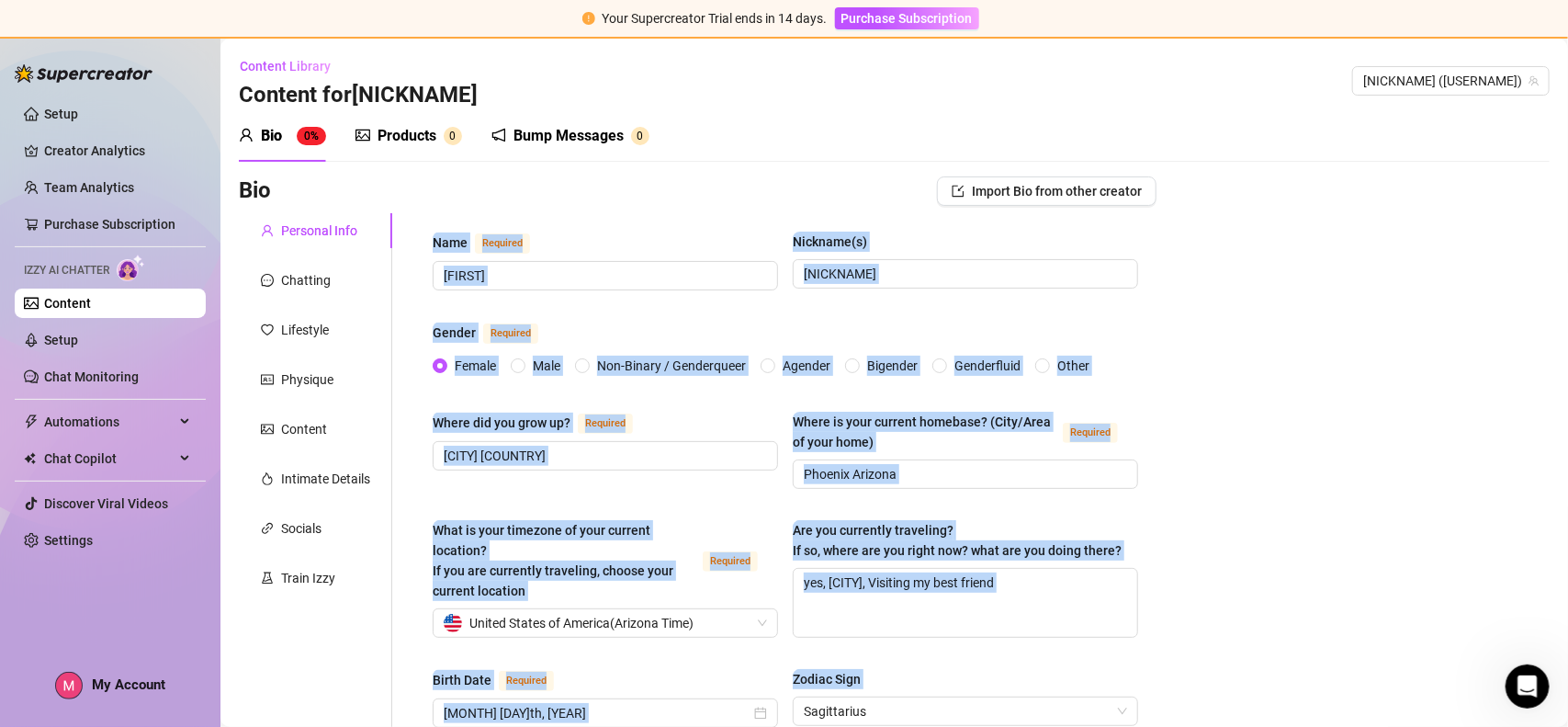 click on "Bio Import Bio from other creator Personal Info Chatting Lifestyle Physique Content Intimate Details Socials Train Izzy Name Required [FIRST] Nickname(s) [NICKNAME] Gender Required Female Male Non-Binary / Genderqueer Agender Bigender Genderfluid Other Where did you grow up? Required [CITY] [COUNTRY] Where is your current homebase? (City/Area of your home) Required [CITY] [STATE] What is your timezone of your current location? If you are currently traveling, choose your current location Required [COUNTRY]  ( [TIMEZONE] ) Are you currently traveling? If so, where are you right now? what are you doing there? yes, [CITY], Visiting my best friend Birth Date Required [MONTH] [DAY], [YEAR] Zodiac Sign Sagittarius Sexual Orientation Required Bisexual Relationship Status Required Single Do you have any siblings? How many? yes, 1 Do you have any children? How many? no Do you have any pets? cats What do you do for work currently? model and studiying law What were your previous jobs or careers?   cm" at bounding box center [894, 1049] 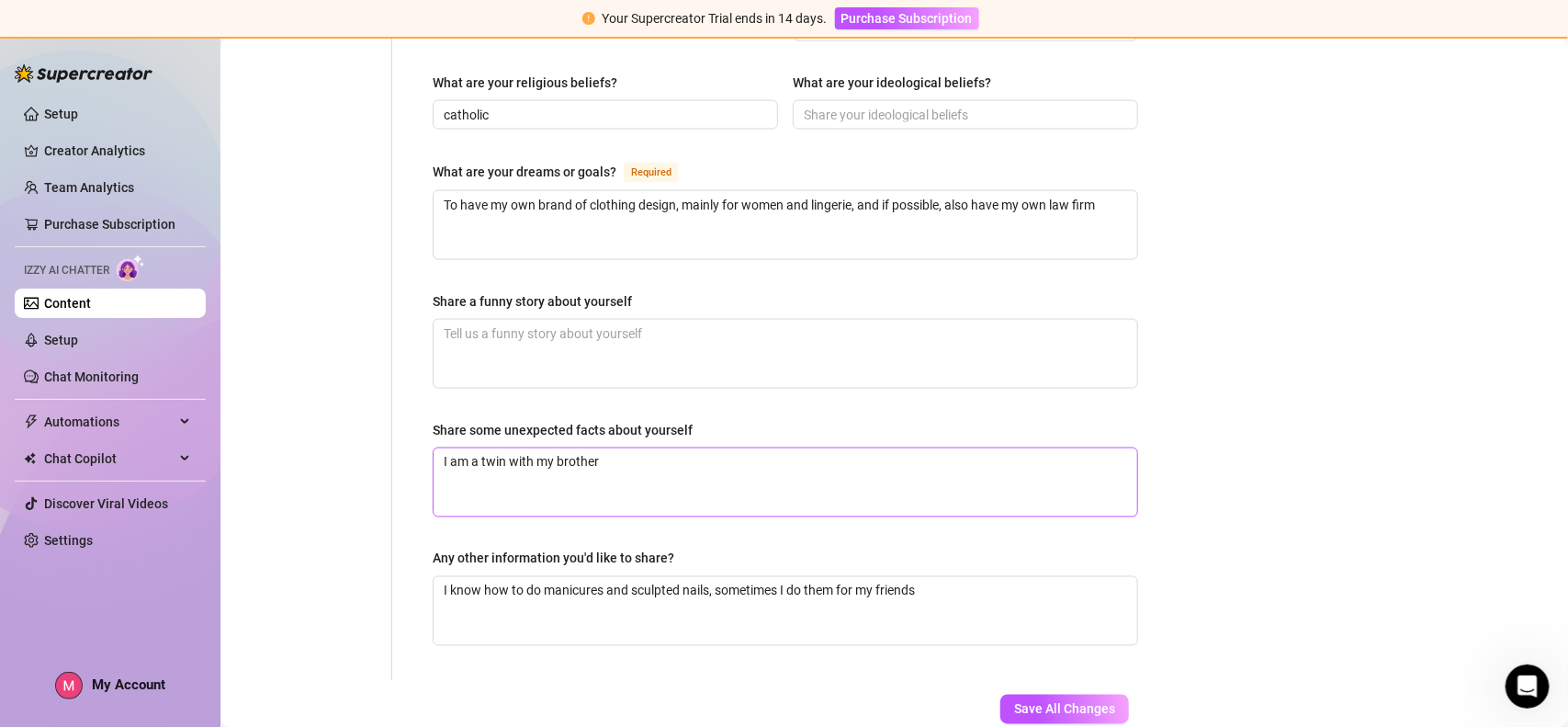 scroll, scrollTop: 1246, scrollLeft: 0, axis: vertical 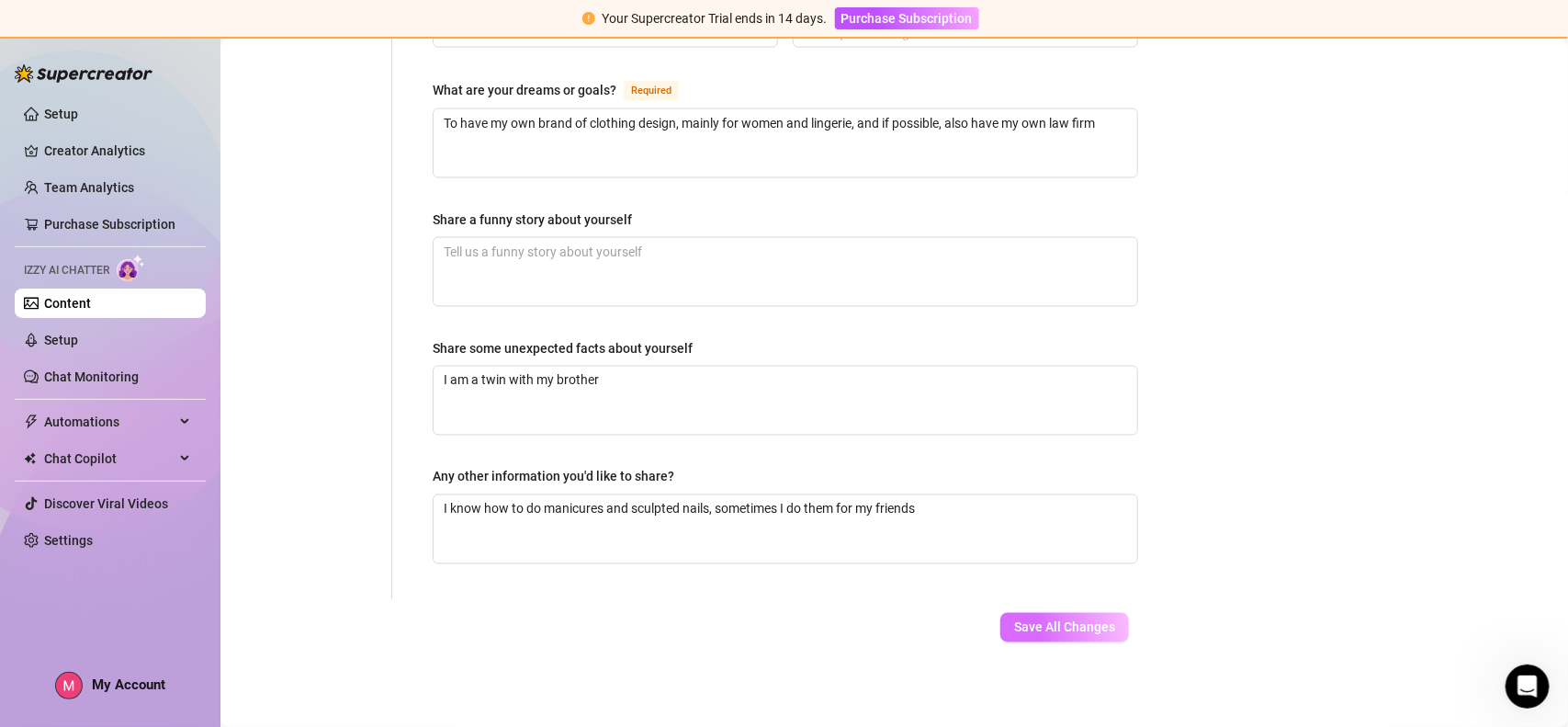 click on "Save All Changes" at bounding box center [1065, 628] 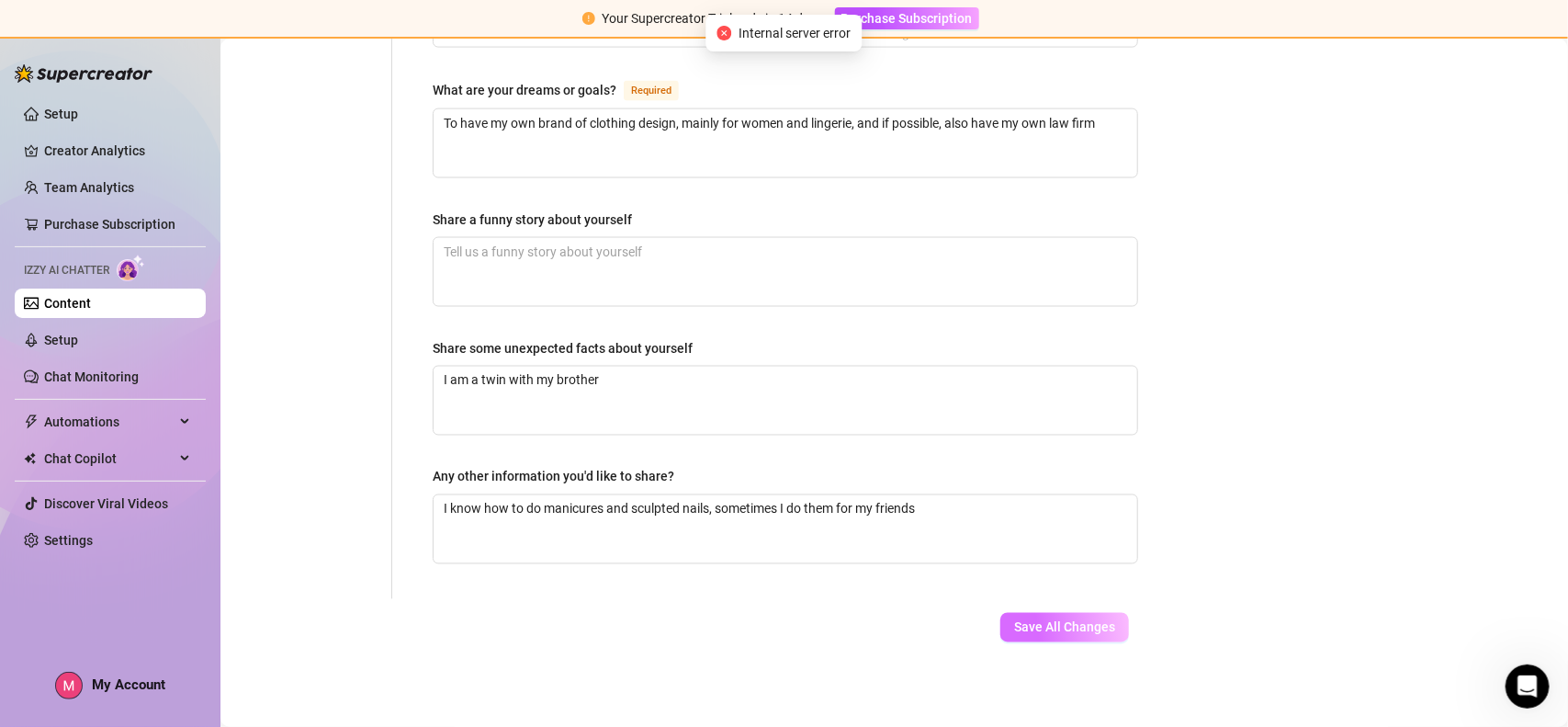 click on "Save All Changes" at bounding box center (1065, 628) 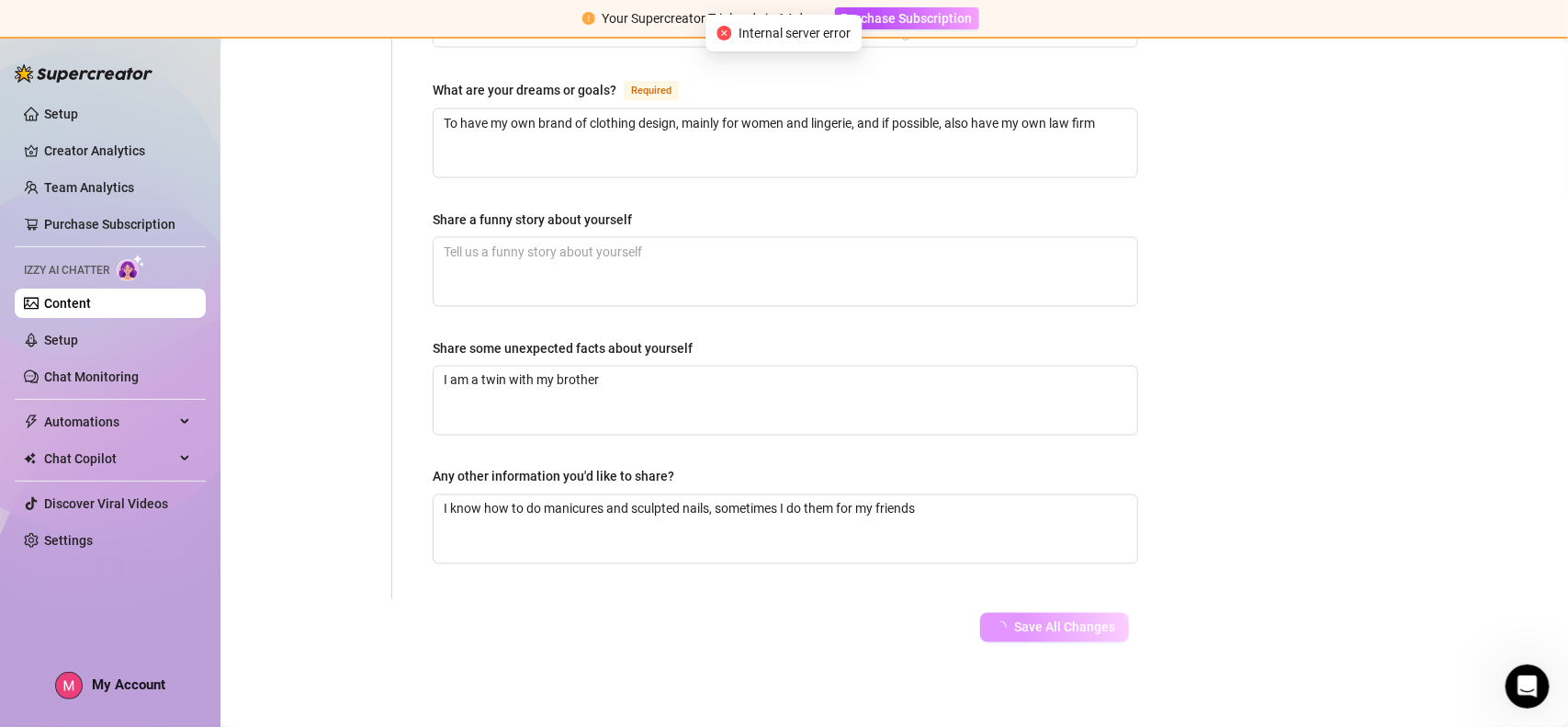 click on "Save All Changes" at bounding box center [1065, 628] 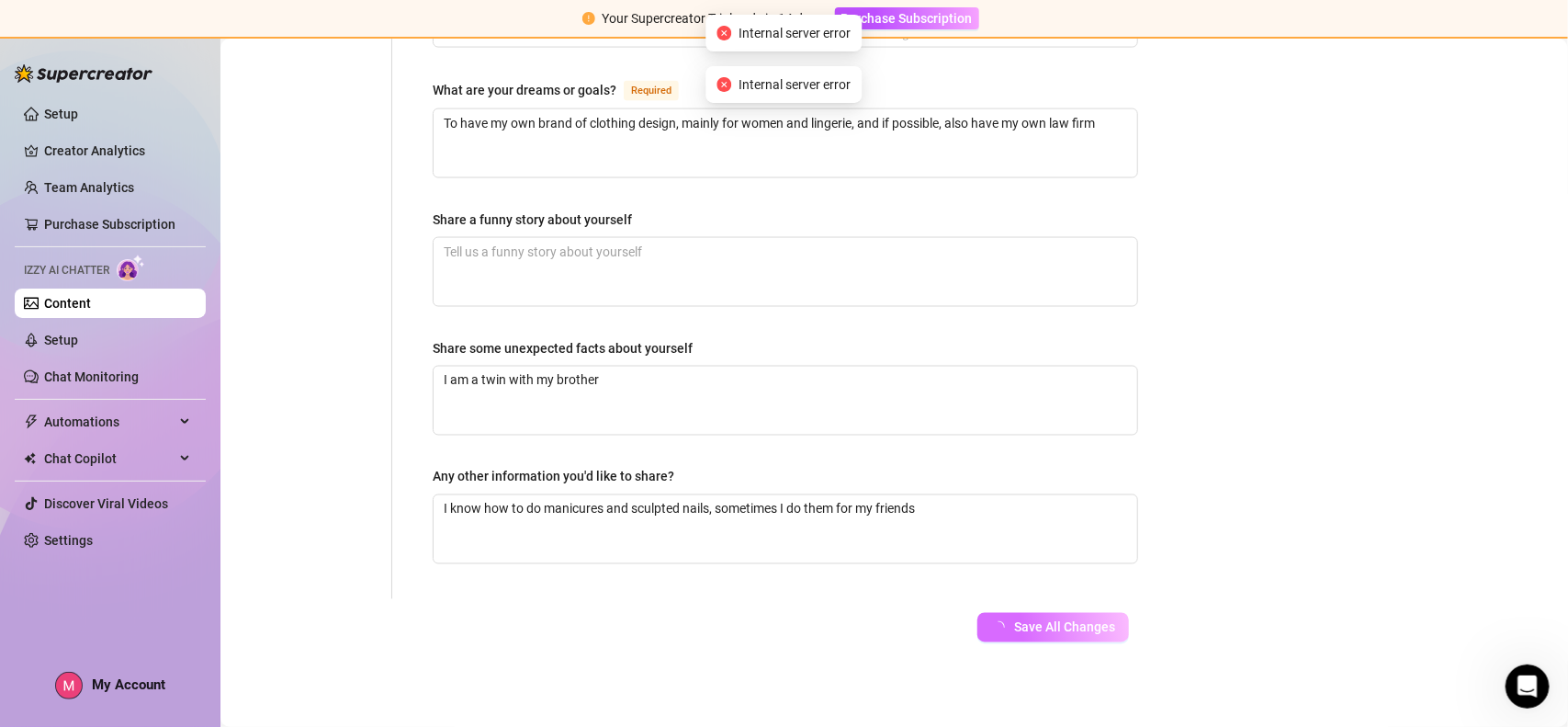 click on "Save All Changes" at bounding box center (1065, 628) 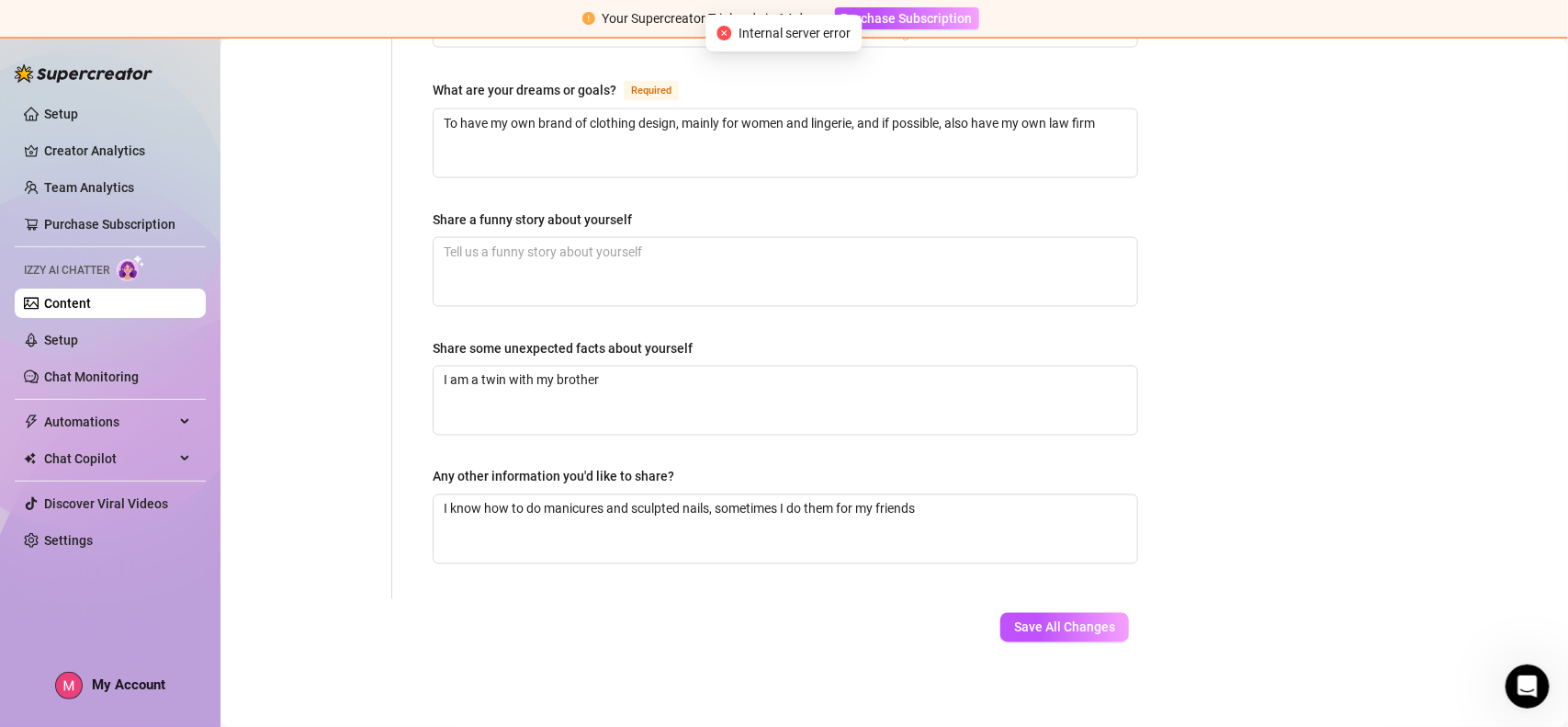 click 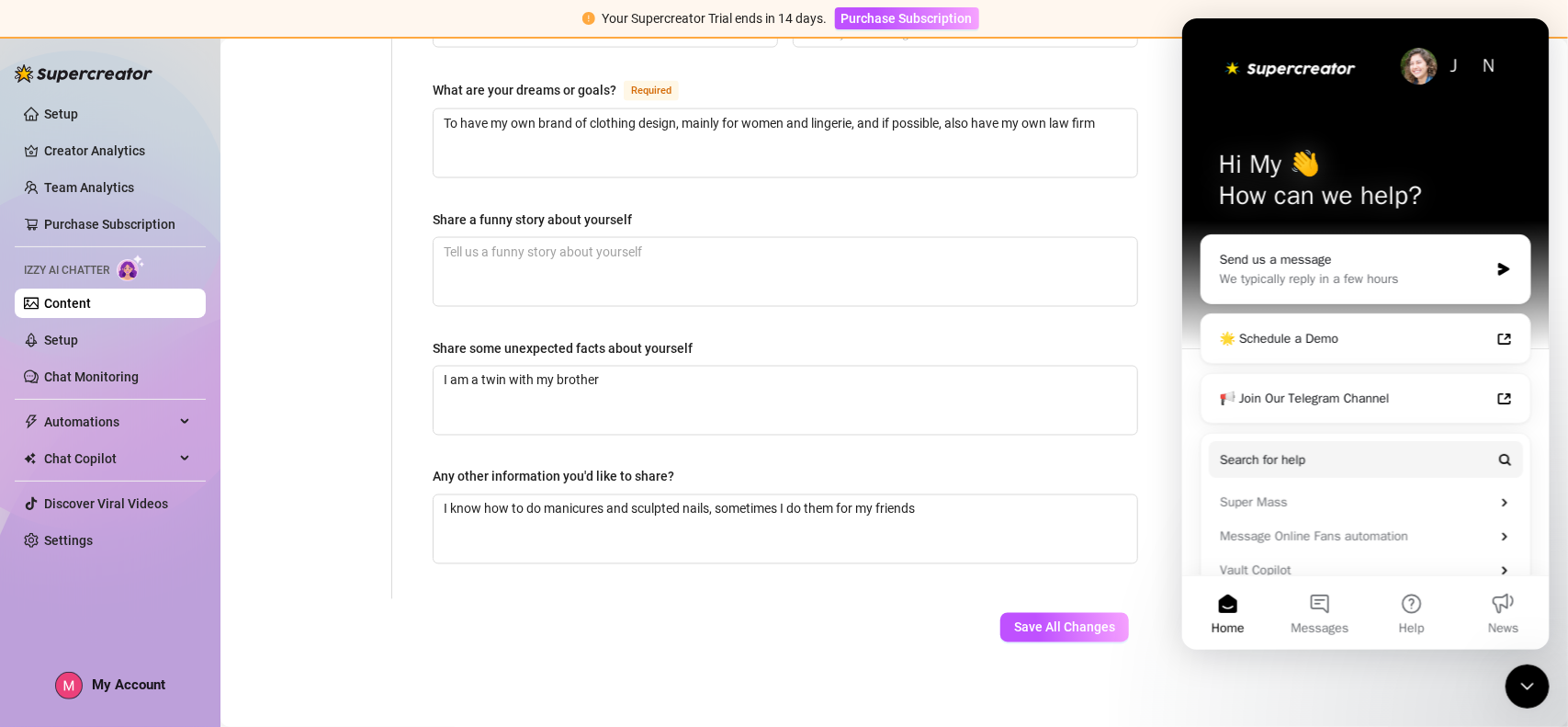 scroll, scrollTop: 0, scrollLeft: 0, axis: both 